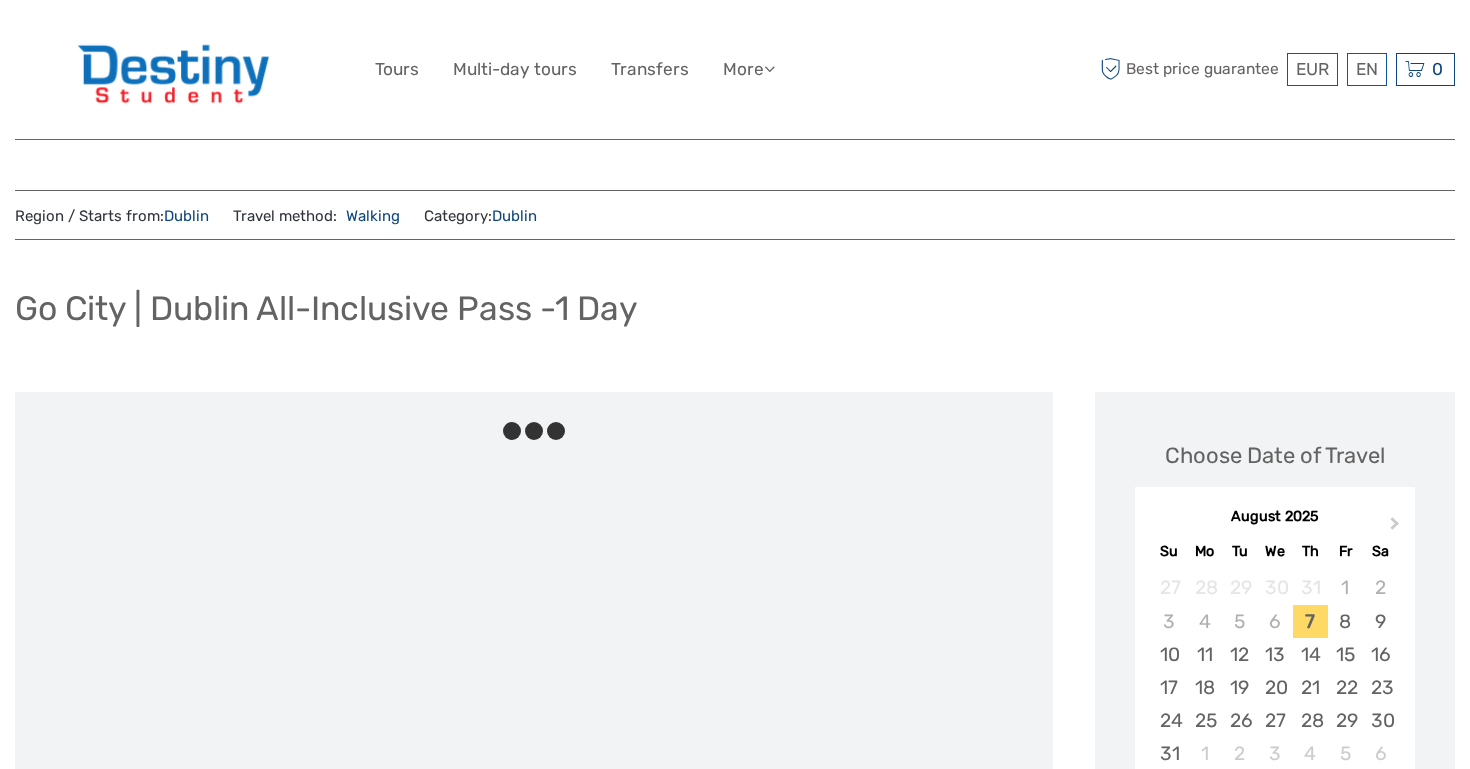 scroll, scrollTop: 0, scrollLeft: 0, axis: both 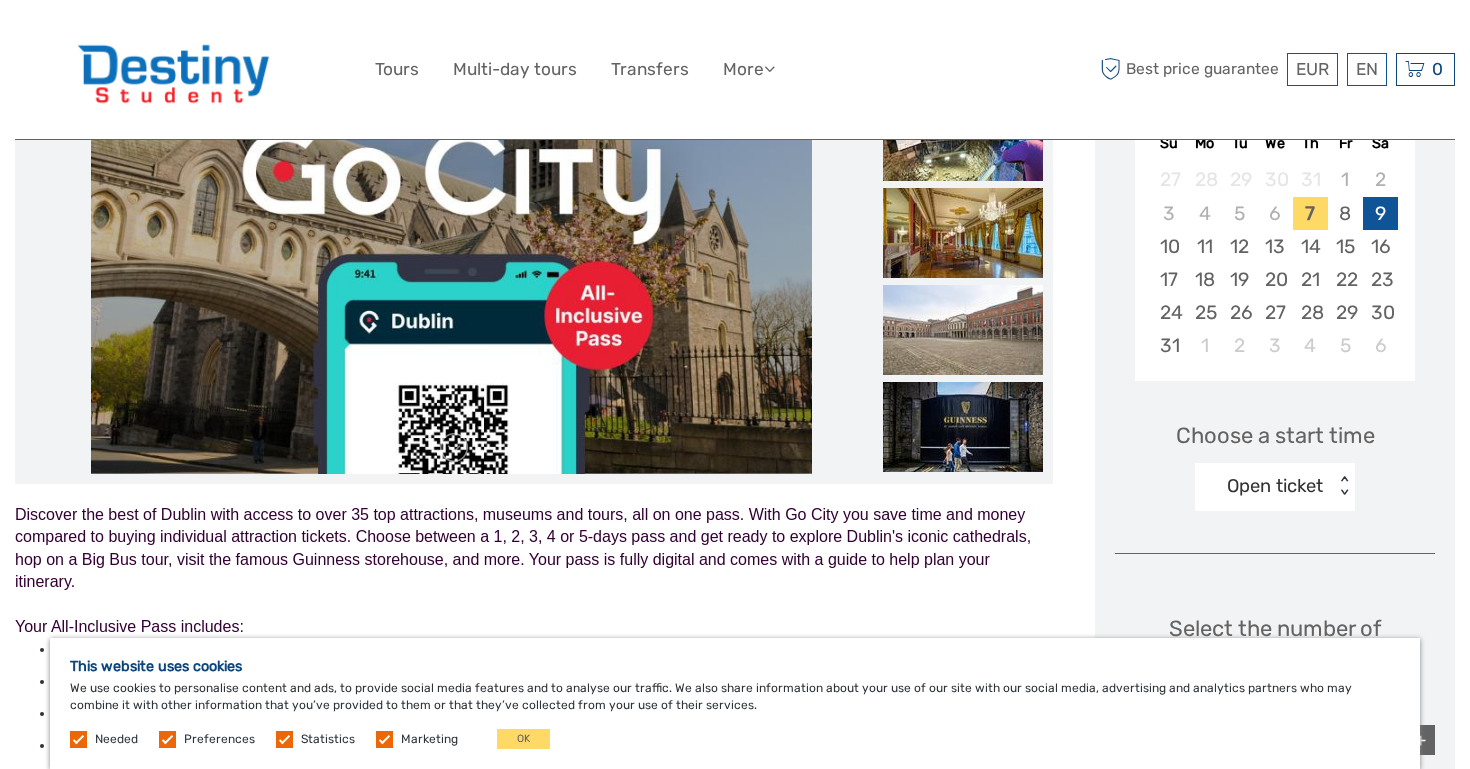 click on "9" at bounding box center (1380, 213) 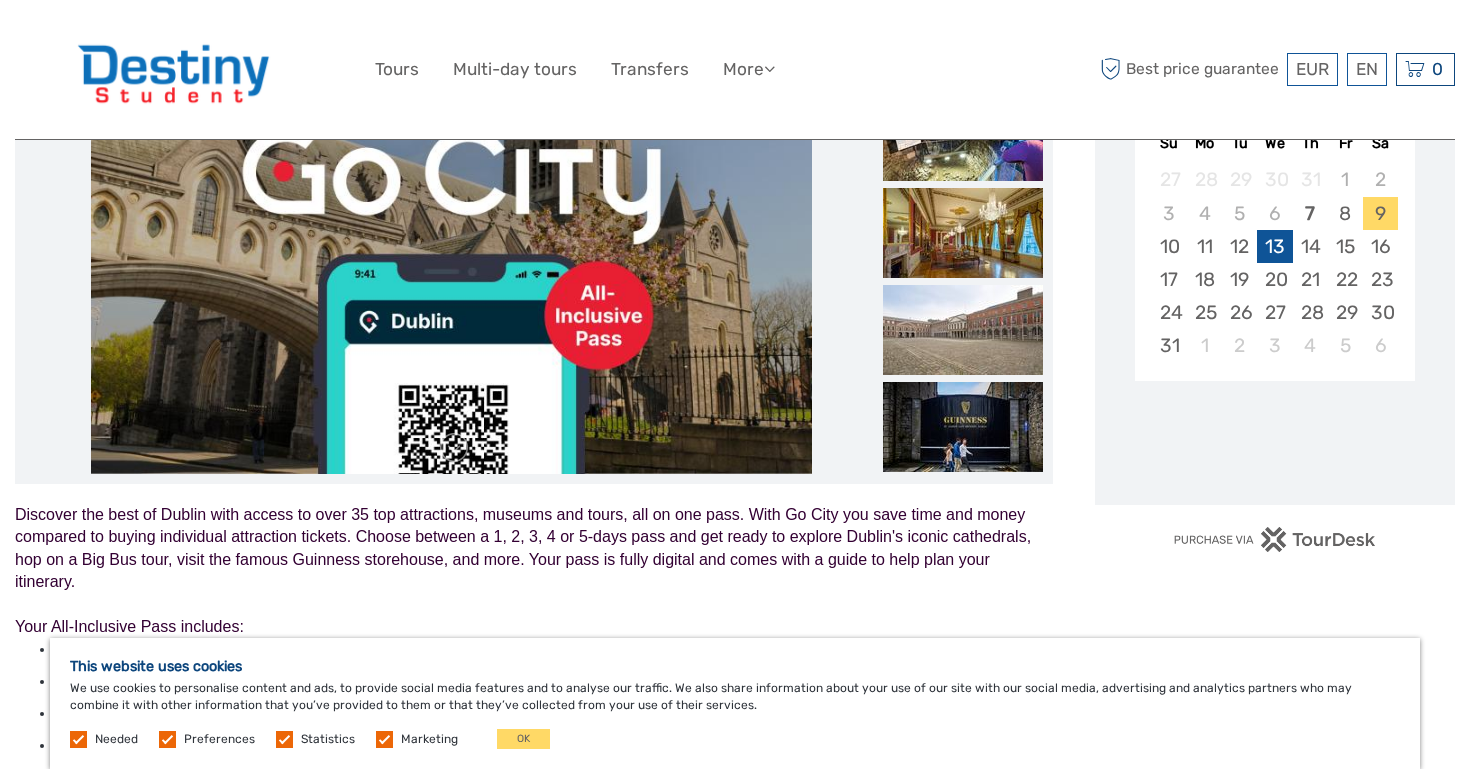 click on "13" at bounding box center [1274, 246] 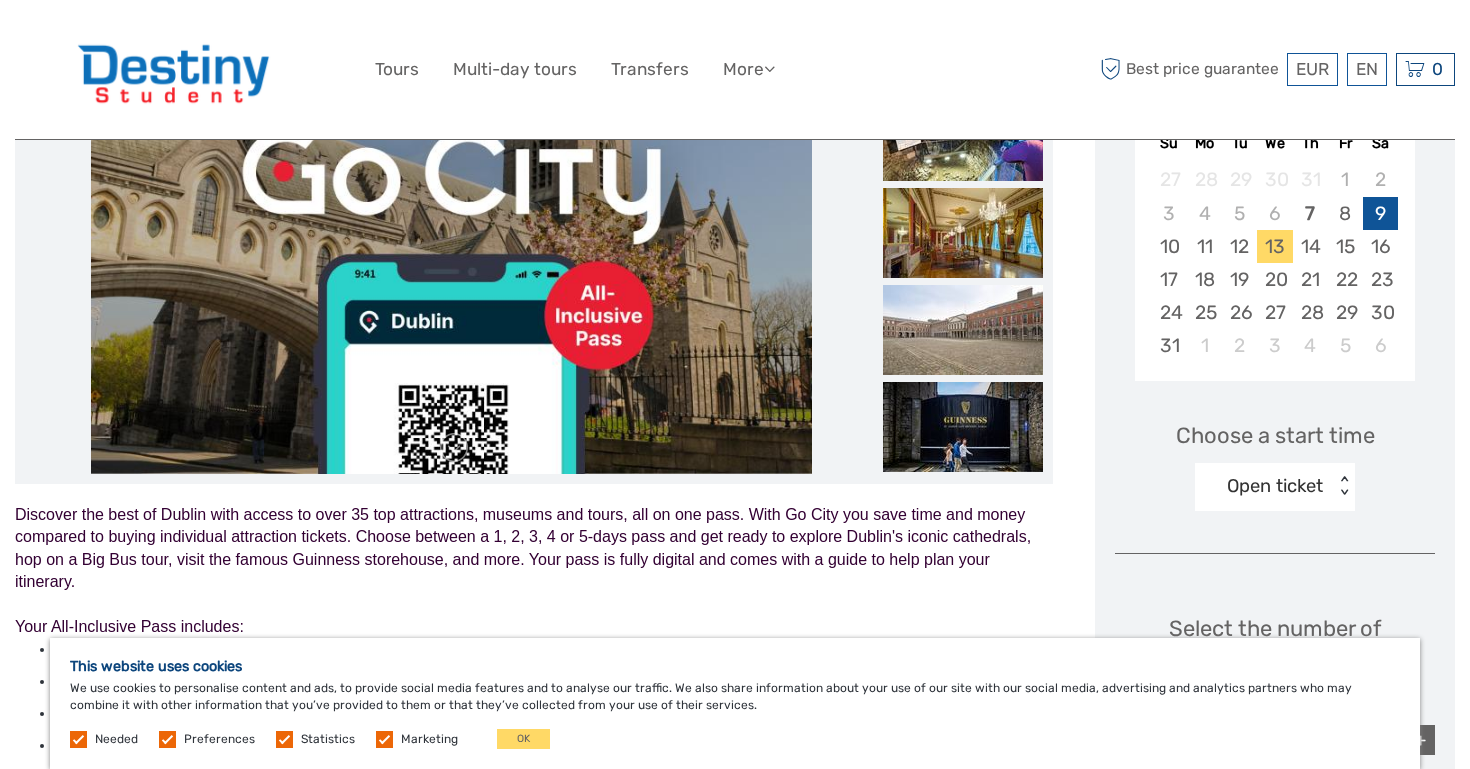 click on "9" at bounding box center (1380, 213) 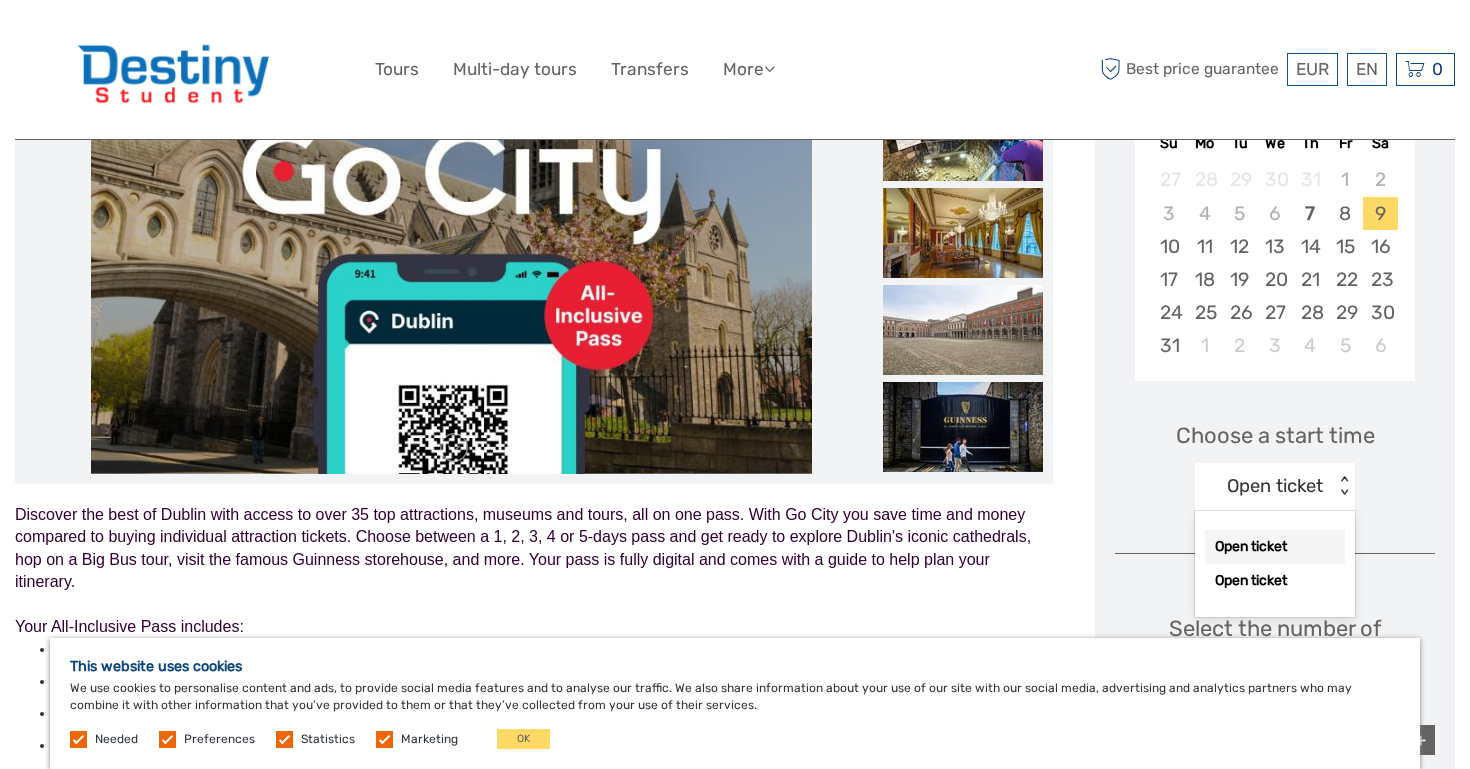 click on "Open ticket" at bounding box center (1264, 486) 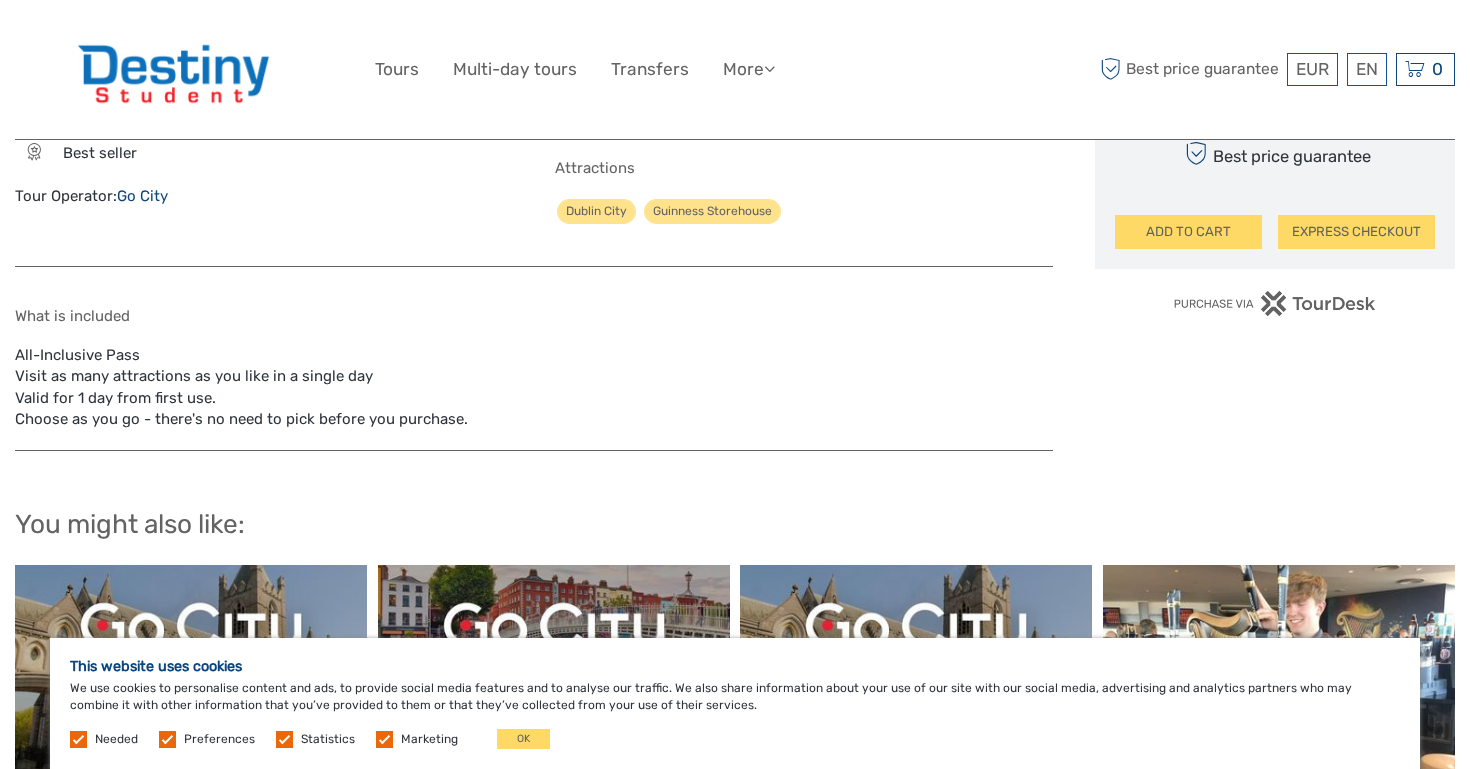 scroll, scrollTop: 1216, scrollLeft: 0, axis: vertical 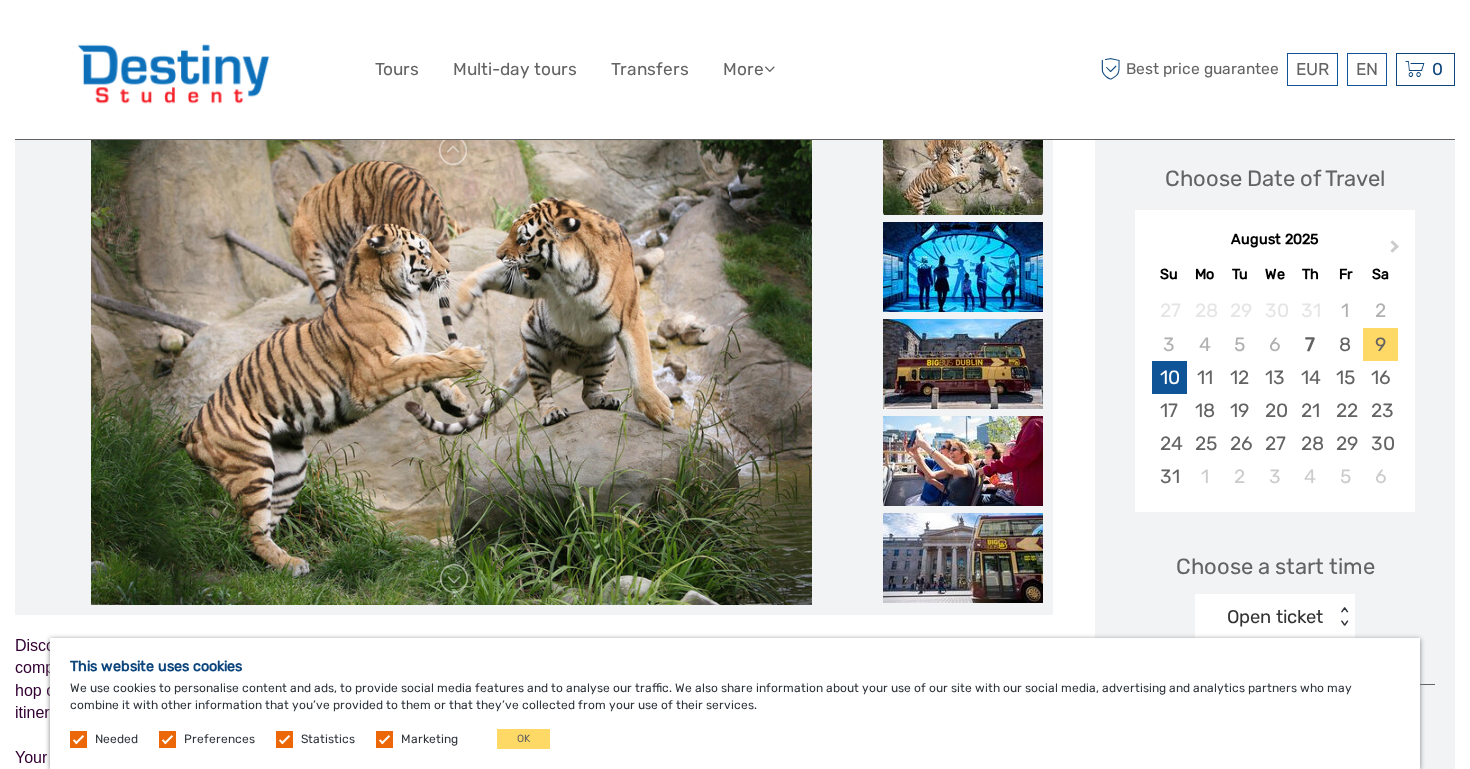 click on "10" at bounding box center (1169, 377) 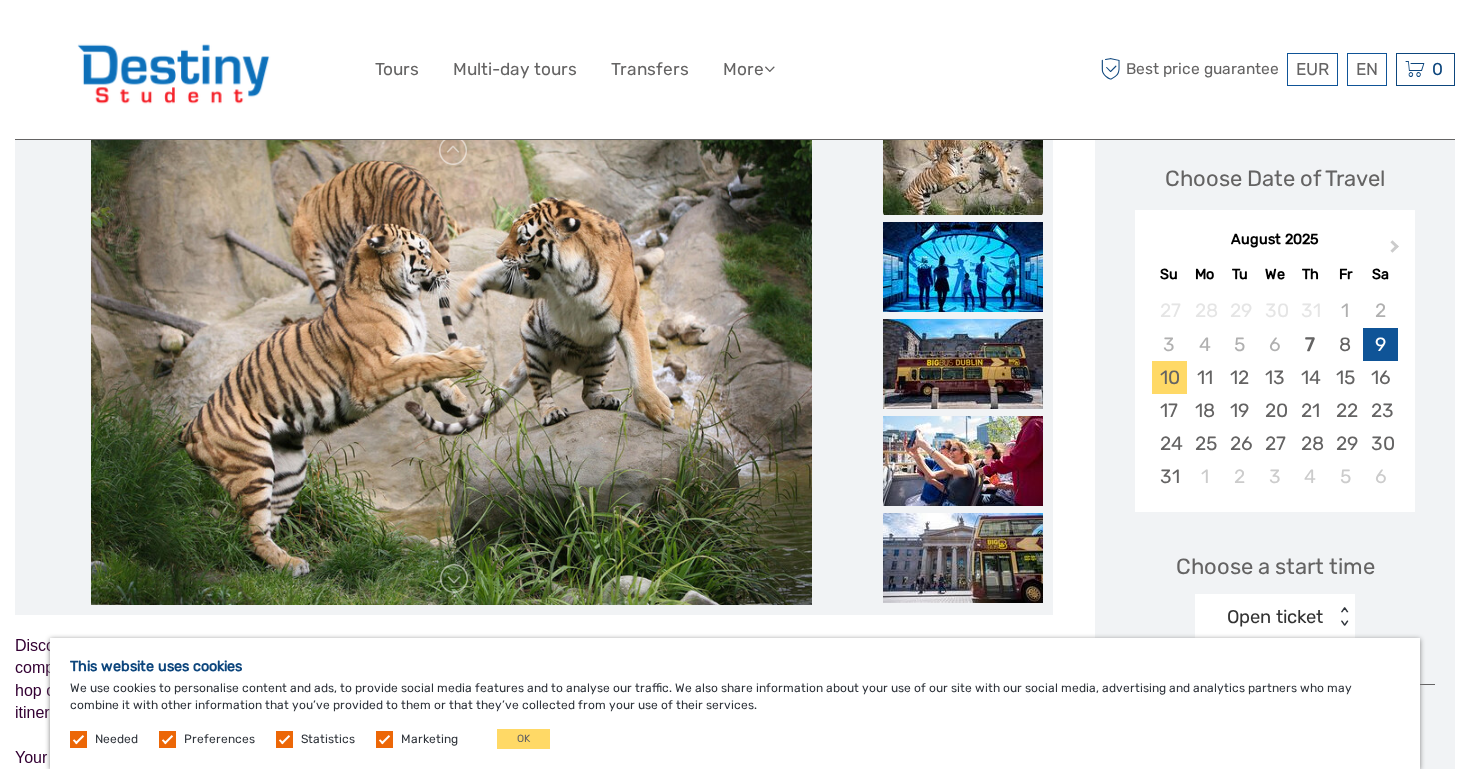 click on "9" at bounding box center [1380, 344] 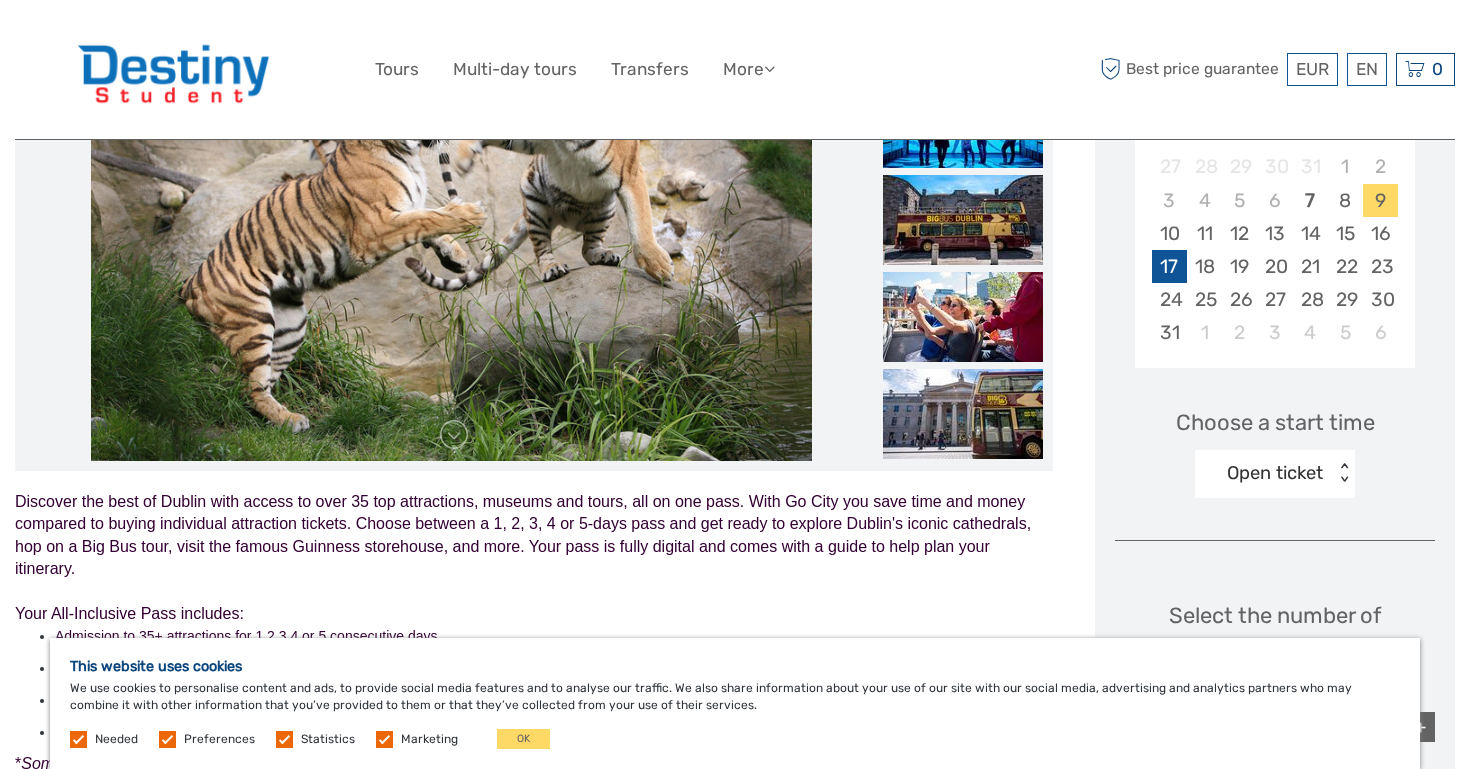 scroll, scrollTop: 441, scrollLeft: 0, axis: vertical 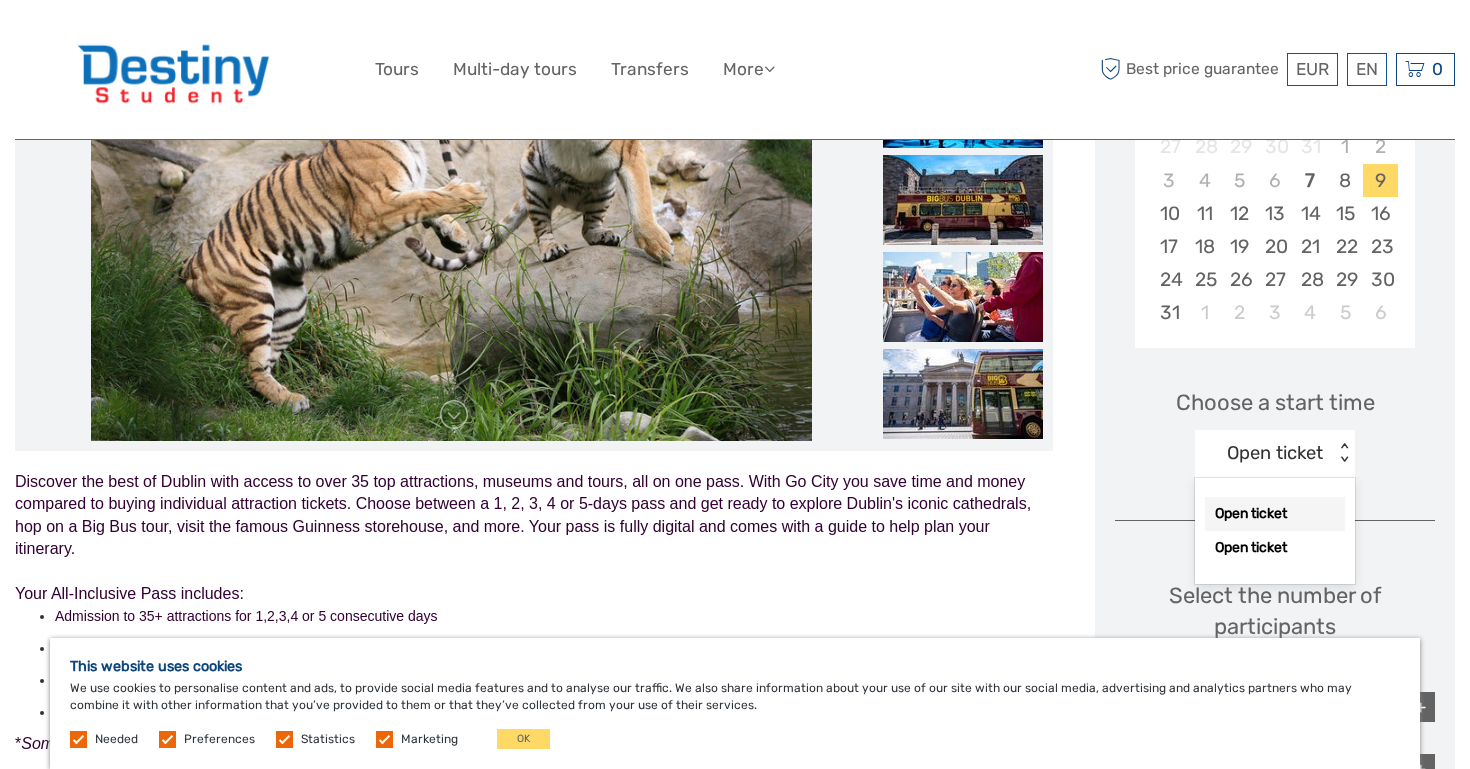 click on "Open ticket" at bounding box center [1275, 453] 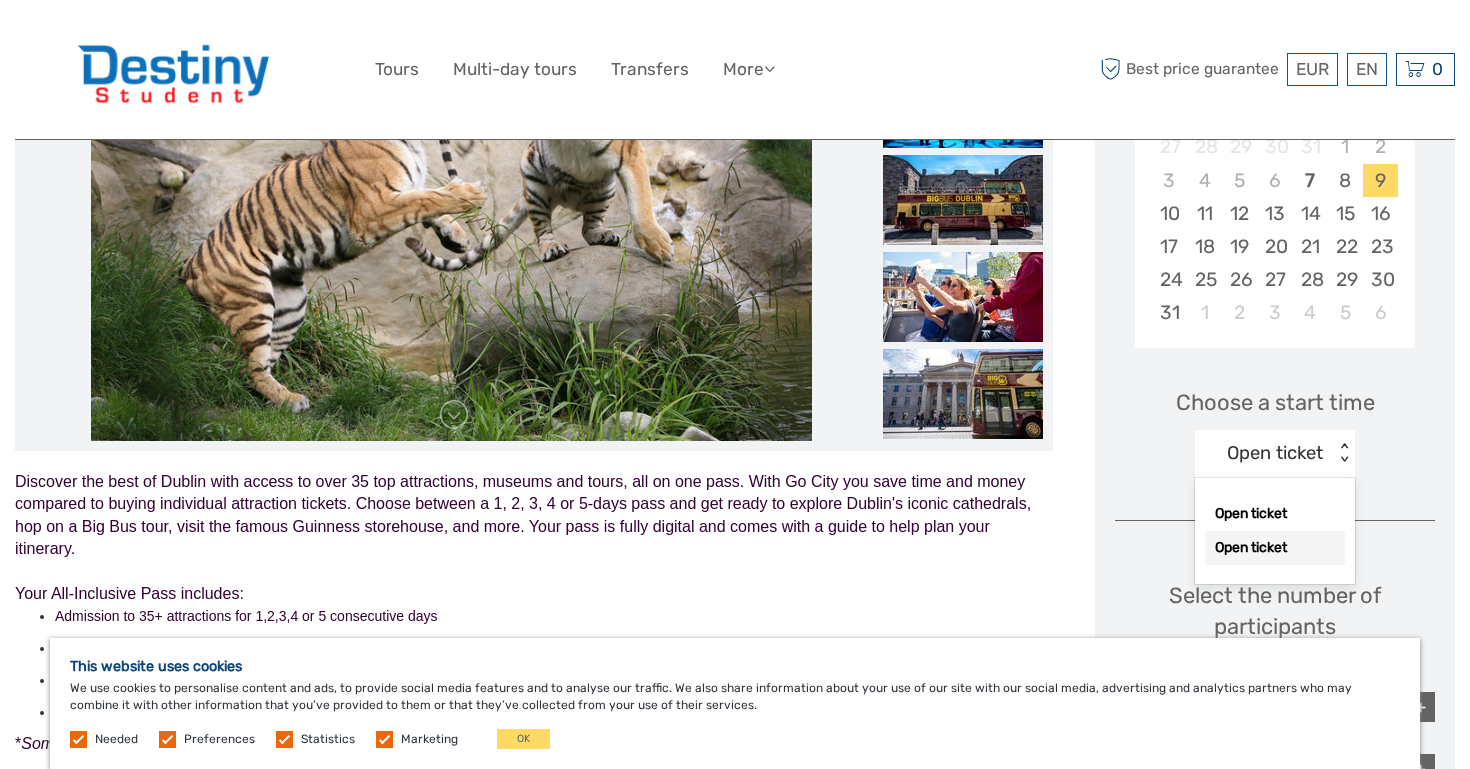 click on "Open ticket Open ticket" at bounding box center [1275, 531] 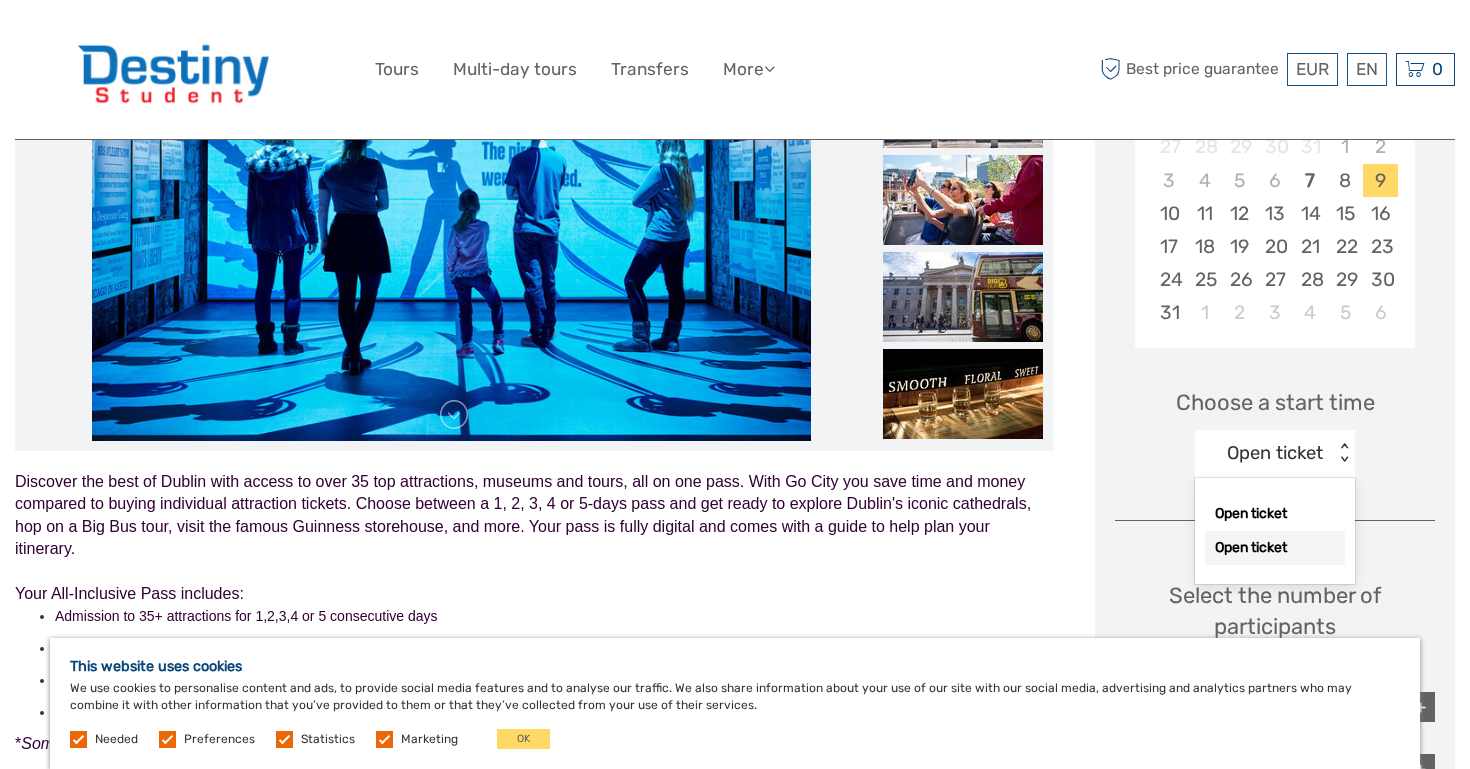 click on "Open ticket" at bounding box center [1275, 548] 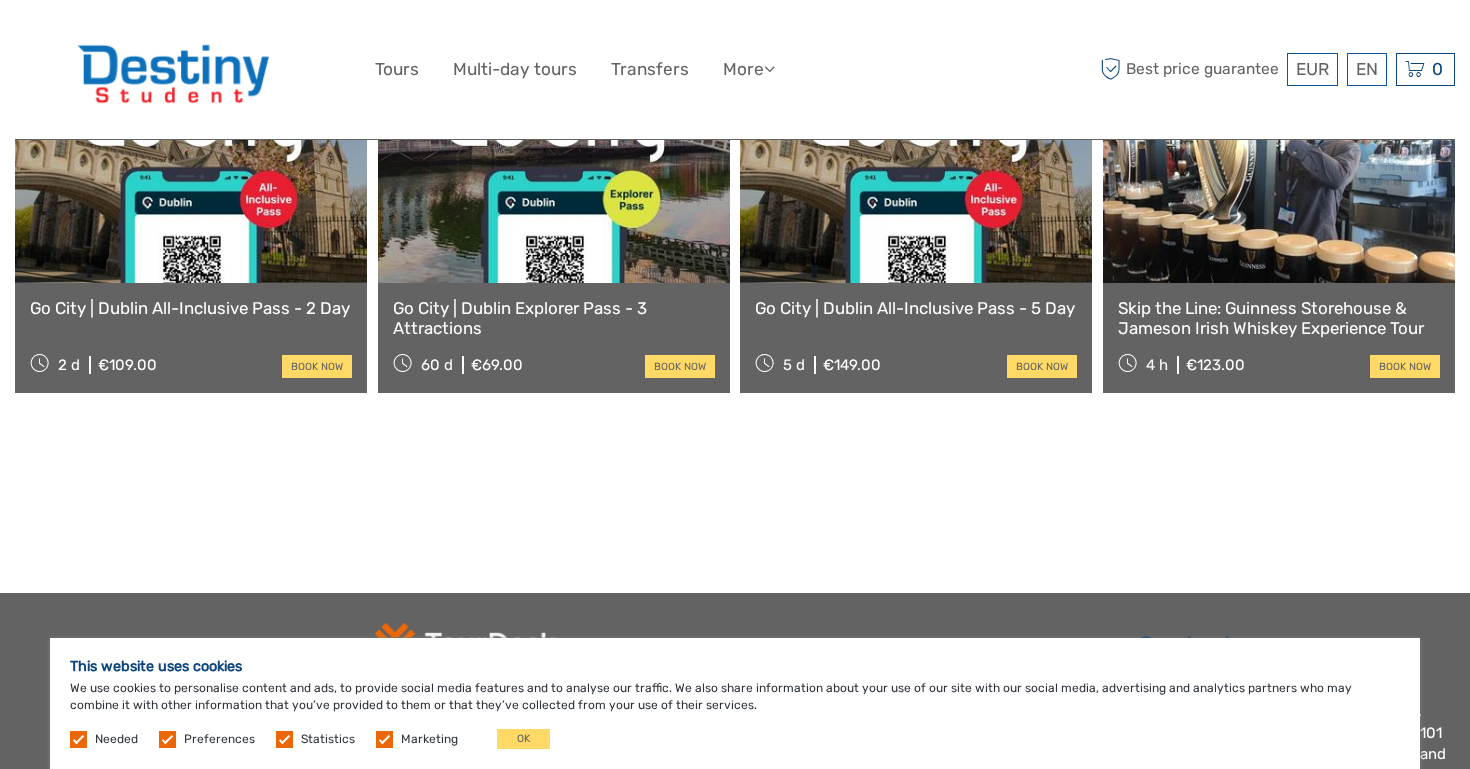 scroll, scrollTop: 1956, scrollLeft: 0, axis: vertical 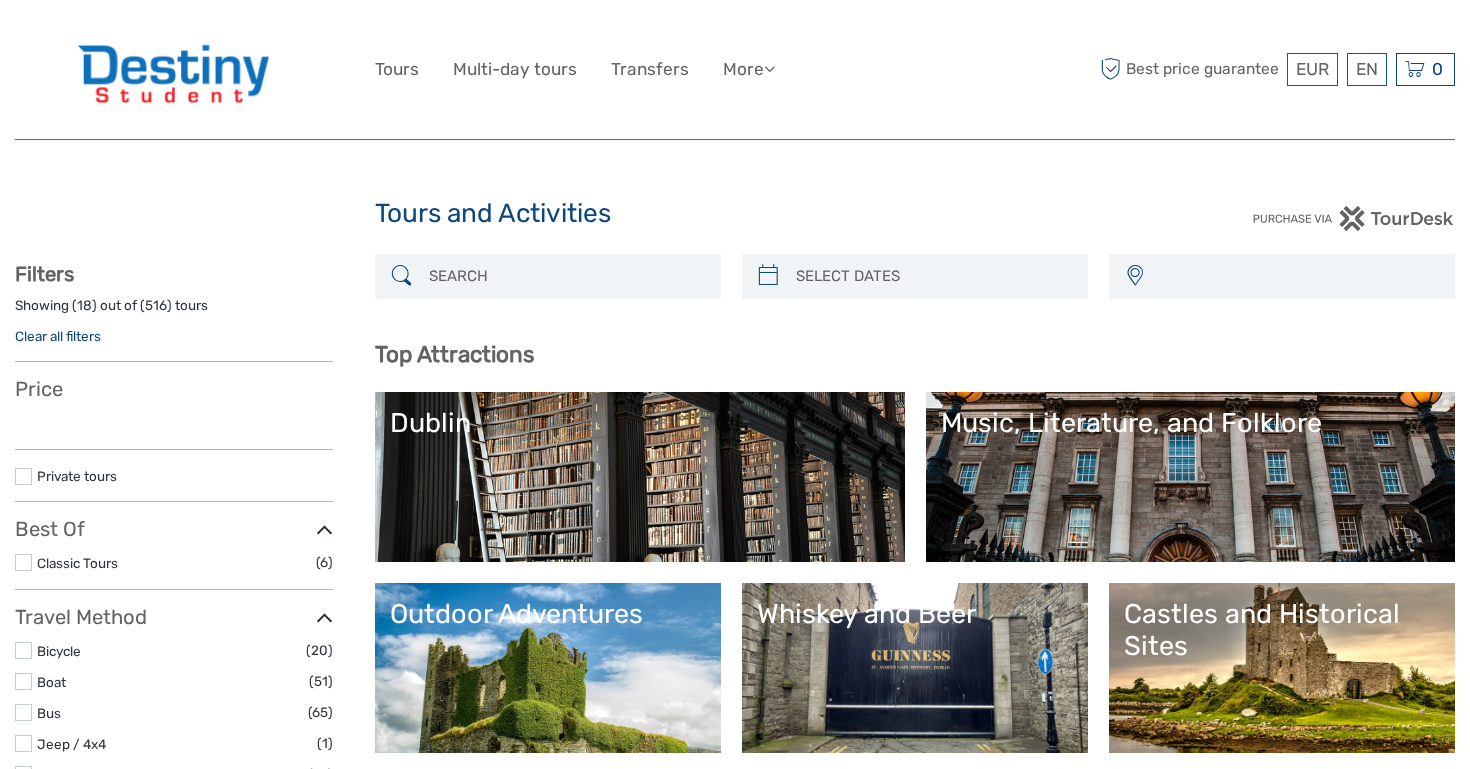 select 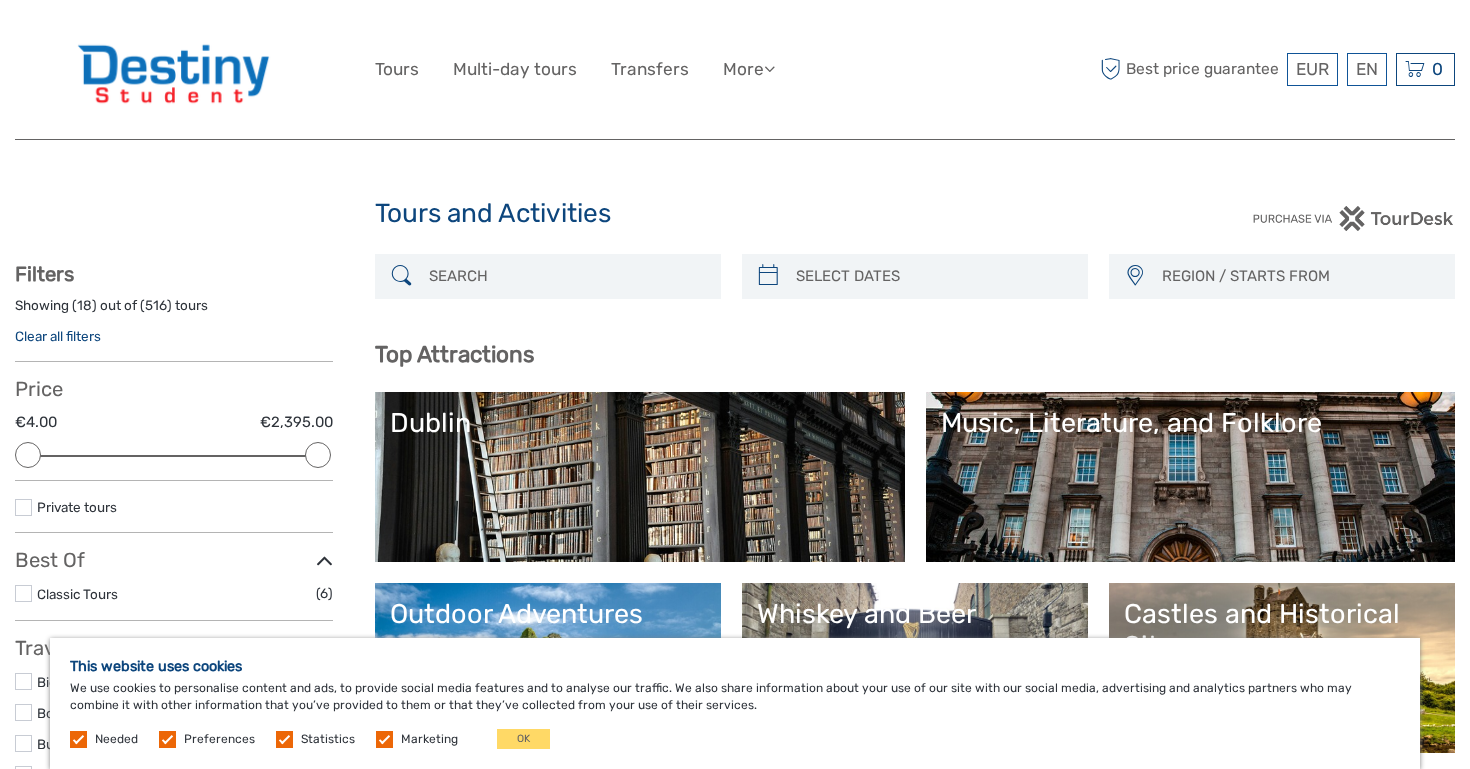scroll, scrollTop: 0, scrollLeft: 0, axis: both 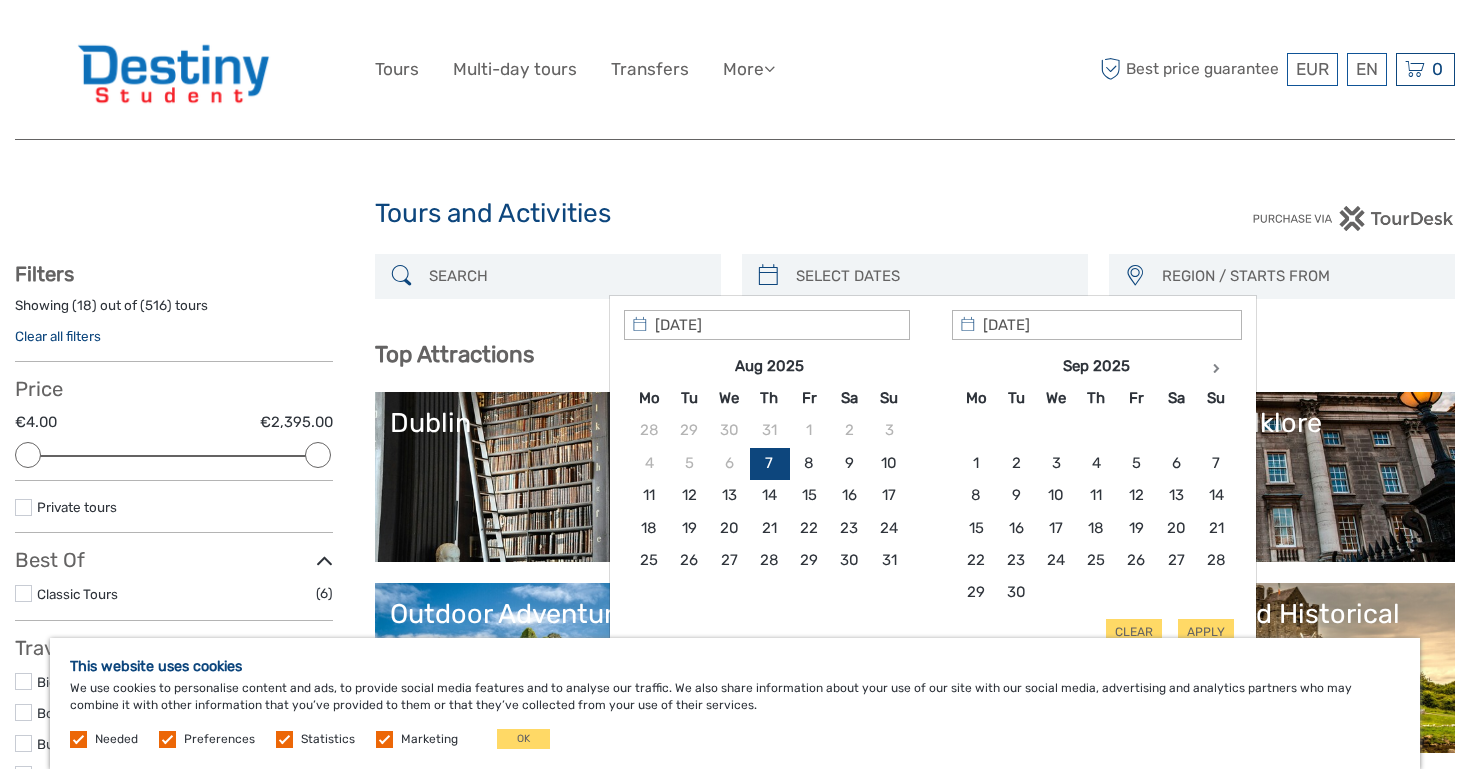click at bounding box center (933, 276) 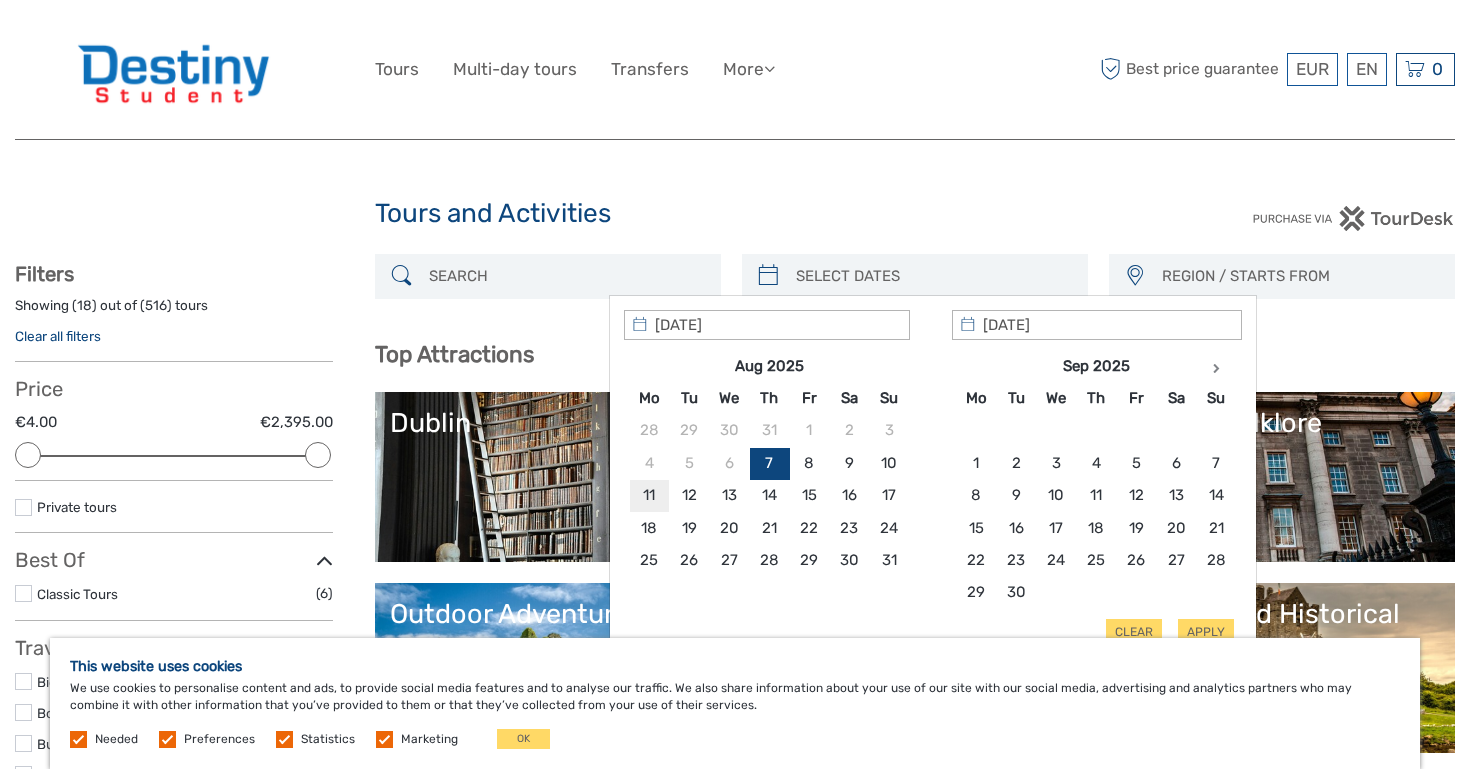 type on "11/08/2025" 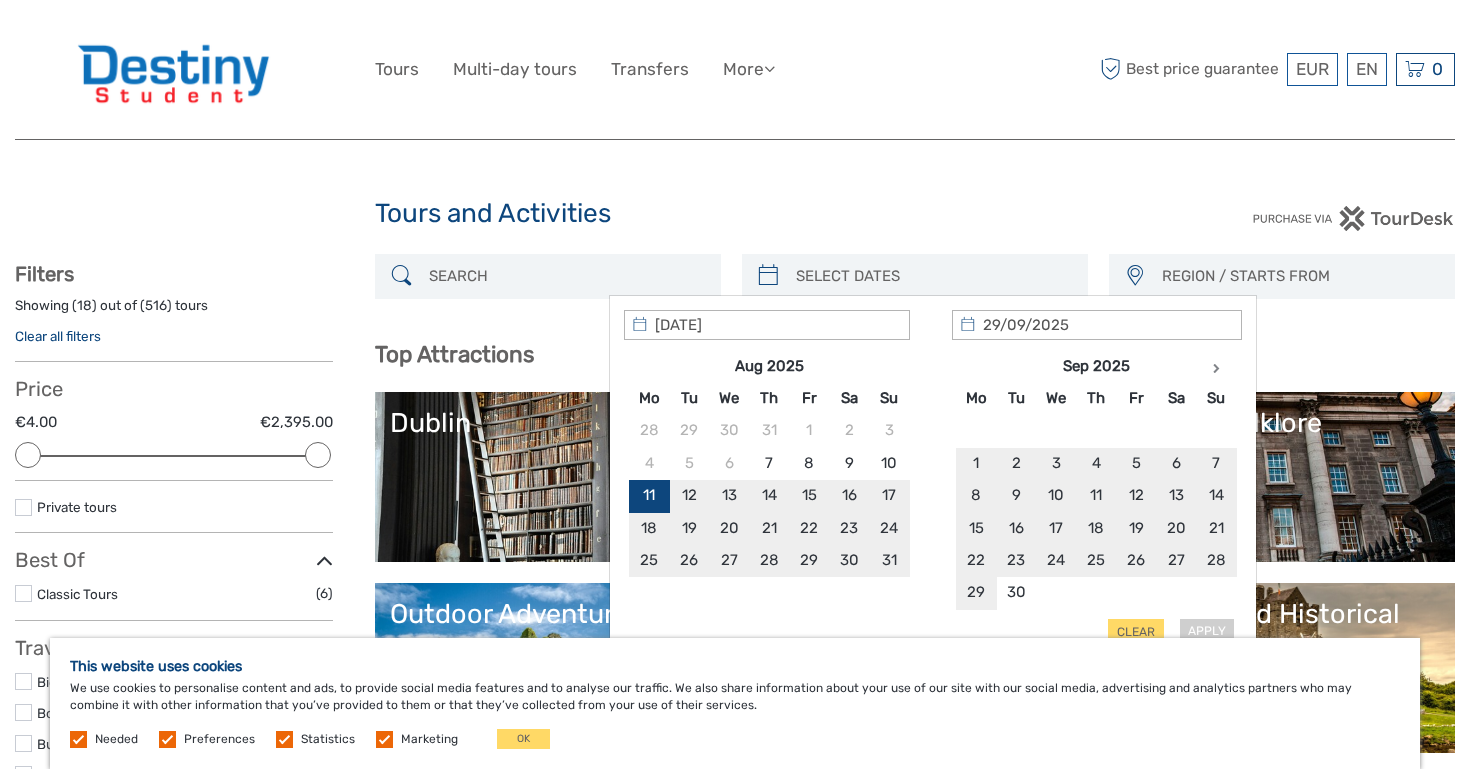 click on "Apply   Clear" at bounding box center [933, 478] 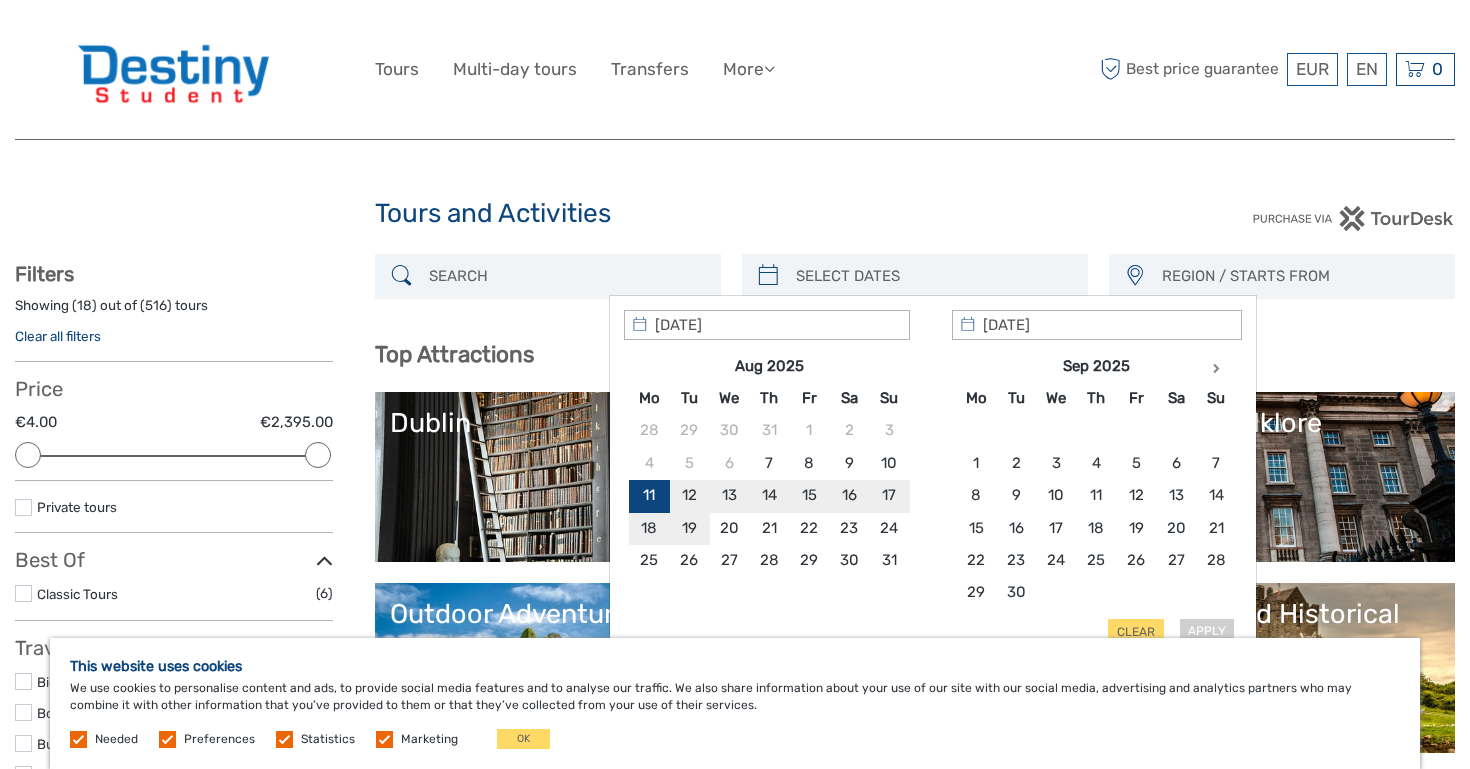 type on "11/08/2025" 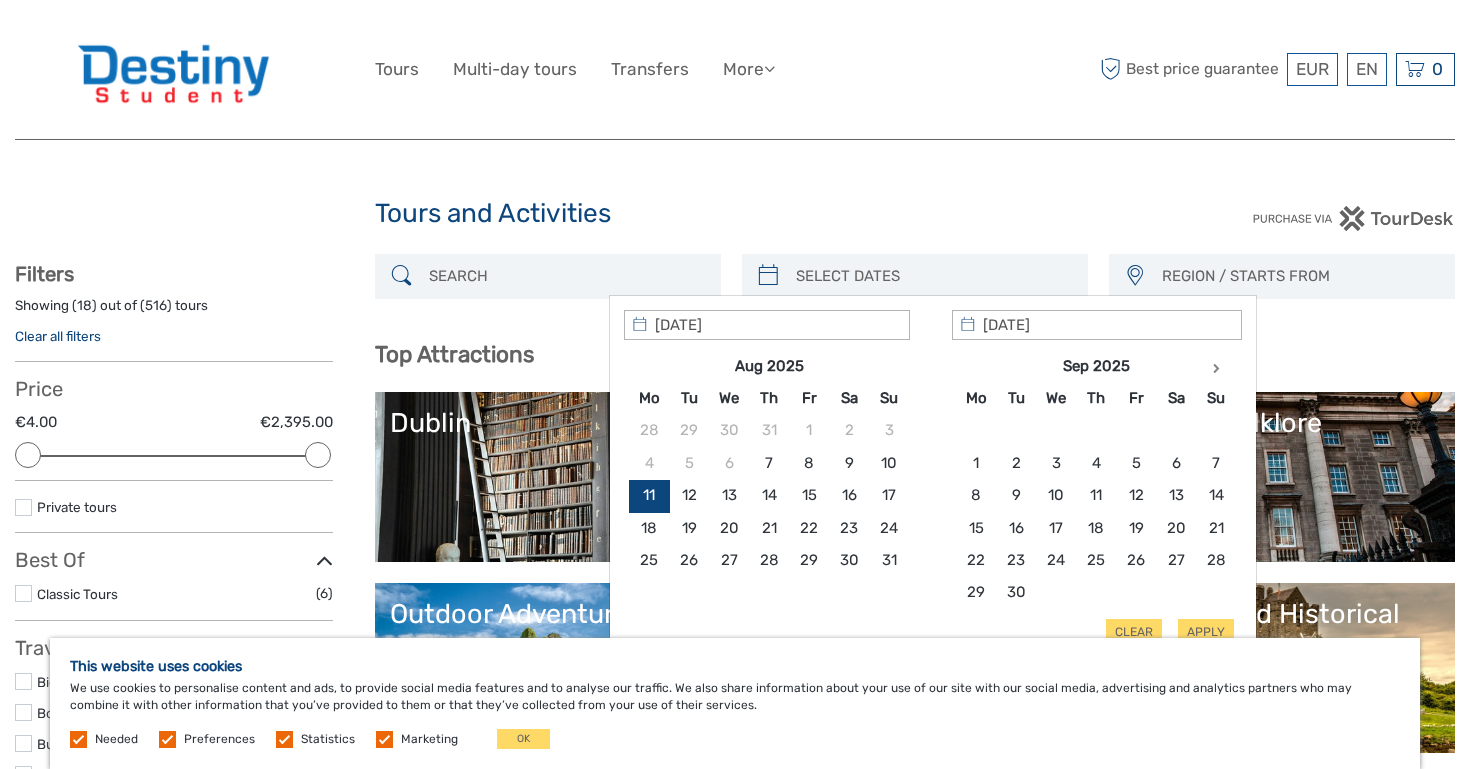 type on "11/08/2025" 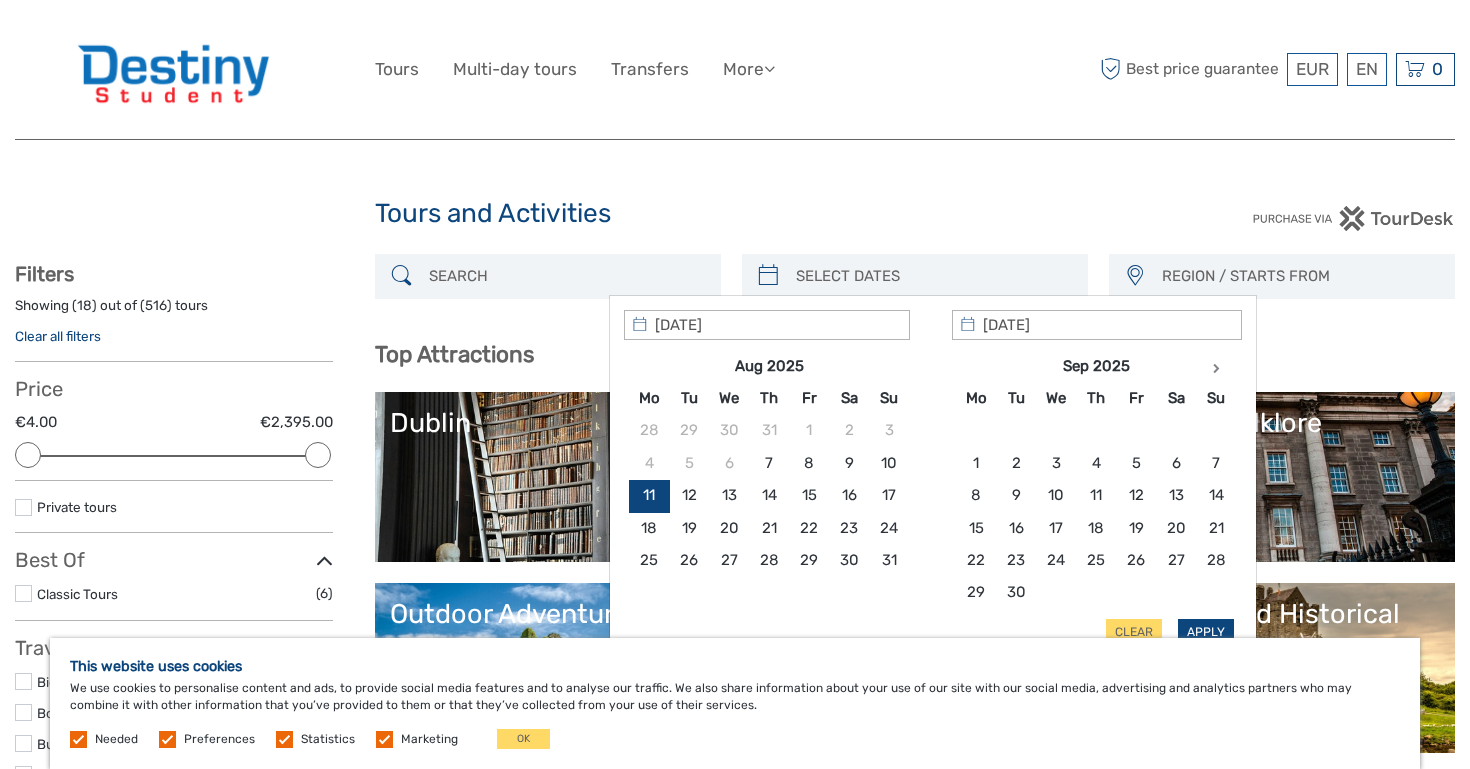 click on "Apply" at bounding box center (1206, 632) 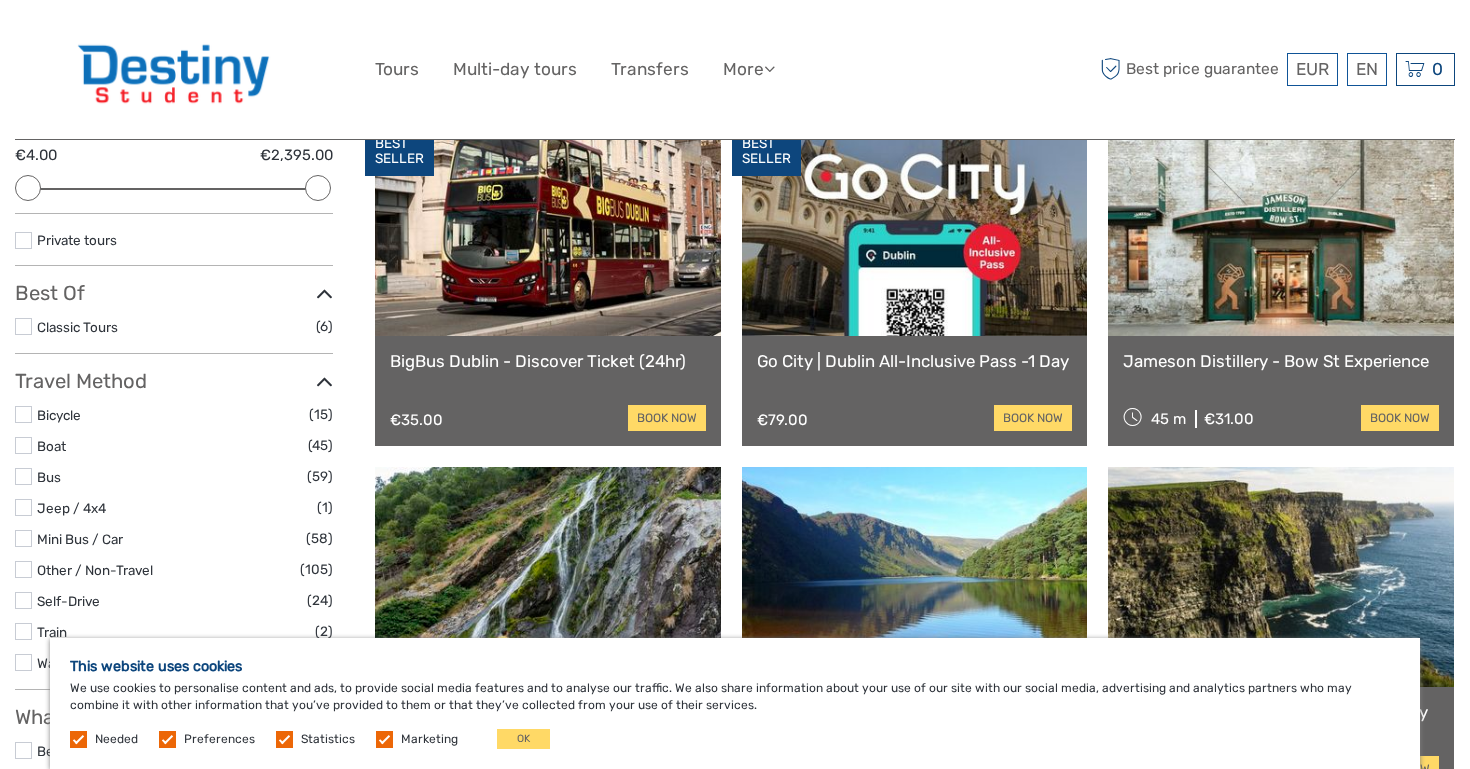 scroll, scrollTop: 268, scrollLeft: 0, axis: vertical 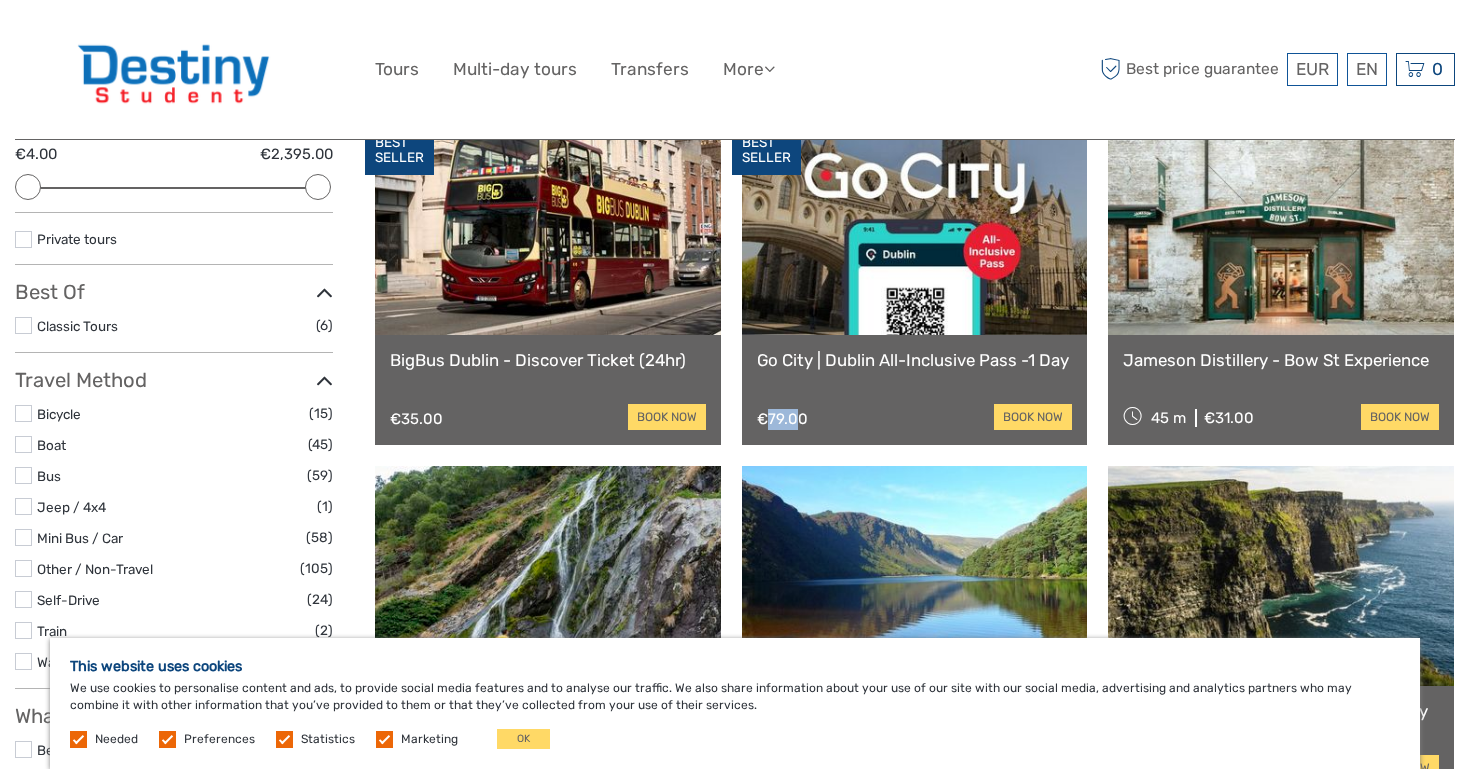 drag, startPoint x: 766, startPoint y: 417, endPoint x: 799, endPoint y: 417, distance: 33 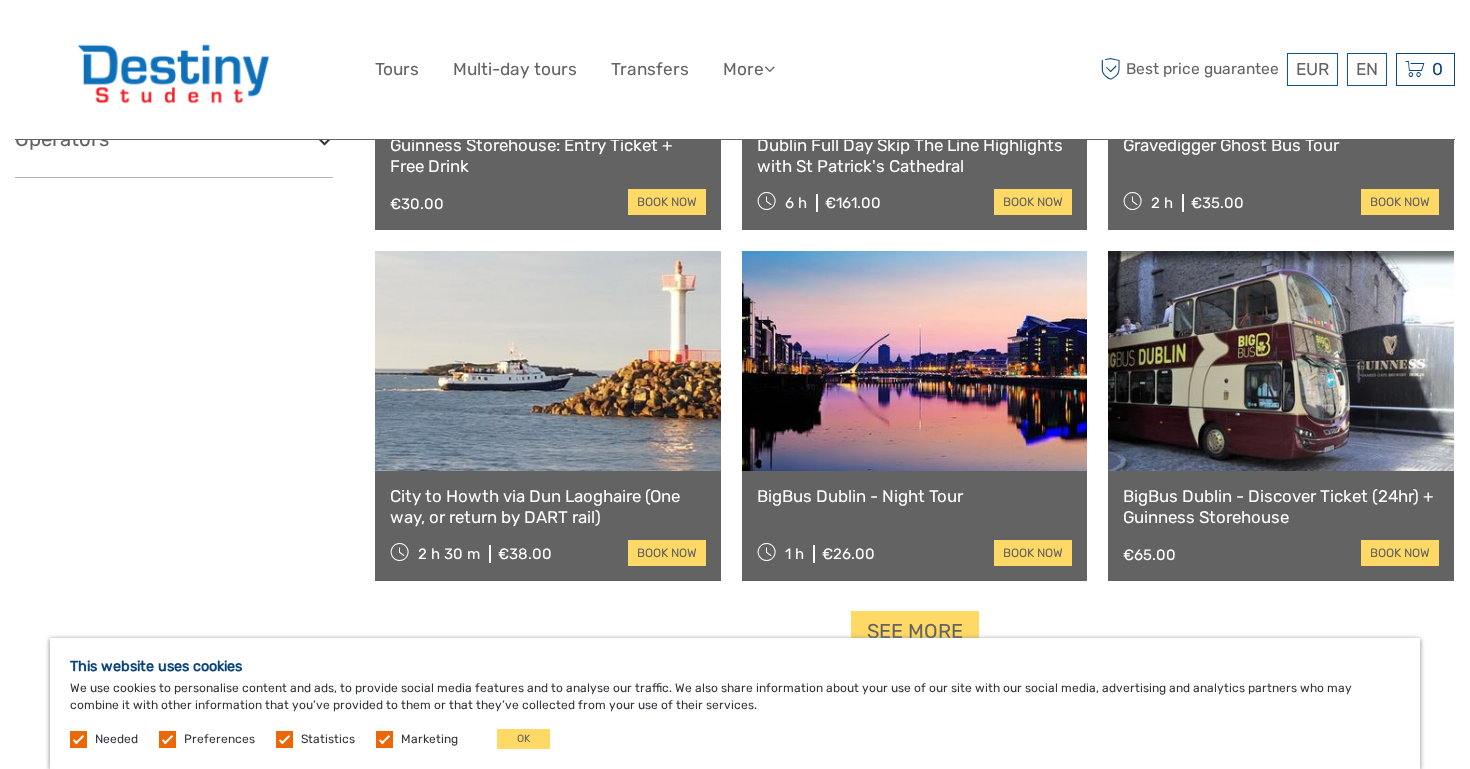 scroll, scrollTop: 1888, scrollLeft: 0, axis: vertical 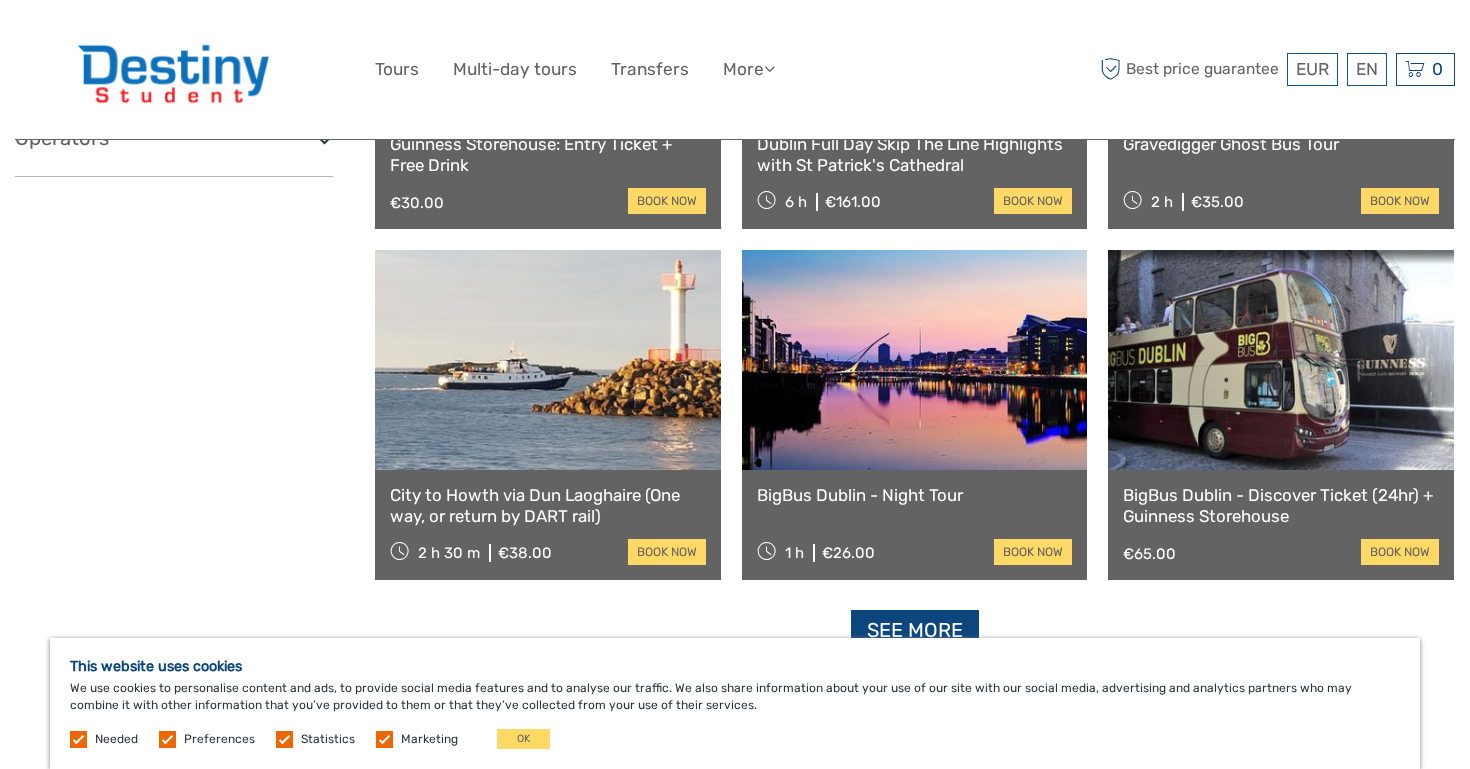 click on "See more" at bounding box center (915, 630) 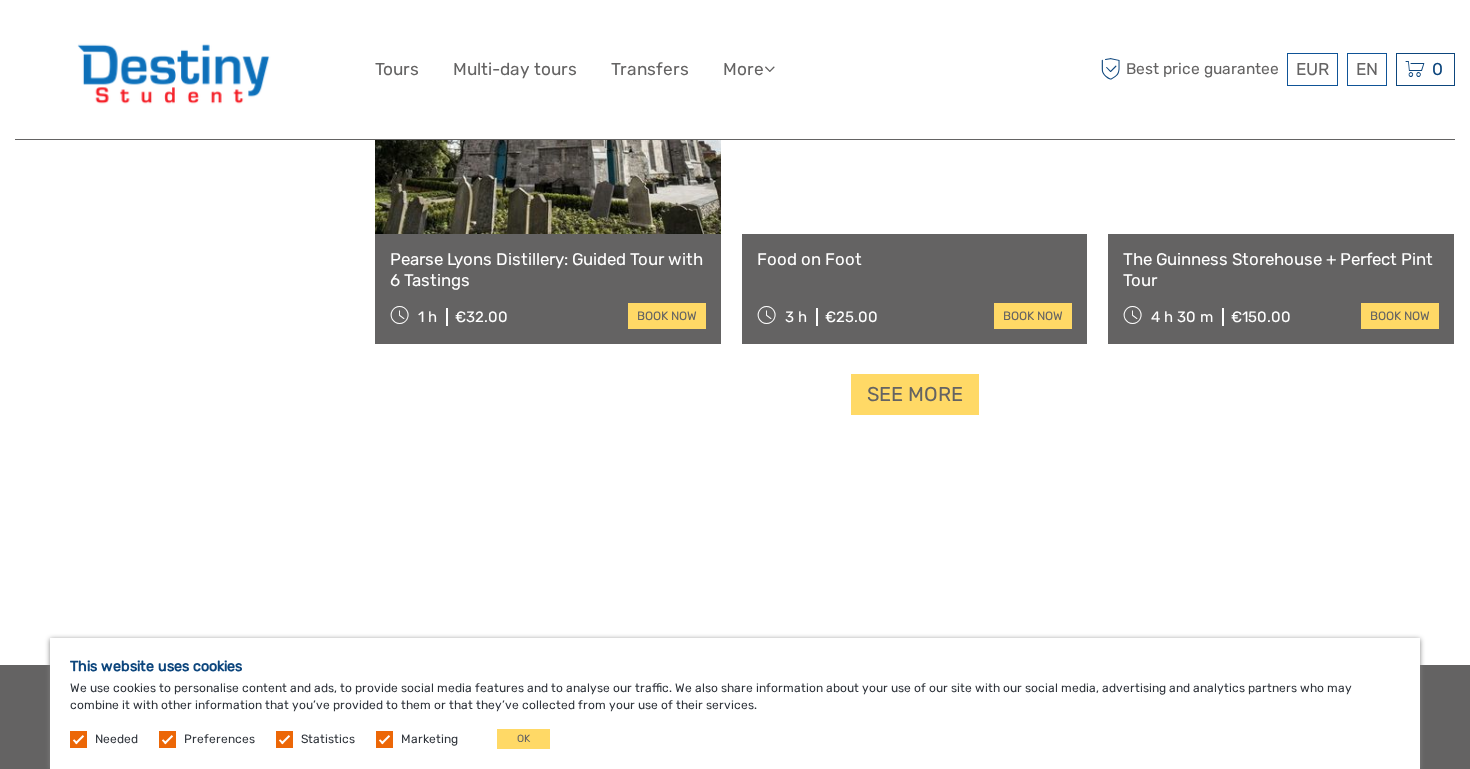 scroll, scrollTop: 4244, scrollLeft: 0, axis: vertical 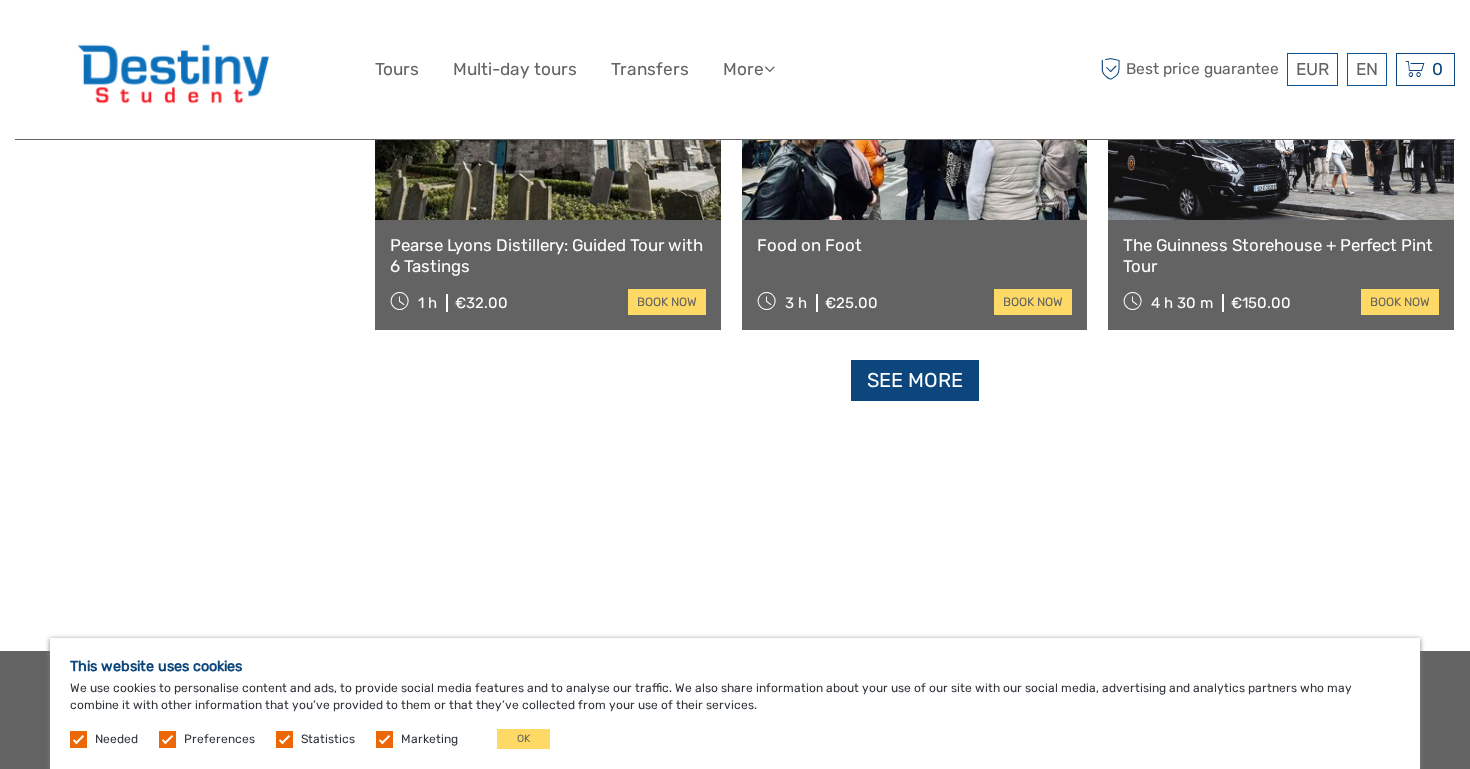 click on "See more" at bounding box center [915, 380] 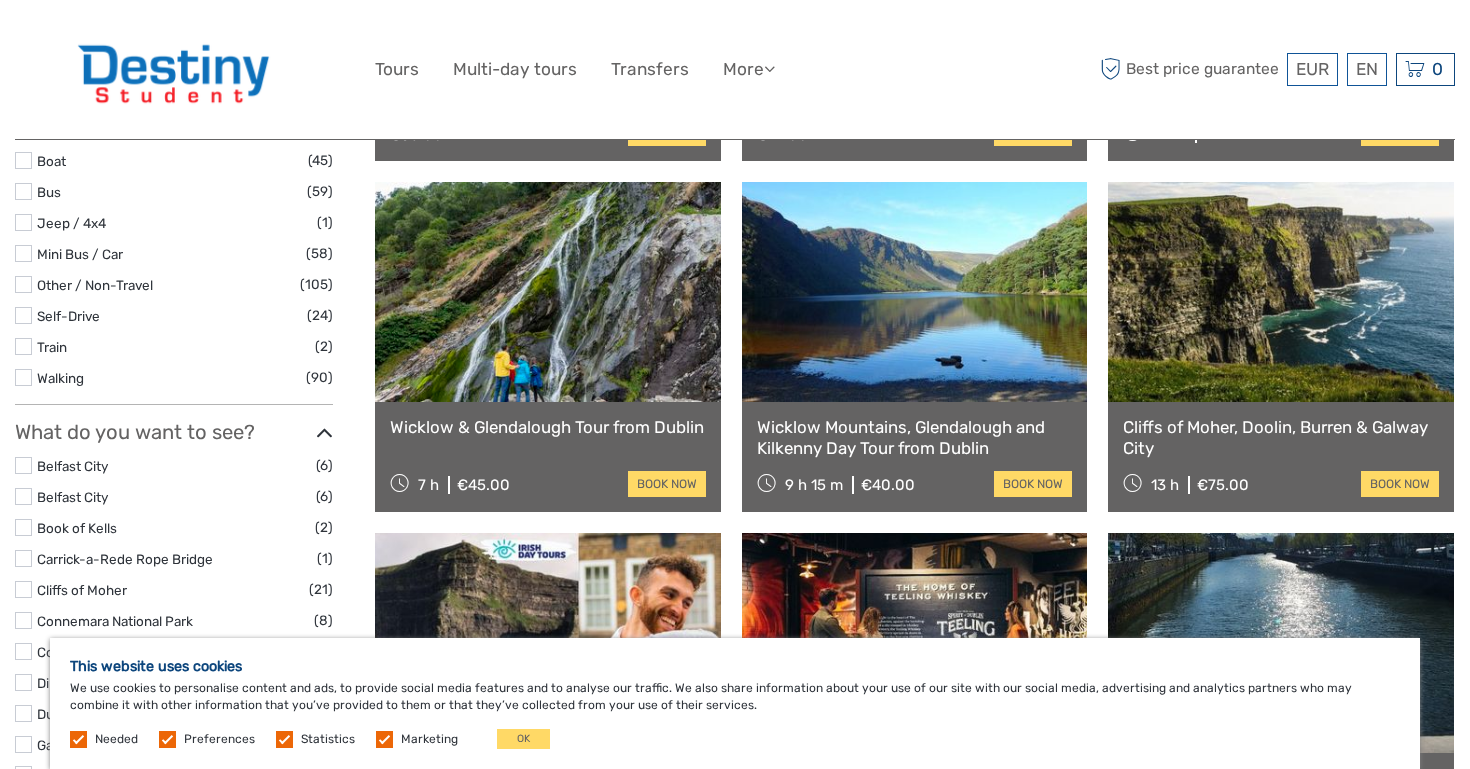 scroll, scrollTop: 565, scrollLeft: 0, axis: vertical 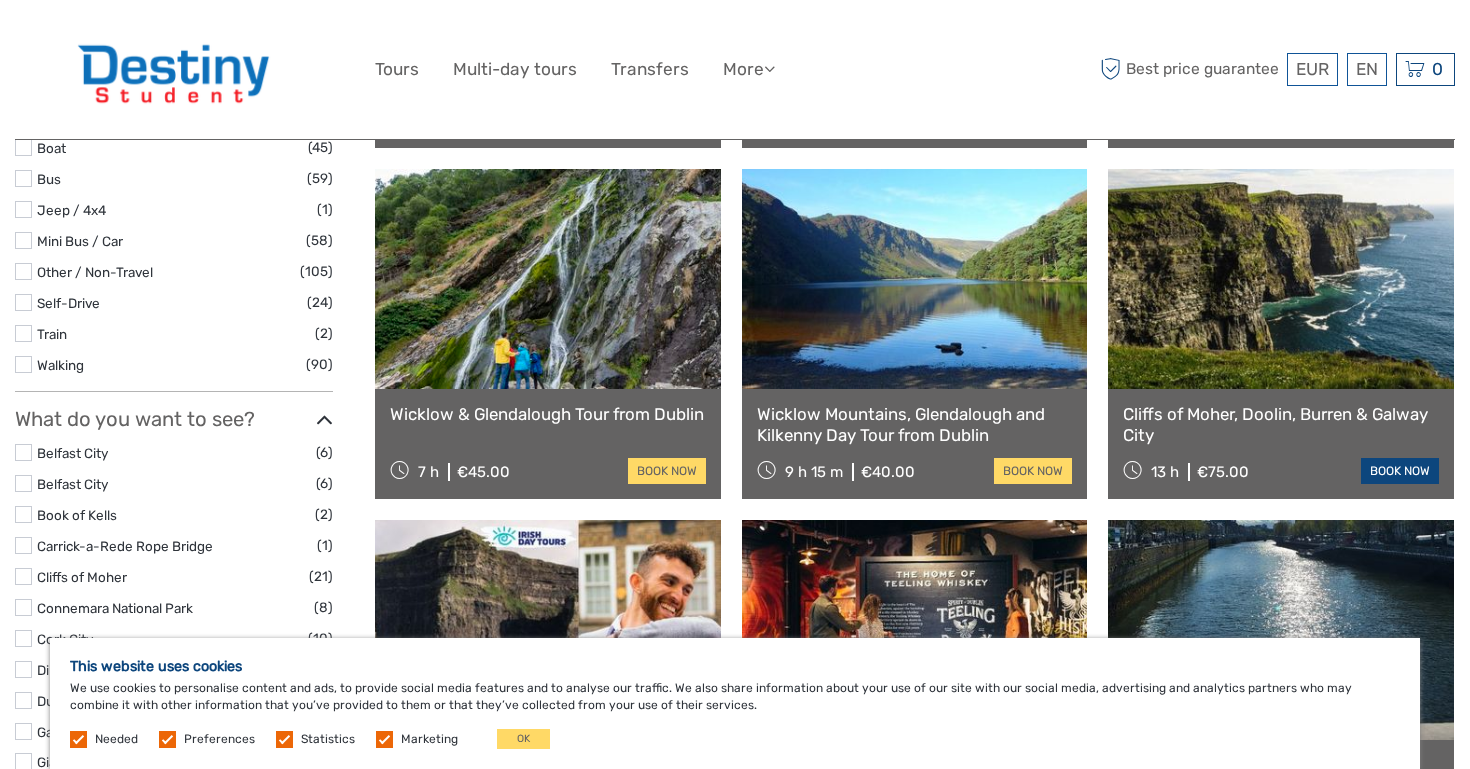click on "book now" at bounding box center [1400, 471] 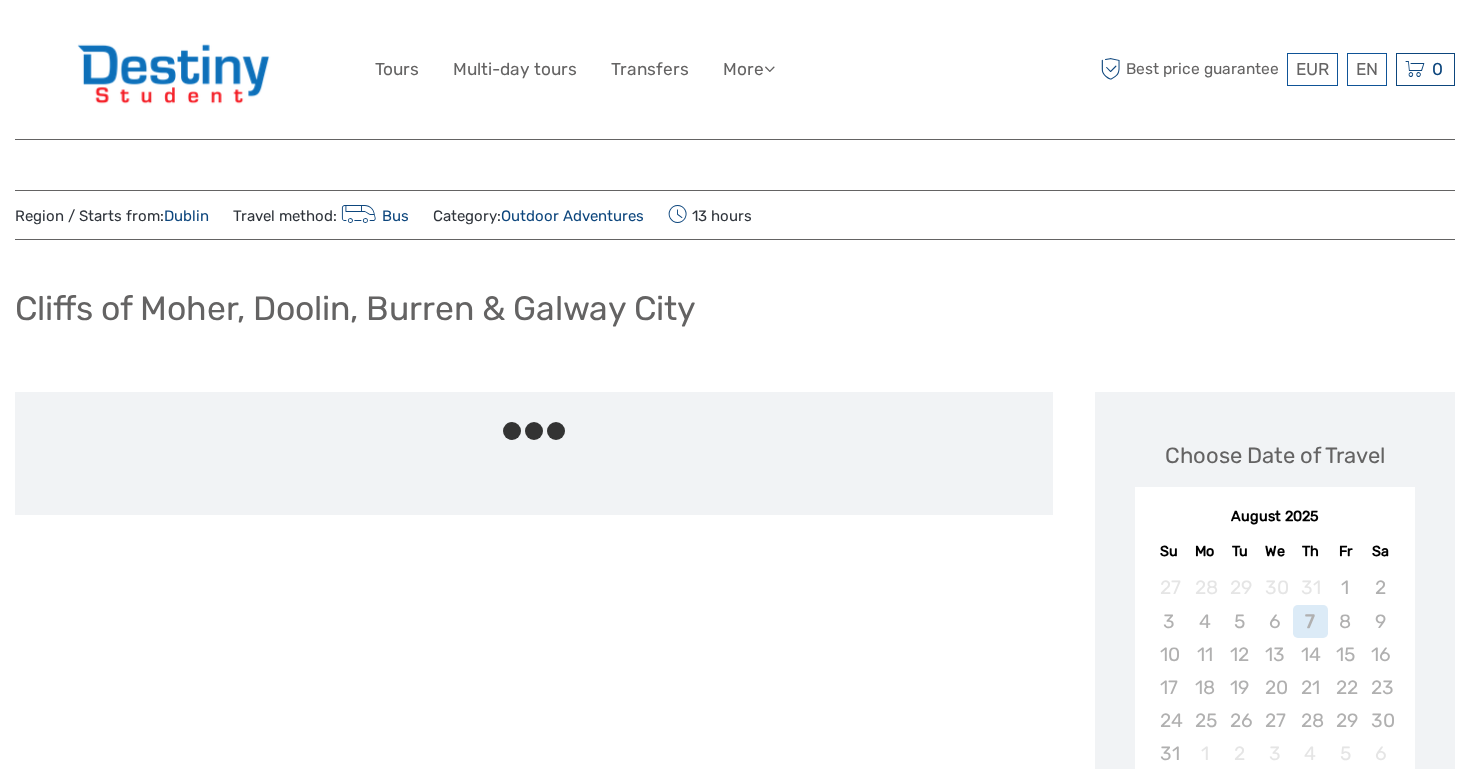 scroll, scrollTop: 0, scrollLeft: 0, axis: both 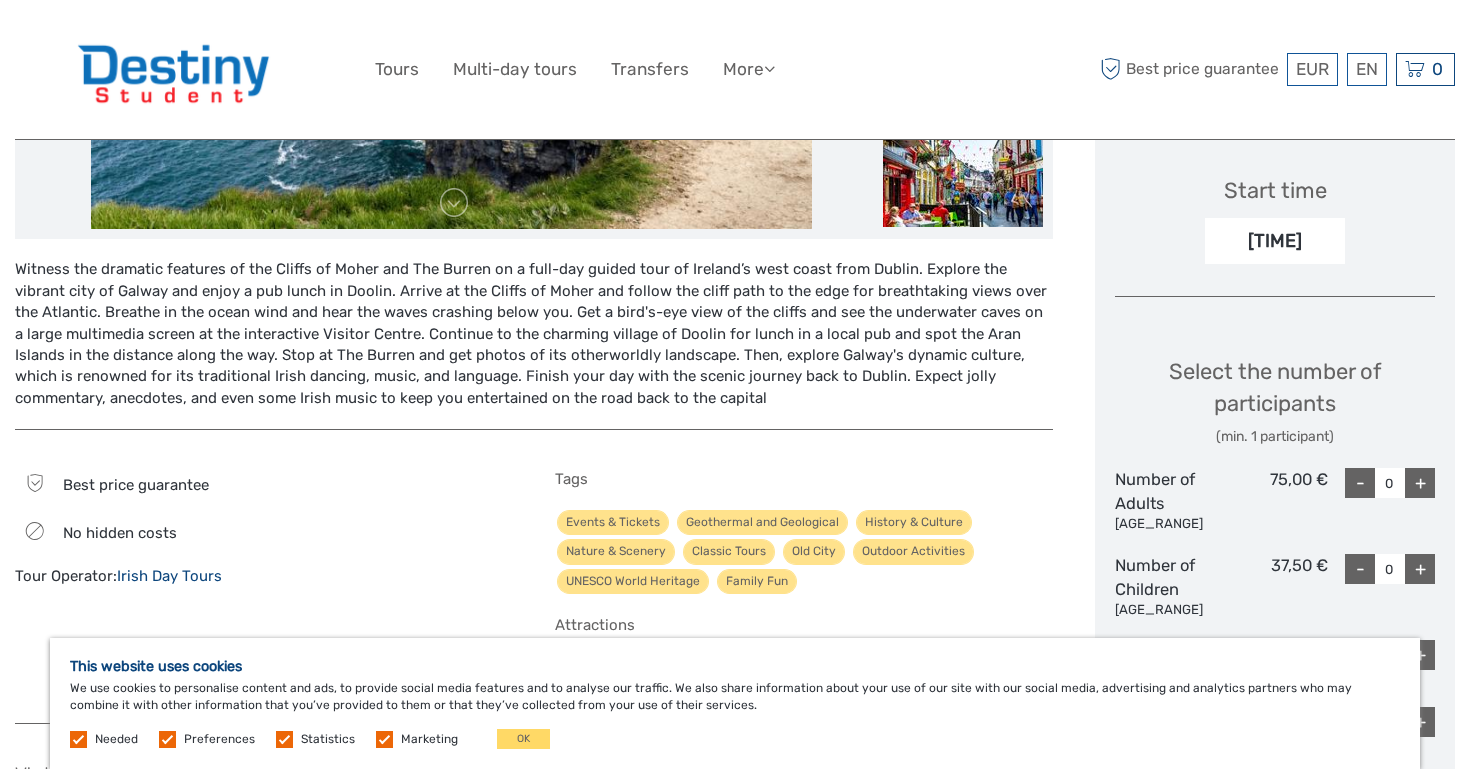 drag, startPoint x: 190, startPoint y: 292, endPoint x: 282, endPoint y: 284, distance: 92.34717 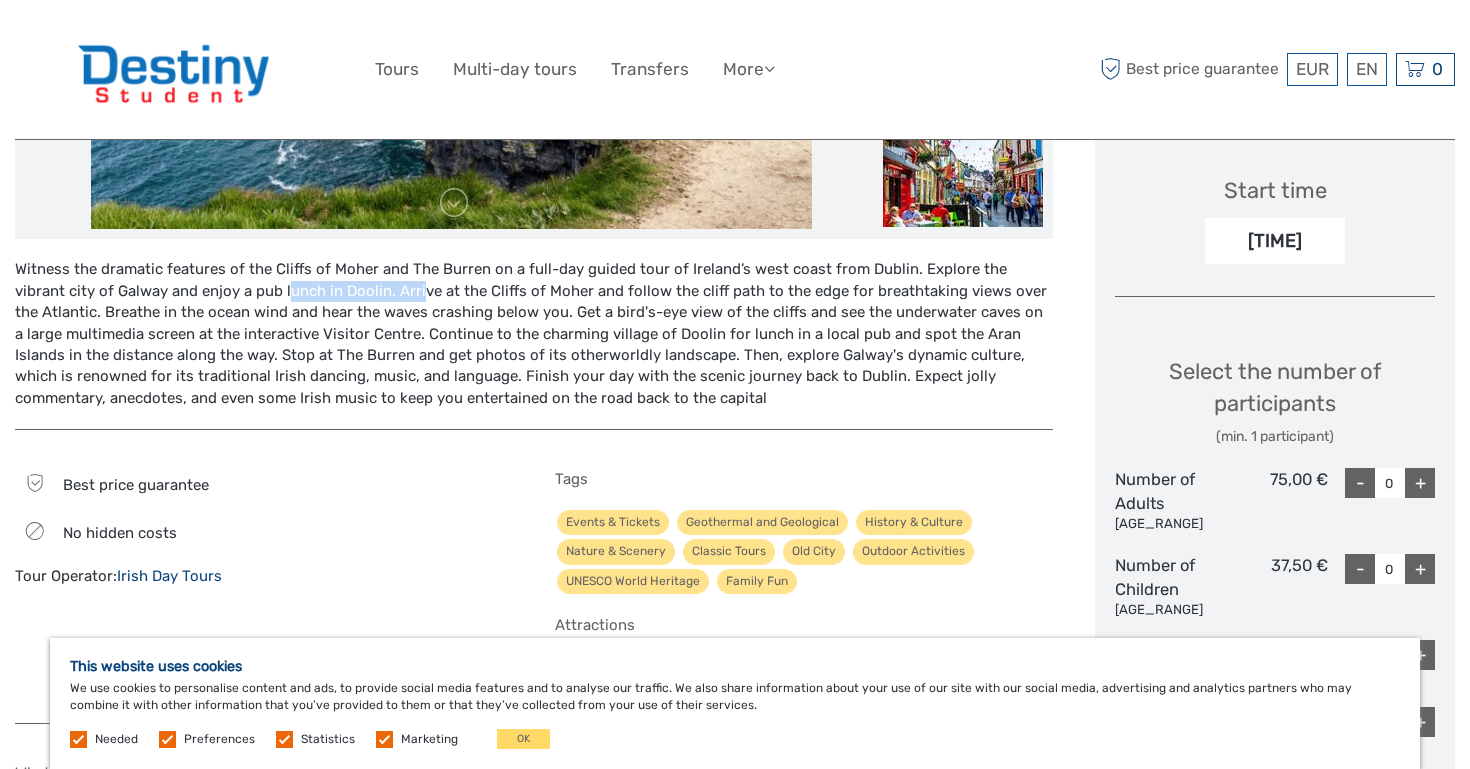 drag, startPoint x: 334, startPoint y: 290, endPoint x: 186, endPoint y: 291, distance: 148.00337 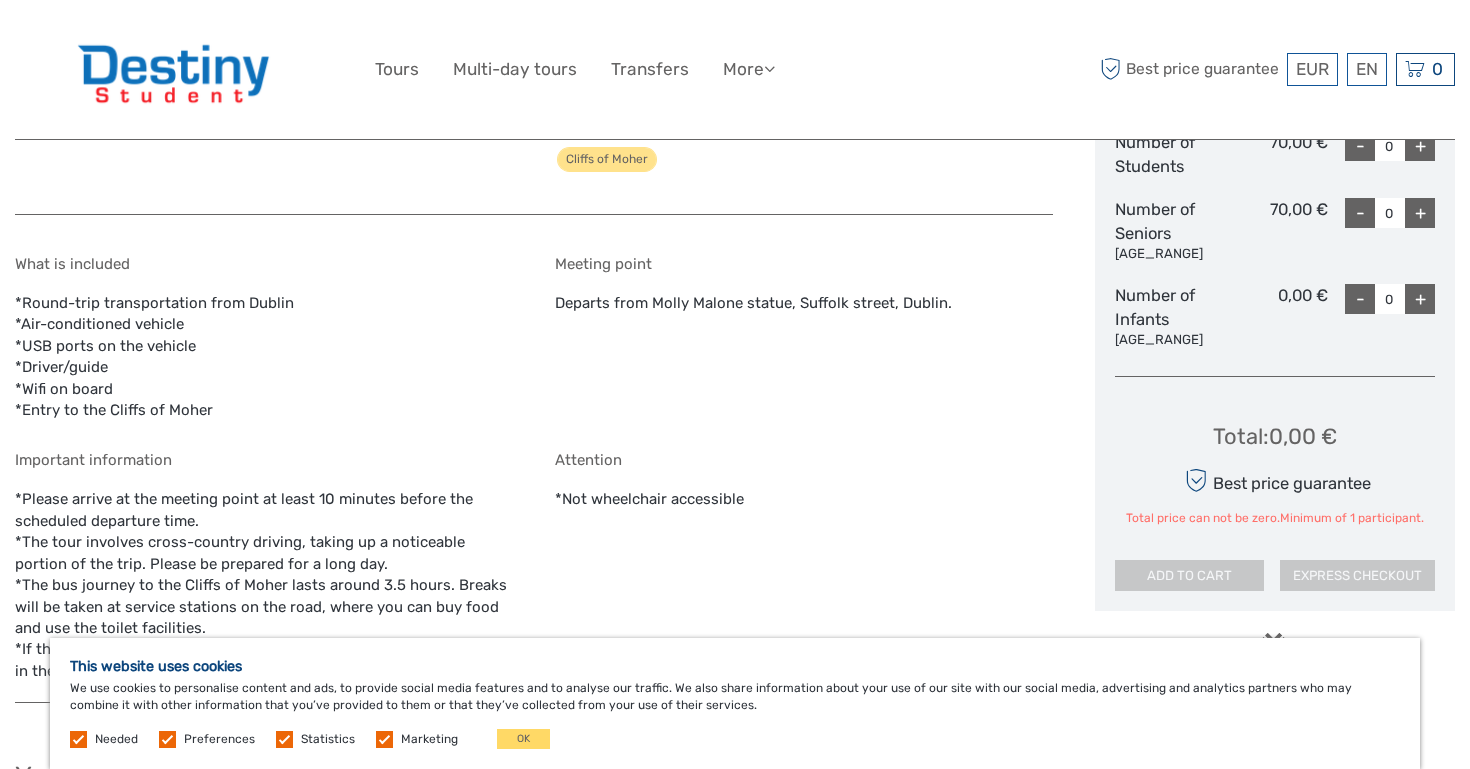 scroll, scrollTop: 1167, scrollLeft: 0, axis: vertical 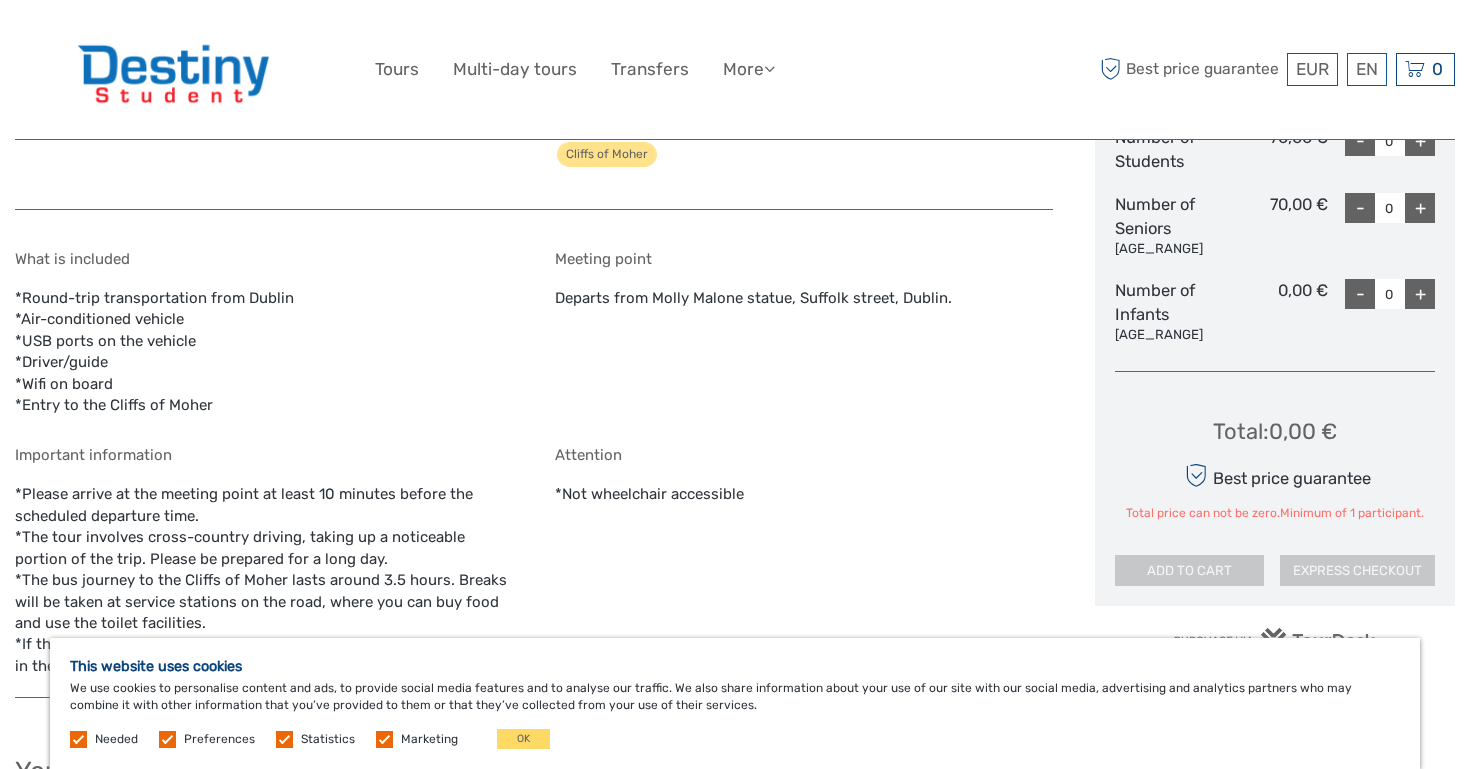 drag, startPoint x: 26, startPoint y: 299, endPoint x: 273, endPoint y: 322, distance: 248.06854 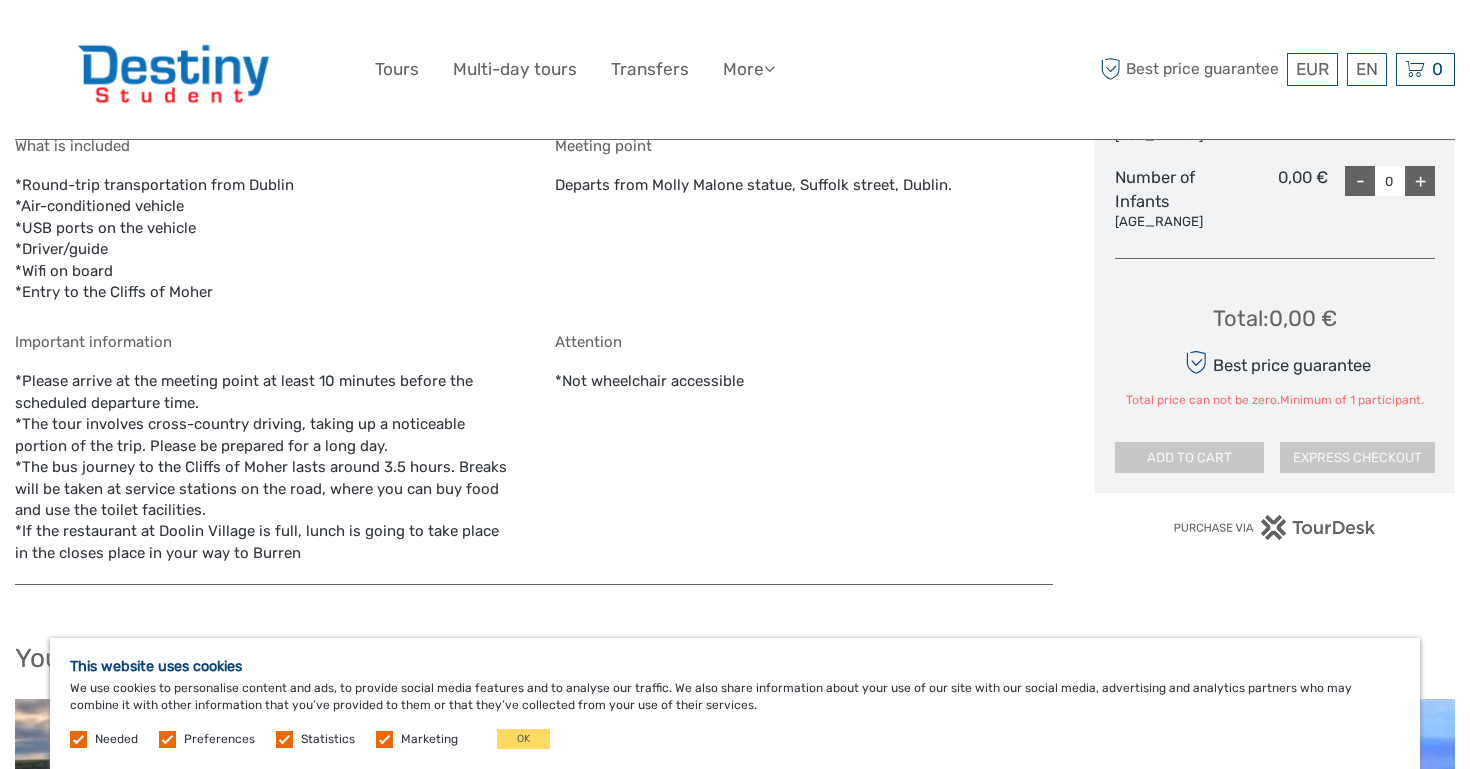 scroll, scrollTop: 1288, scrollLeft: 0, axis: vertical 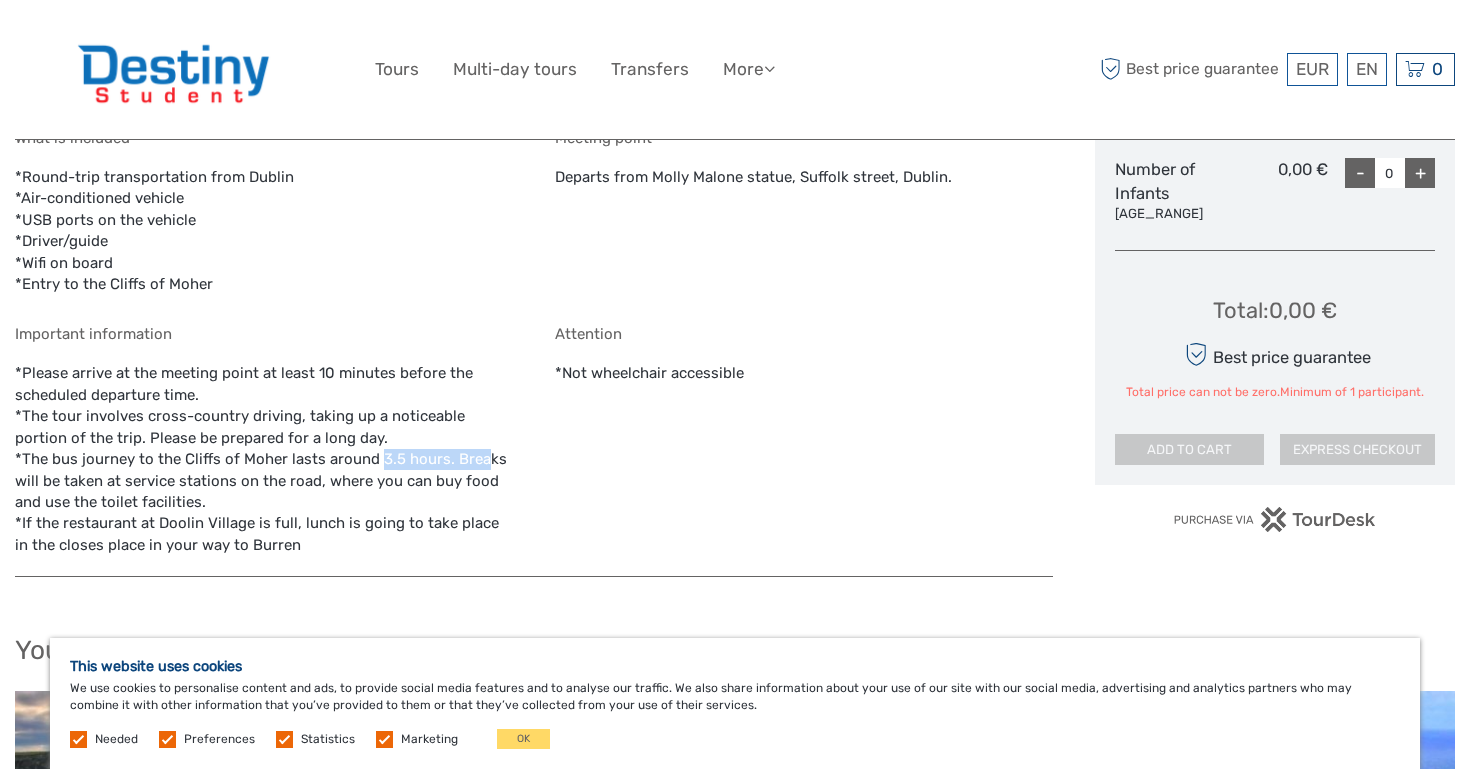drag, startPoint x: 374, startPoint y: 455, endPoint x: 488, endPoint y: 453, distance: 114.01754 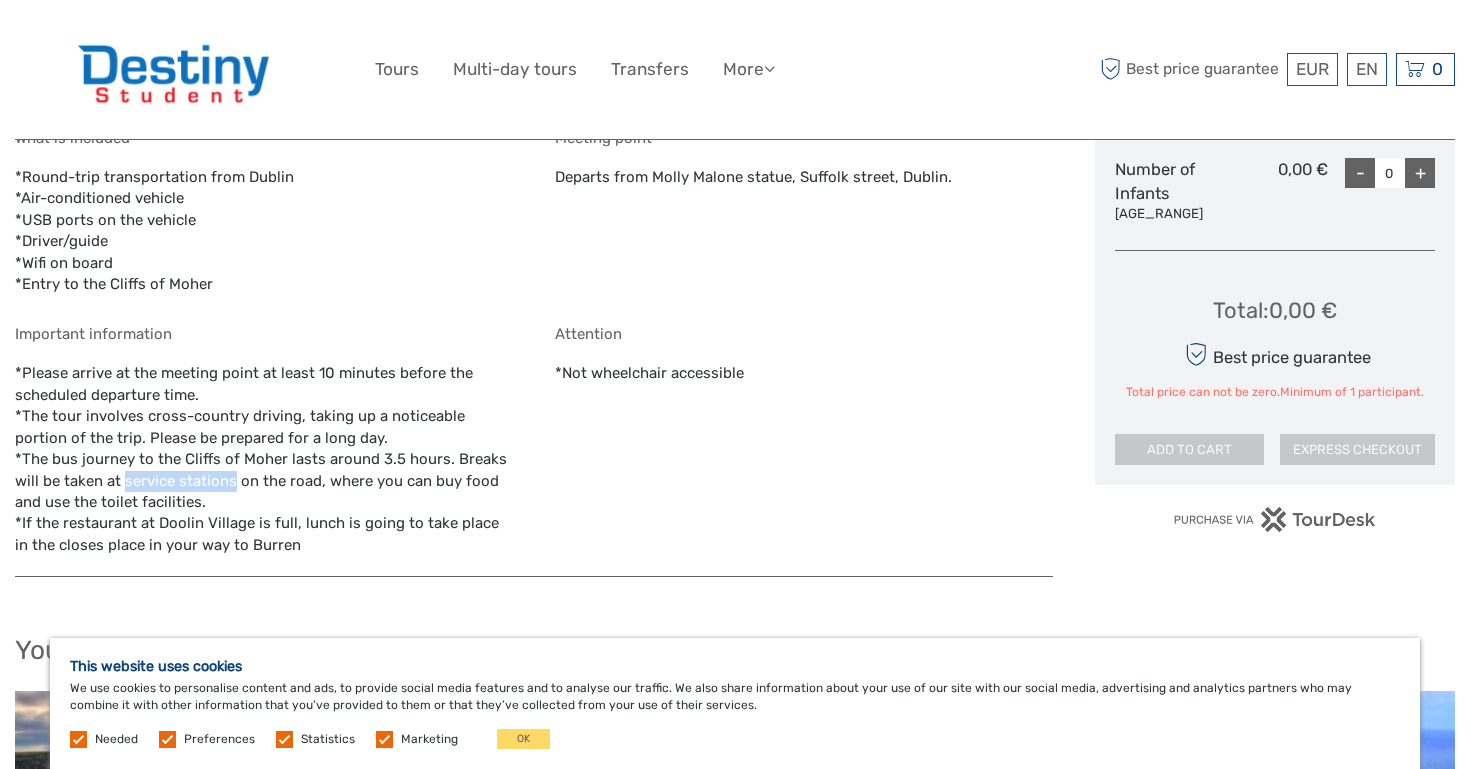 drag, startPoint x: 126, startPoint y: 480, endPoint x: 247, endPoint y: 491, distance: 121.49897 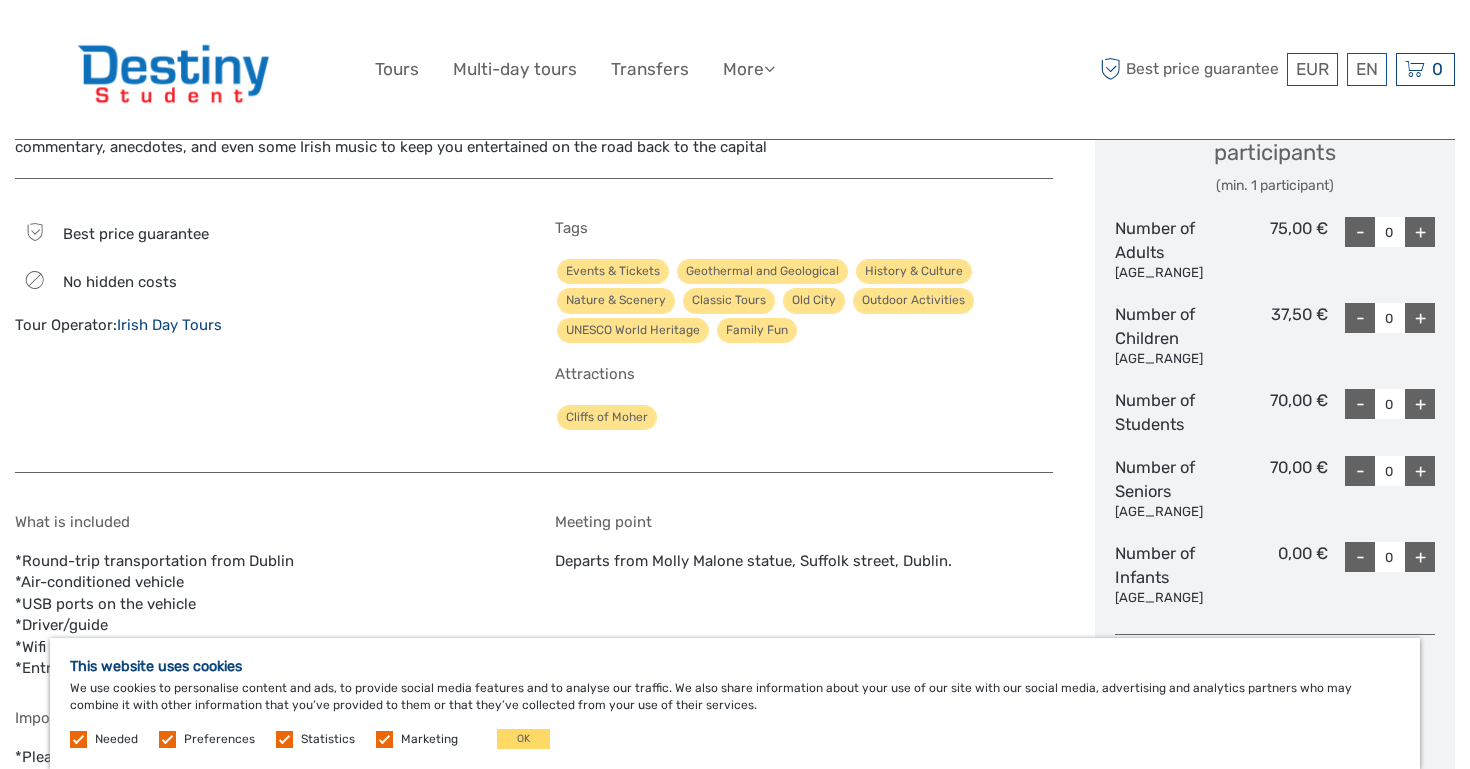 scroll, scrollTop: 890, scrollLeft: 0, axis: vertical 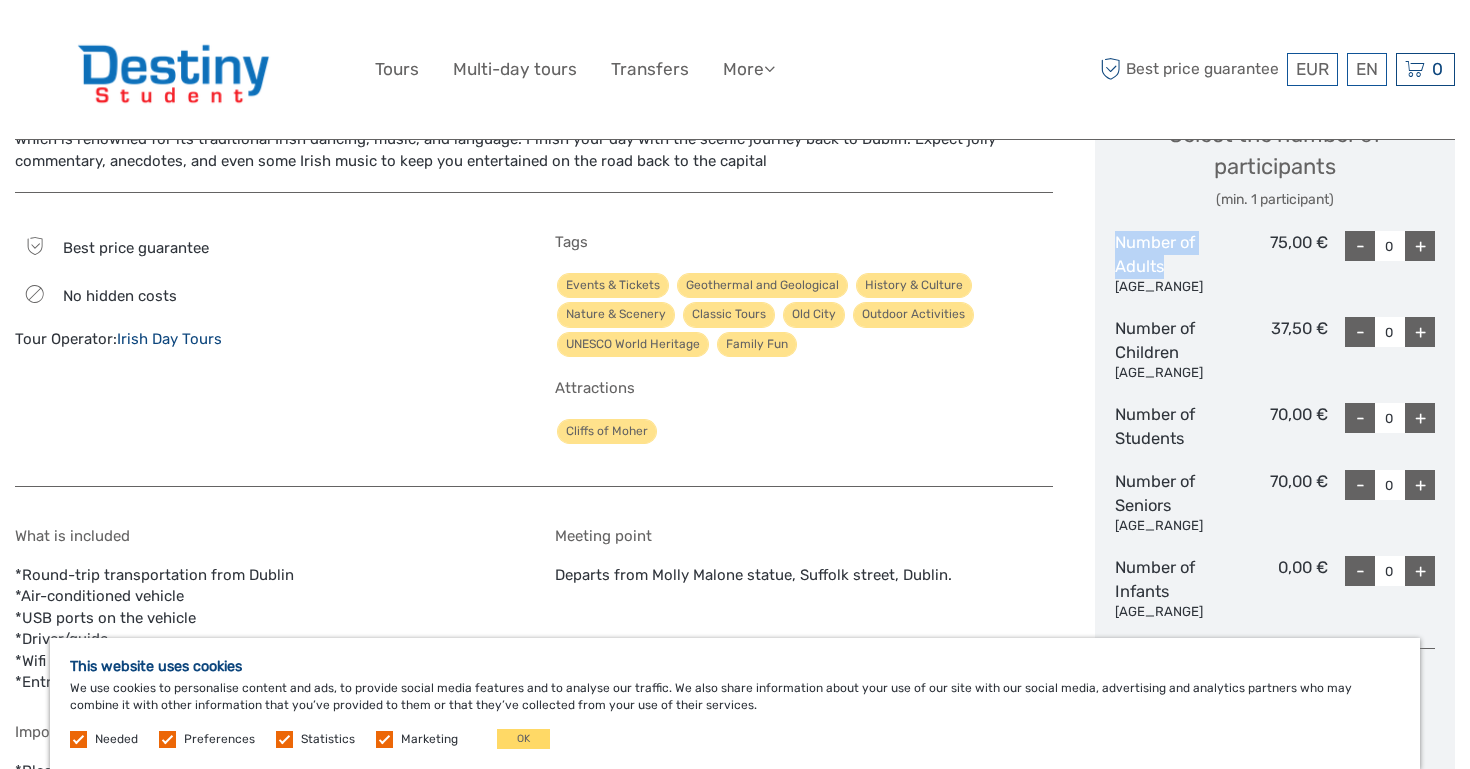 drag, startPoint x: 1188, startPoint y: 273, endPoint x: 1104, endPoint y: 246, distance: 88.23265 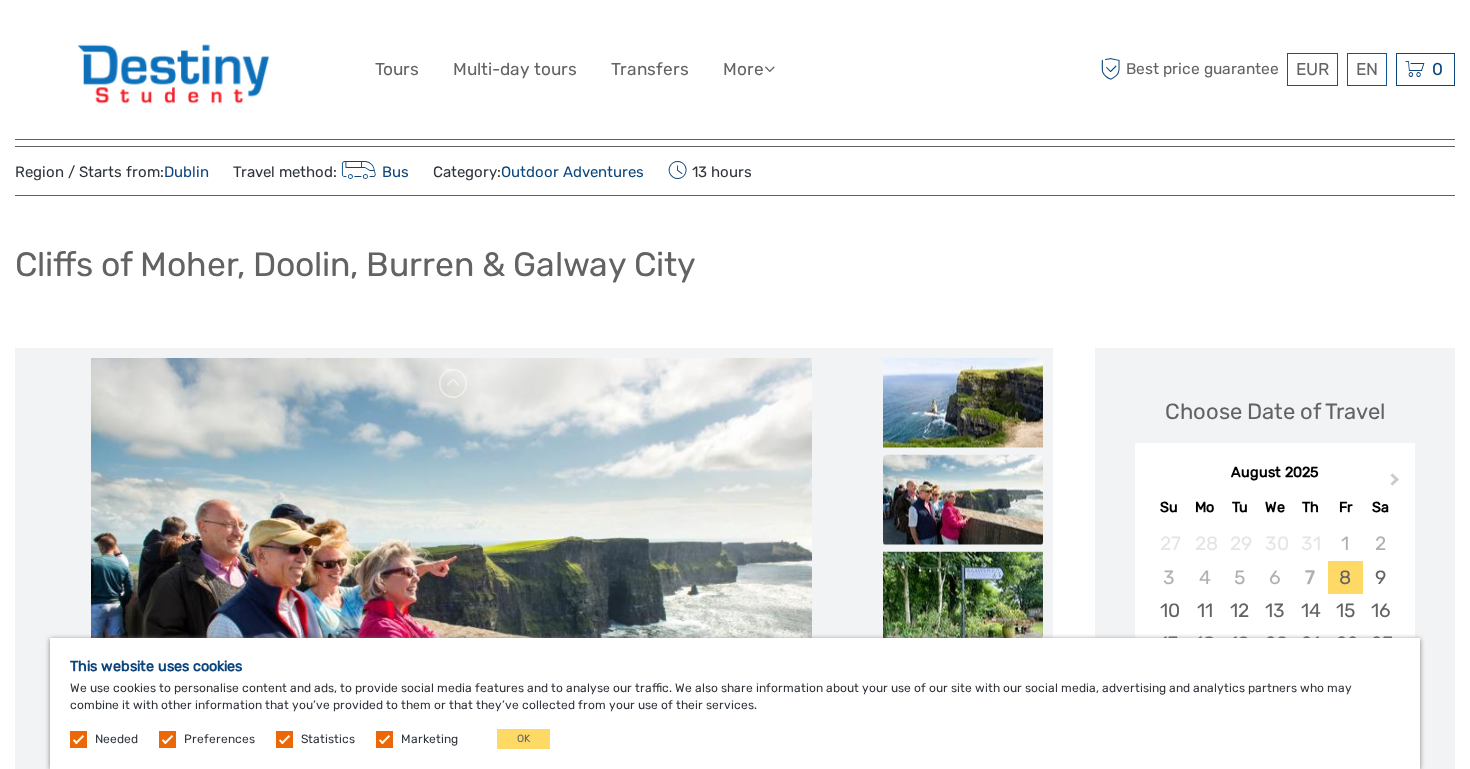 scroll, scrollTop: 0, scrollLeft: 0, axis: both 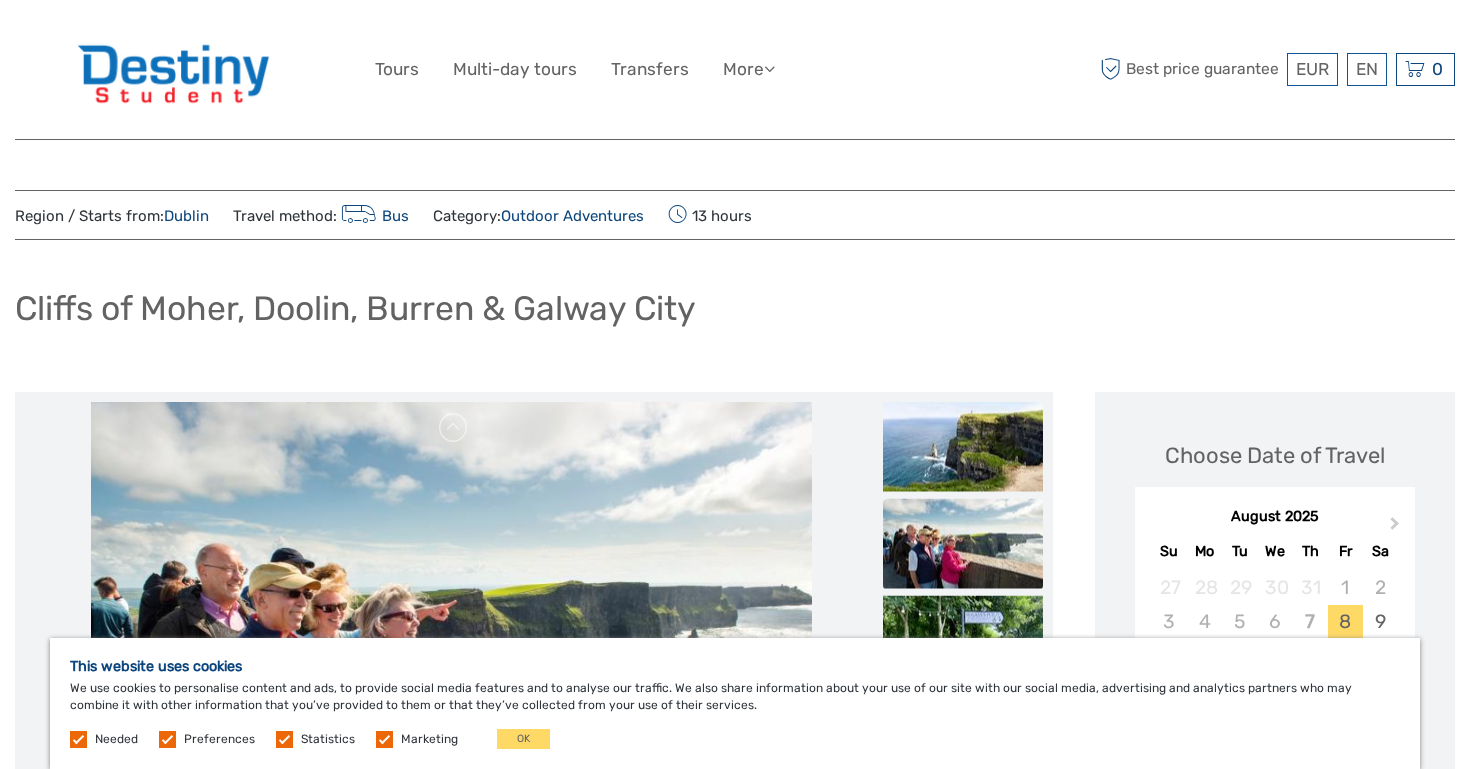 click on "Cliffs of Moher, Doolin, Burren & Galway City" at bounding box center [355, 308] 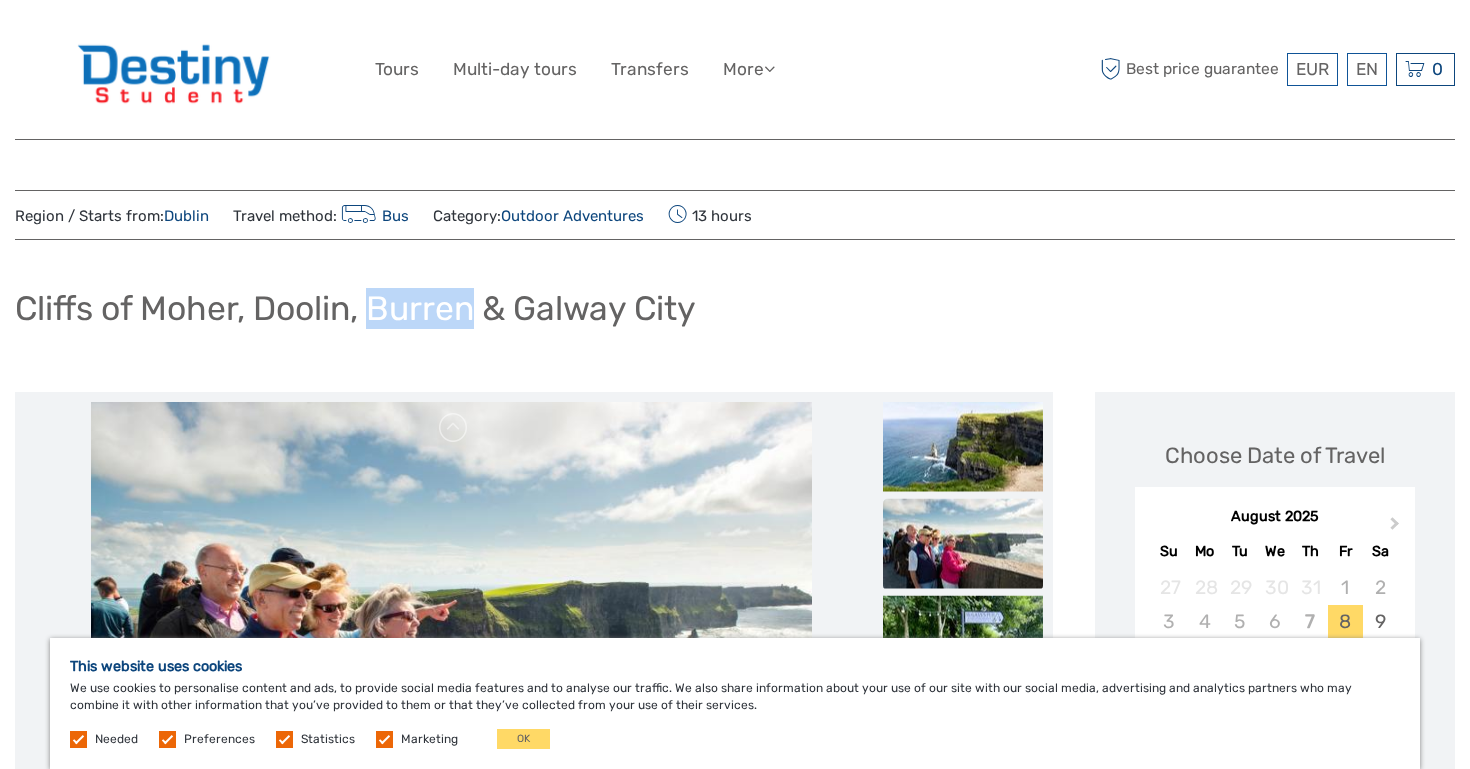 click on "Cliffs of Moher, Doolin, Burren & Galway City" at bounding box center (355, 308) 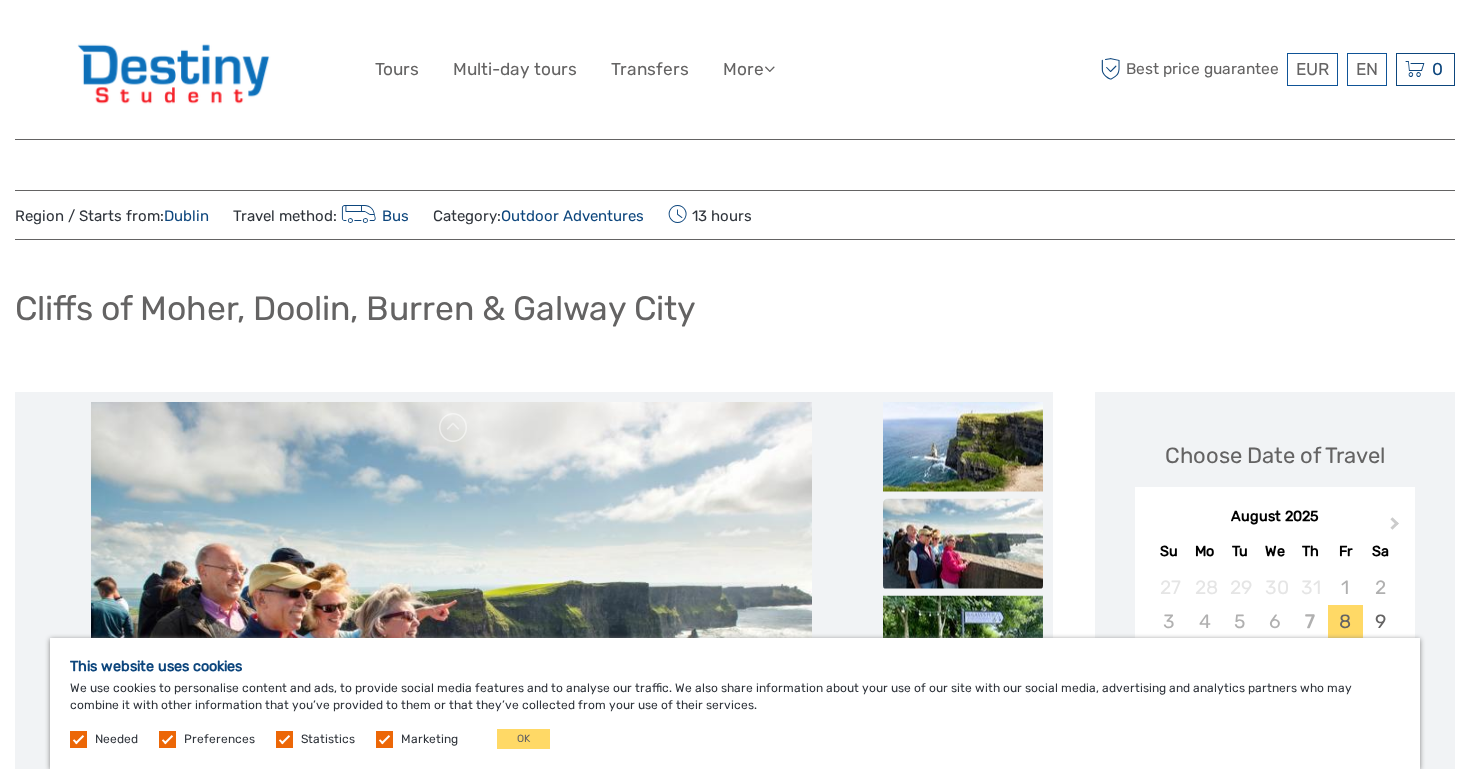 click on "Cliffs of Moher, Doolin, Burren & Galway City" at bounding box center [355, 308] 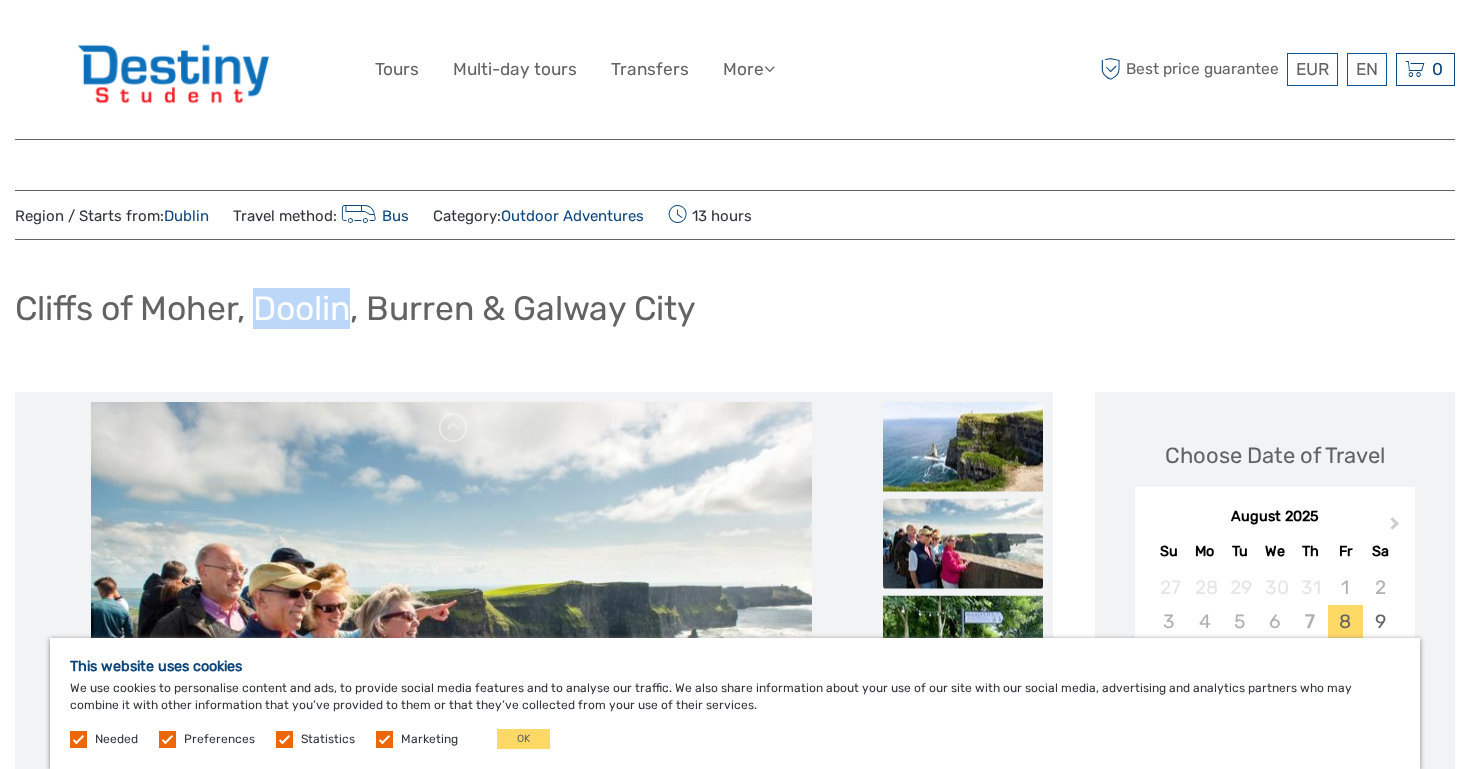 click on "Cliffs of Moher, Doolin, Burren & Galway City" at bounding box center (355, 308) 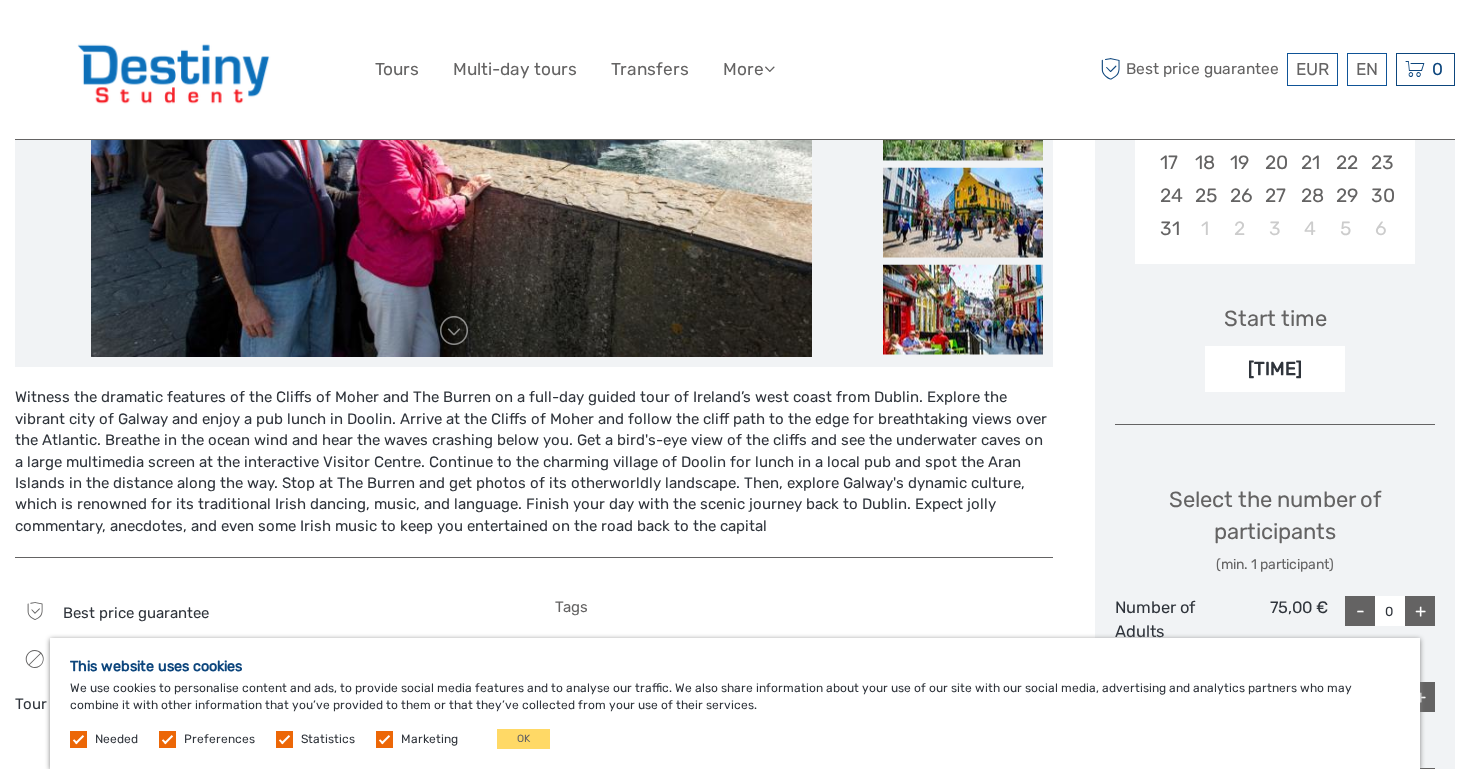 scroll, scrollTop: 549, scrollLeft: 0, axis: vertical 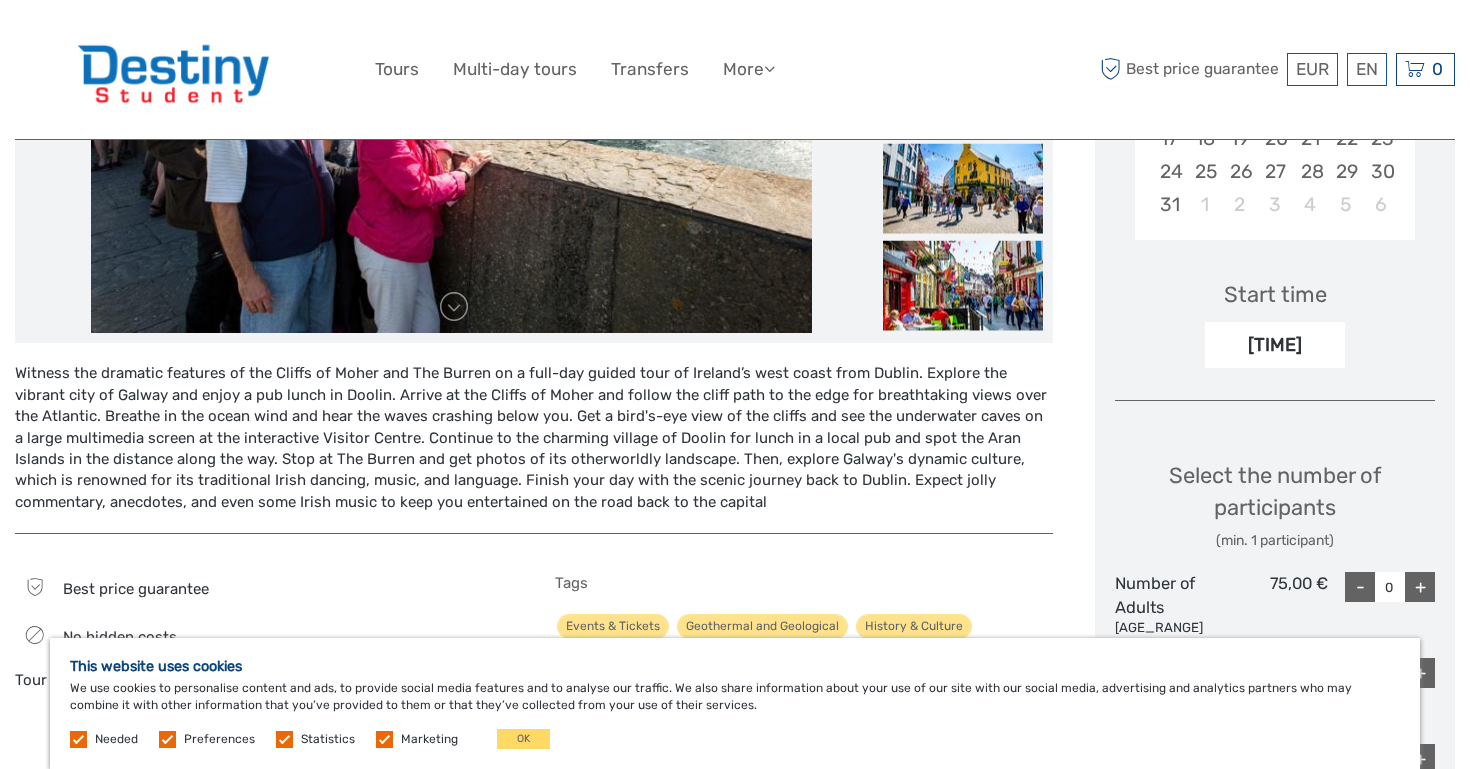 click on "Witness the dramatic features of the Cliffs of Moher and The Burren on a full-day guided tour of Ireland’s west coast from Dublin. Explore the vibrant city of Galway and enjoy a pub lunch in Doolin.
Arrive at the Cliffs of Moher and follow the cliff path to the edge for breathtaking views over the Atlantic. Breathe in the ocean wind and hear the waves crashing below you.
Get a bird's-eye view of the cliffs and see the underwater caves on a large multimedia screen at the interactive Visitor Centre.
Continue to the charming village of Doolin for lunch in a local pub and spot the Aran Islands in the distance along the way.
Stop at The Burren and get photos of its otherworldly landscape.
Then, explore Galway's dynamic culture, which is renowned for its traditional Irish dancing, music, and language.
Finish your day with the scenic journey back to Dublin. Expect jolly commentary, anecdotes, and even some Irish music to keep you entertained on the road back to the capital" at bounding box center (534, 438) 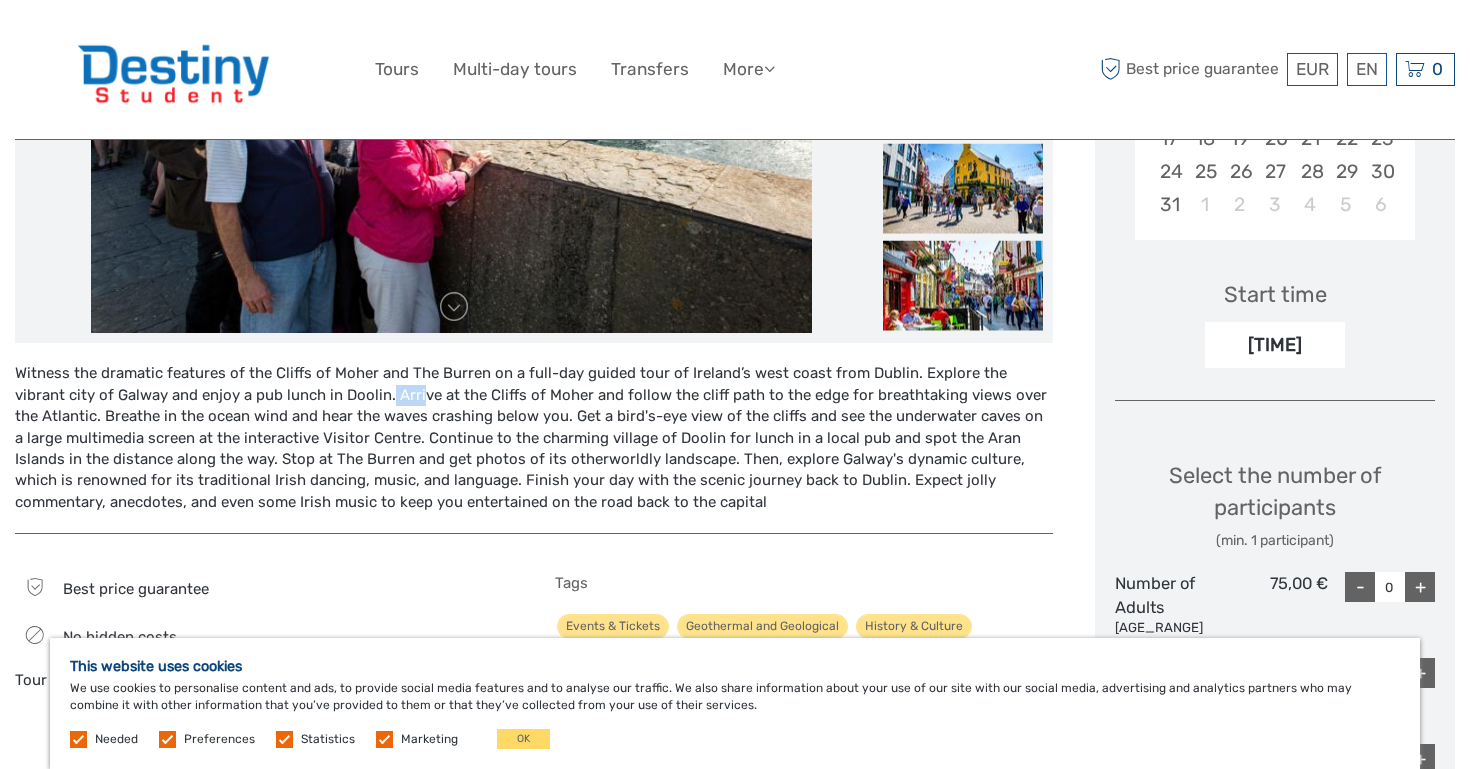 click on "Witness the dramatic features of the Cliffs of Moher and The Burren on a full-day guided tour of Ireland’s west coast from Dublin. Explore the vibrant city of Galway and enjoy a pub lunch in Doolin.
Arrive at the Cliffs of Moher and follow the cliff path to the edge for breathtaking views over the Atlantic. Breathe in the ocean wind and hear the waves crashing below you.
Get a bird's-eye view of the cliffs and see the underwater caves on a large multimedia screen at the interactive Visitor Centre.
Continue to the charming village of Doolin for lunch in a local pub and spot the Aran Islands in the distance along the way.
Stop at The Burren and get photos of its otherworldly landscape.
Then, explore Galway's dynamic culture, which is renowned for its traditional Irish dancing, music, and language.
Finish your day with the scenic journey back to Dublin. Expect jolly commentary, anecdotes, and even some Irish music to keep you entertained on the road back to the capital" at bounding box center [534, 438] 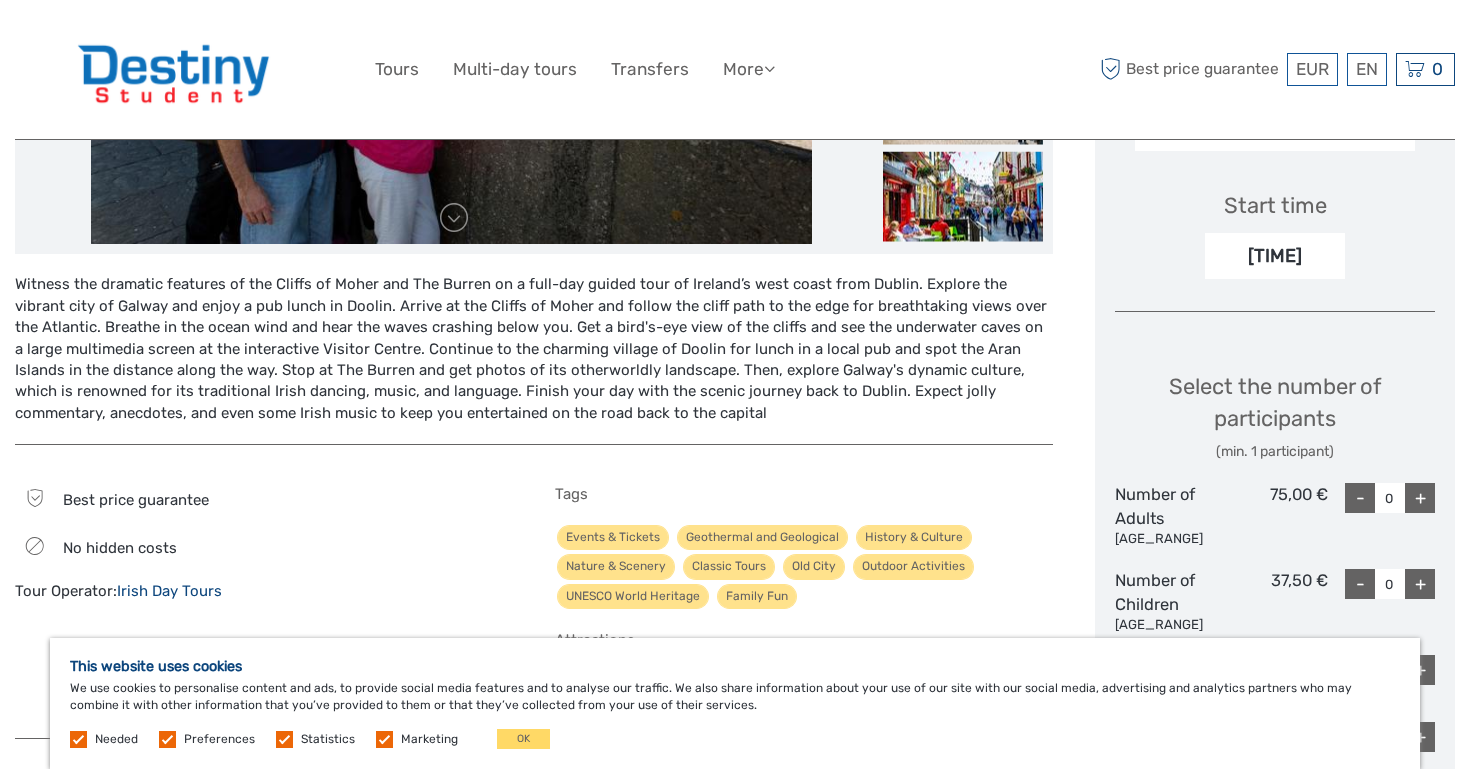 click at bounding box center [167, 739] 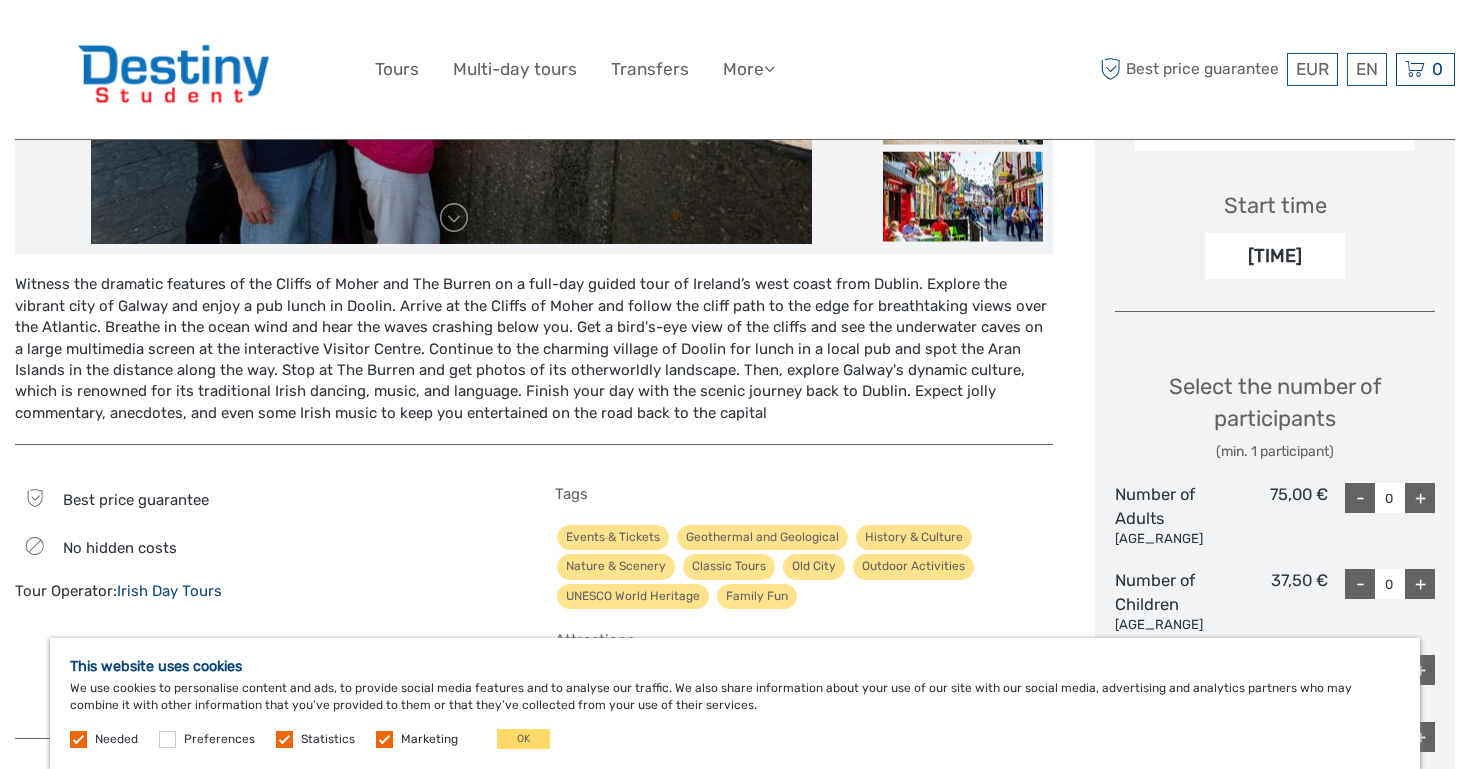 click at bounding box center (284, 739) 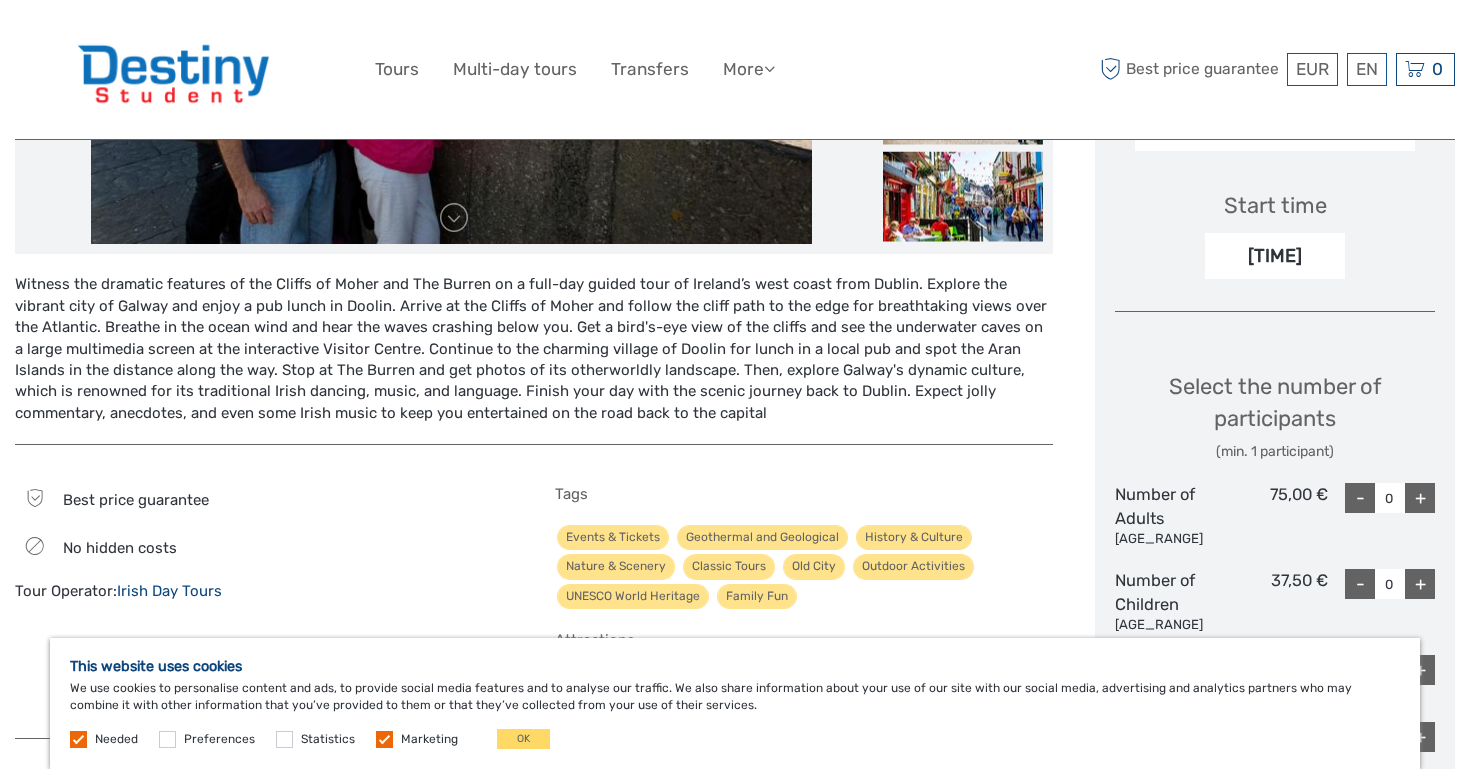 click at bounding box center [384, 739] 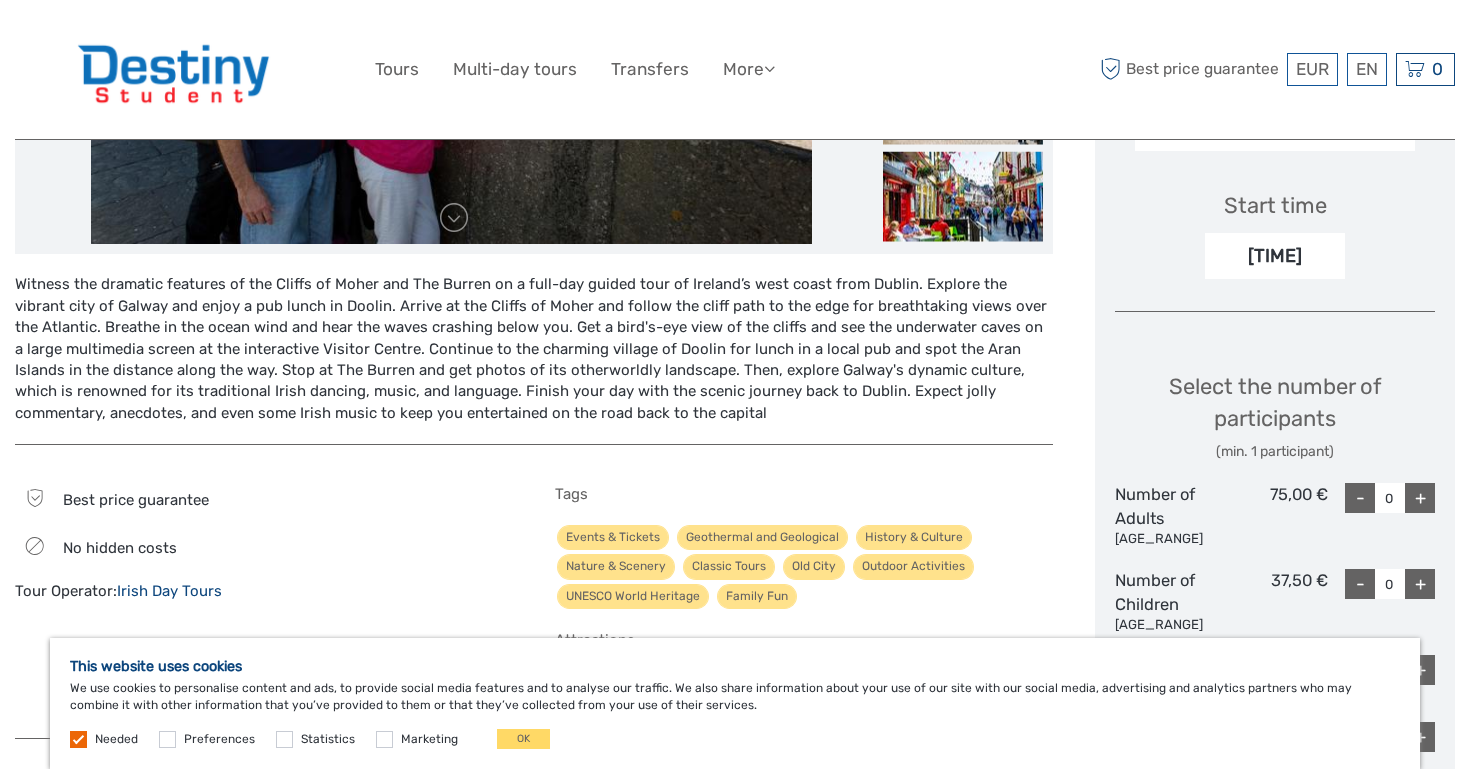 click on "Needed
Preferences
Statistics
Marketing
OK" at bounding box center [312, 739] 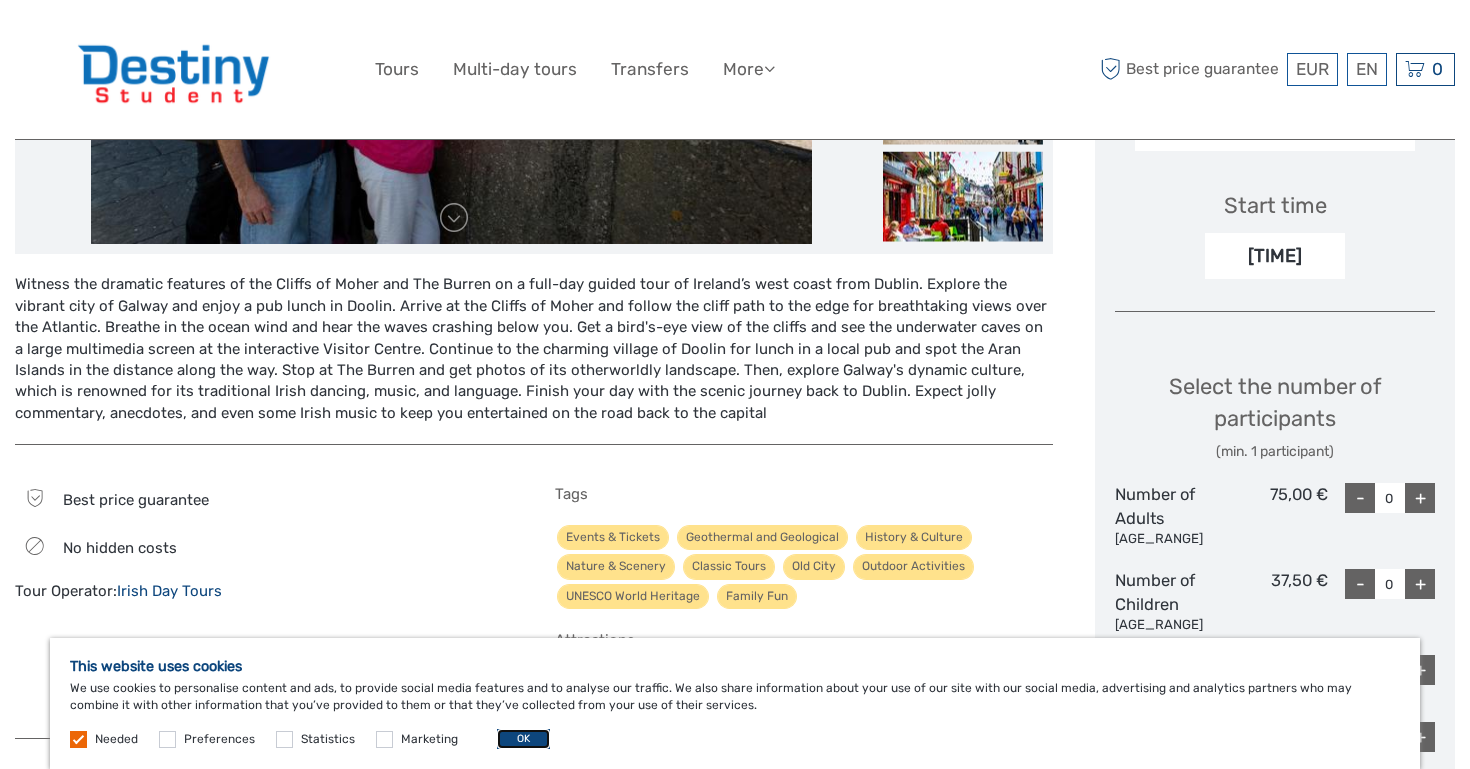 click on "OK" at bounding box center [523, 739] 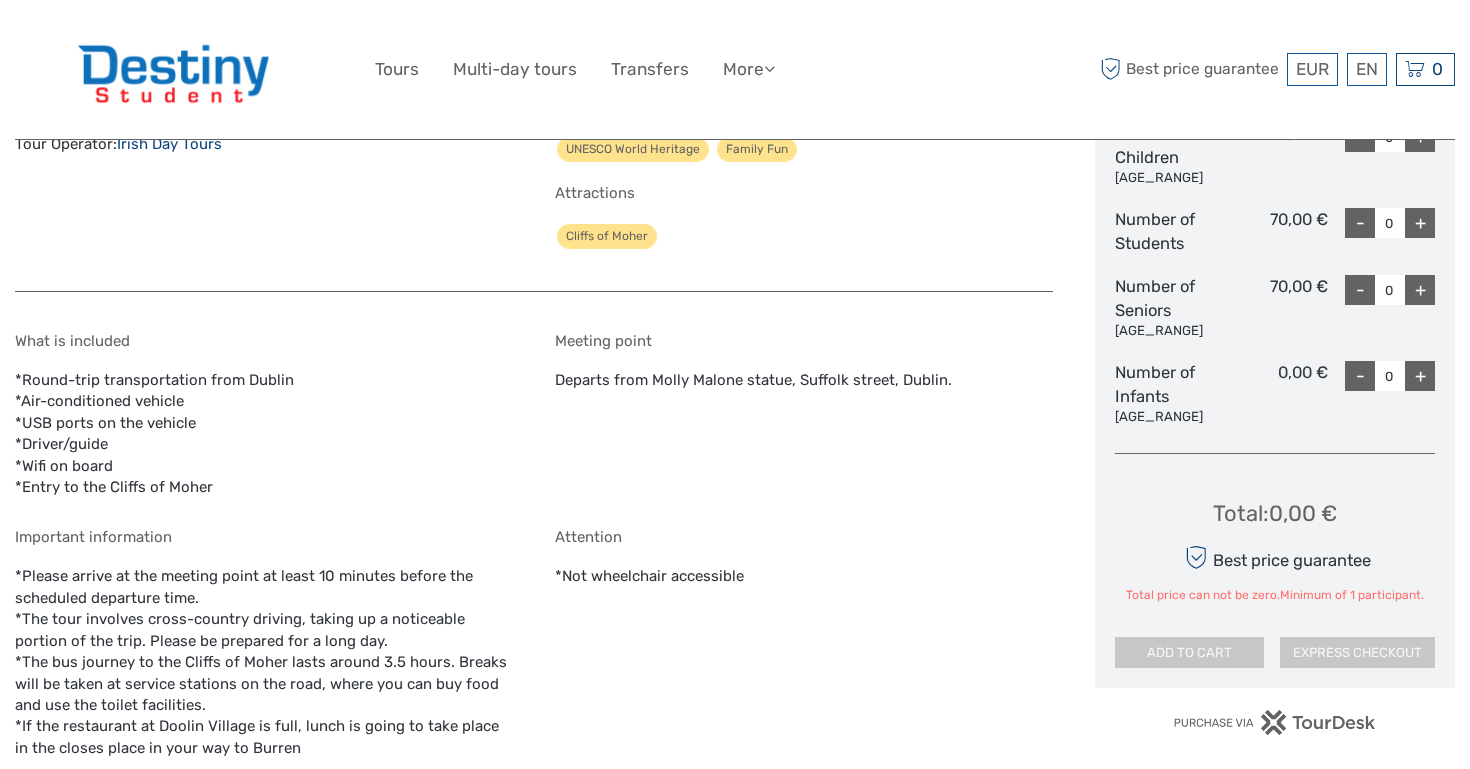 scroll, scrollTop: 1086, scrollLeft: 0, axis: vertical 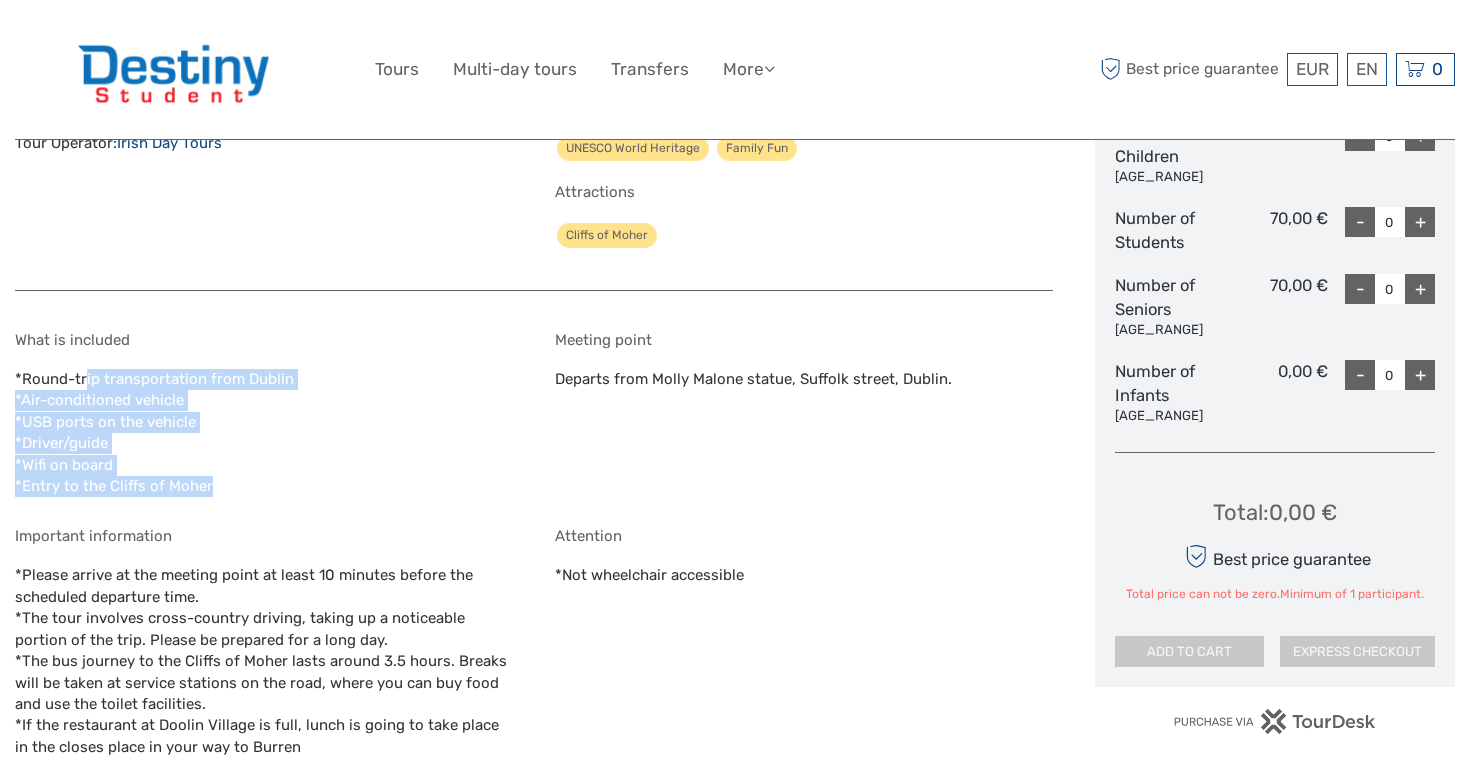 drag, startPoint x: 243, startPoint y: 479, endPoint x: 17, endPoint y: 362, distance: 254.48969 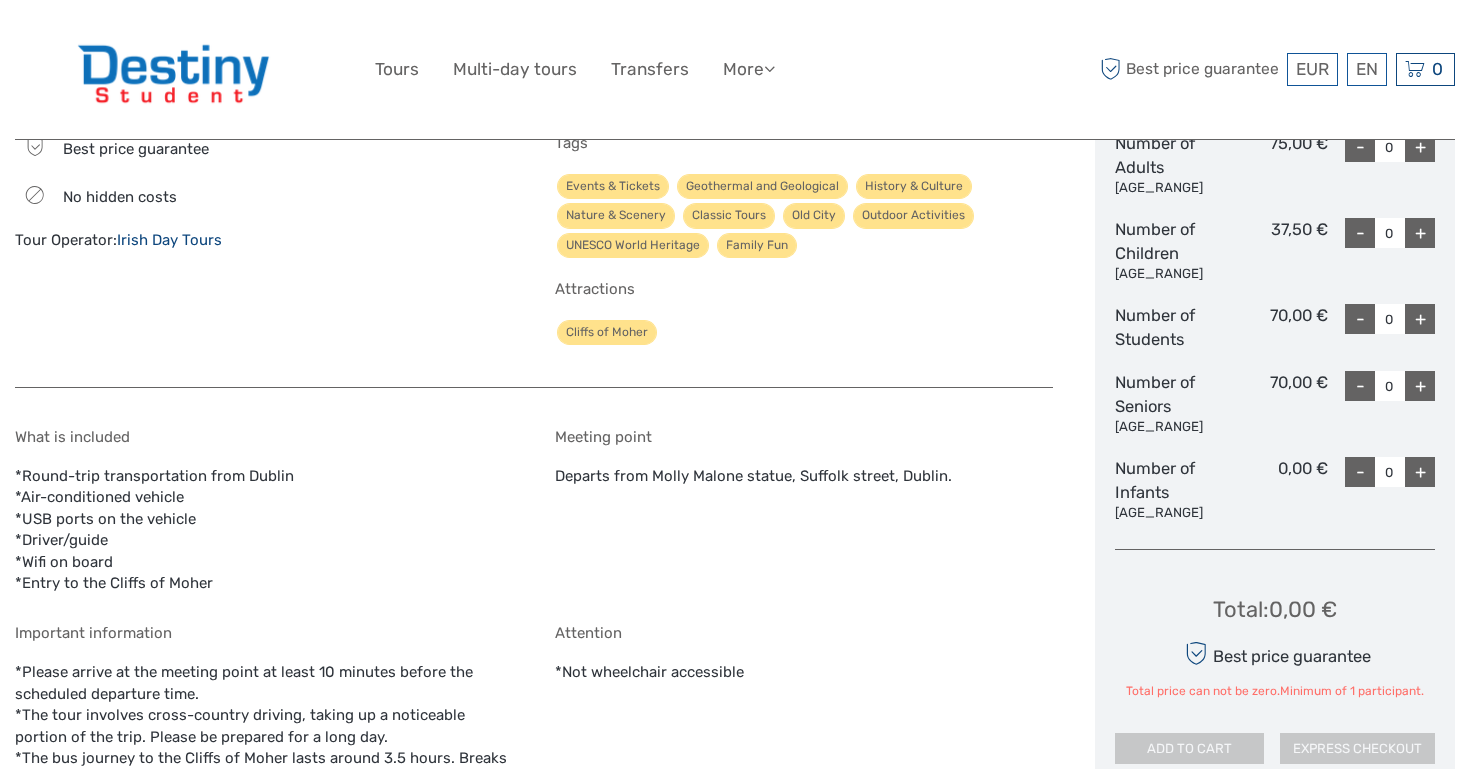 scroll, scrollTop: 988, scrollLeft: 0, axis: vertical 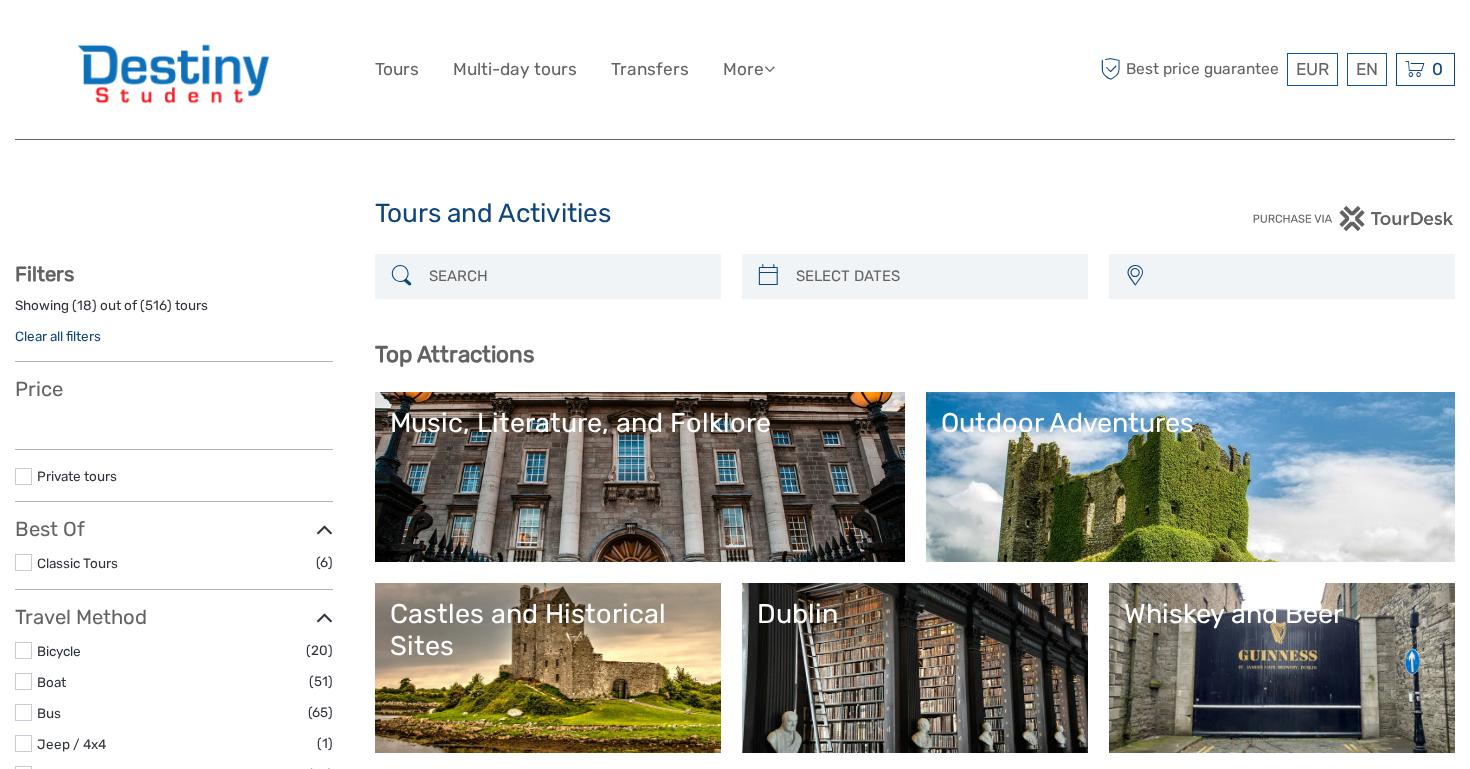 select 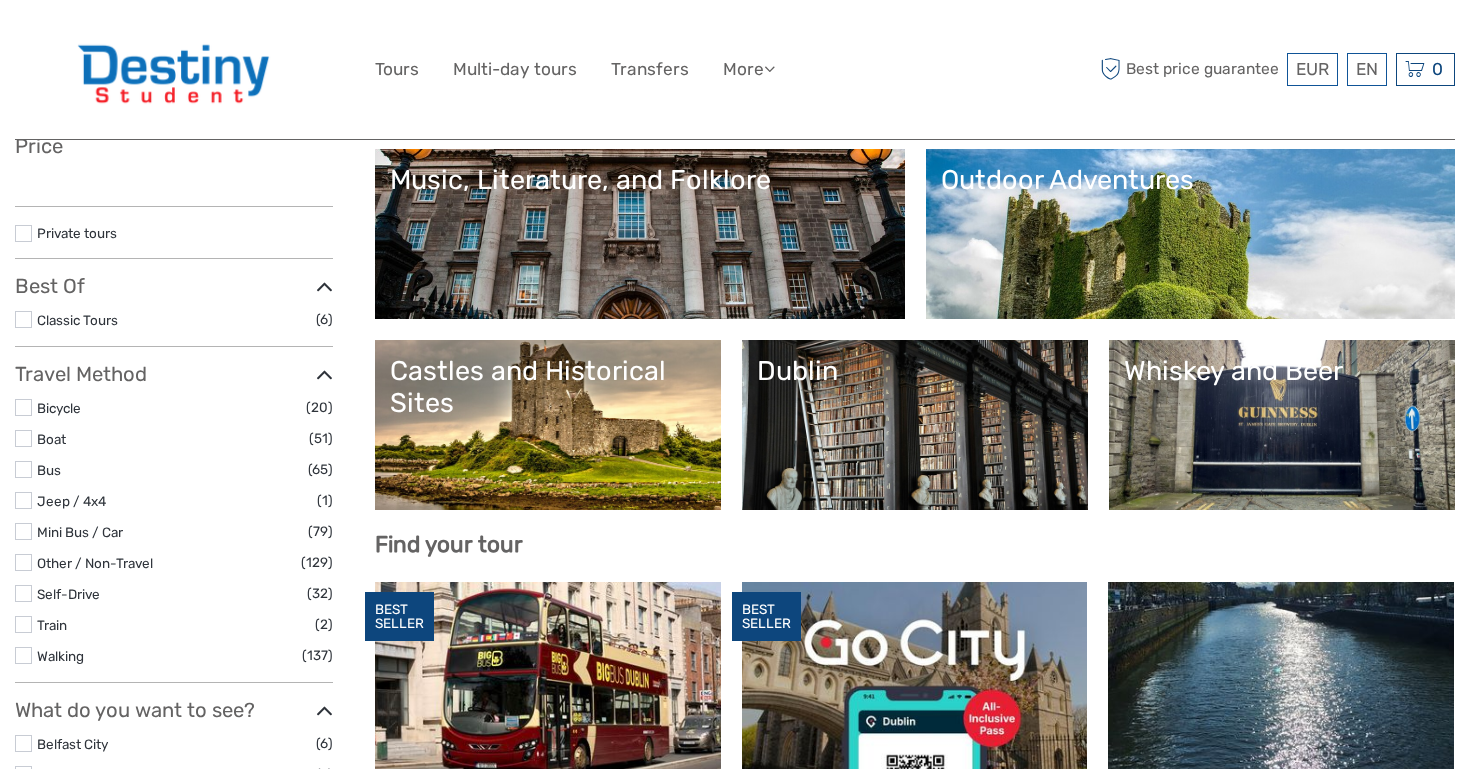select 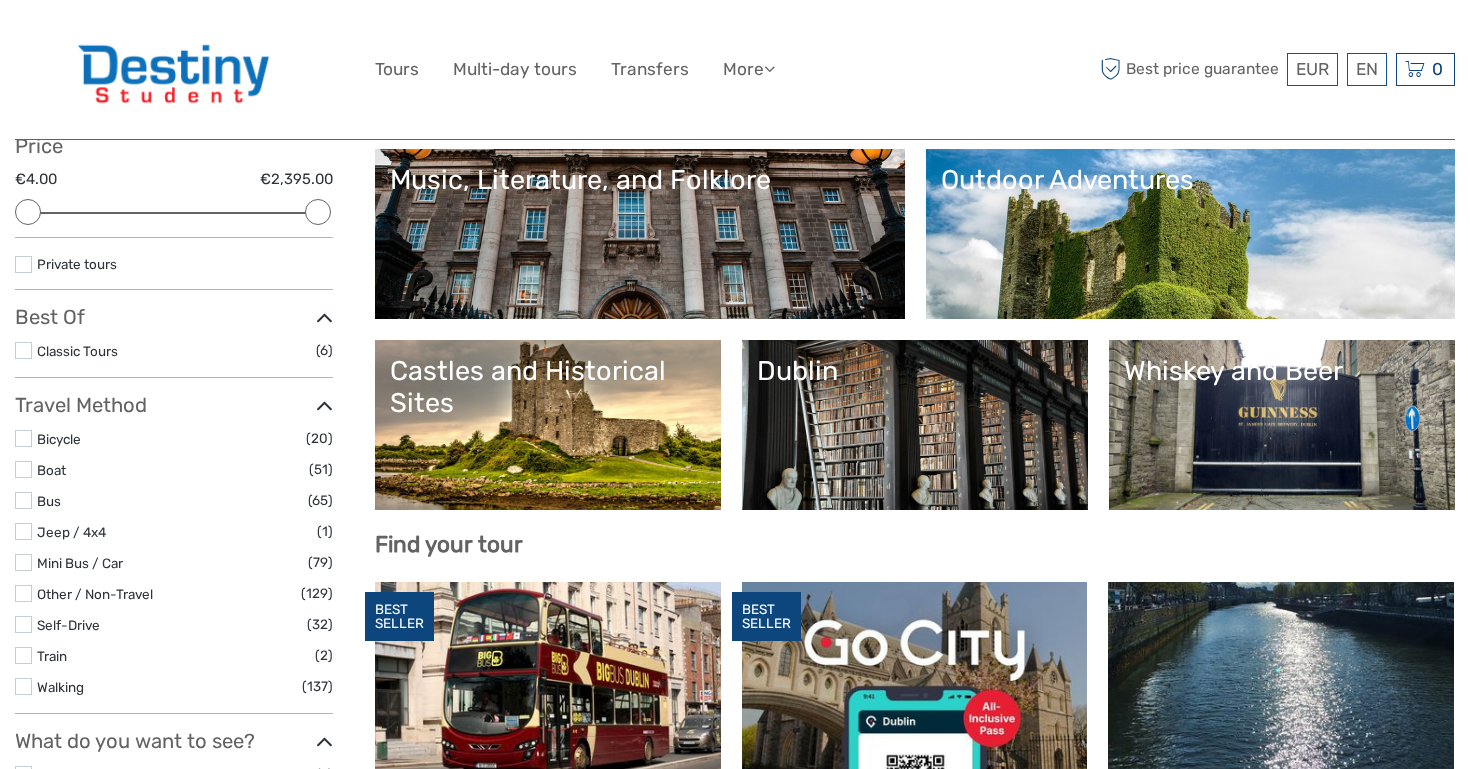 scroll, scrollTop: 404, scrollLeft: 0, axis: vertical 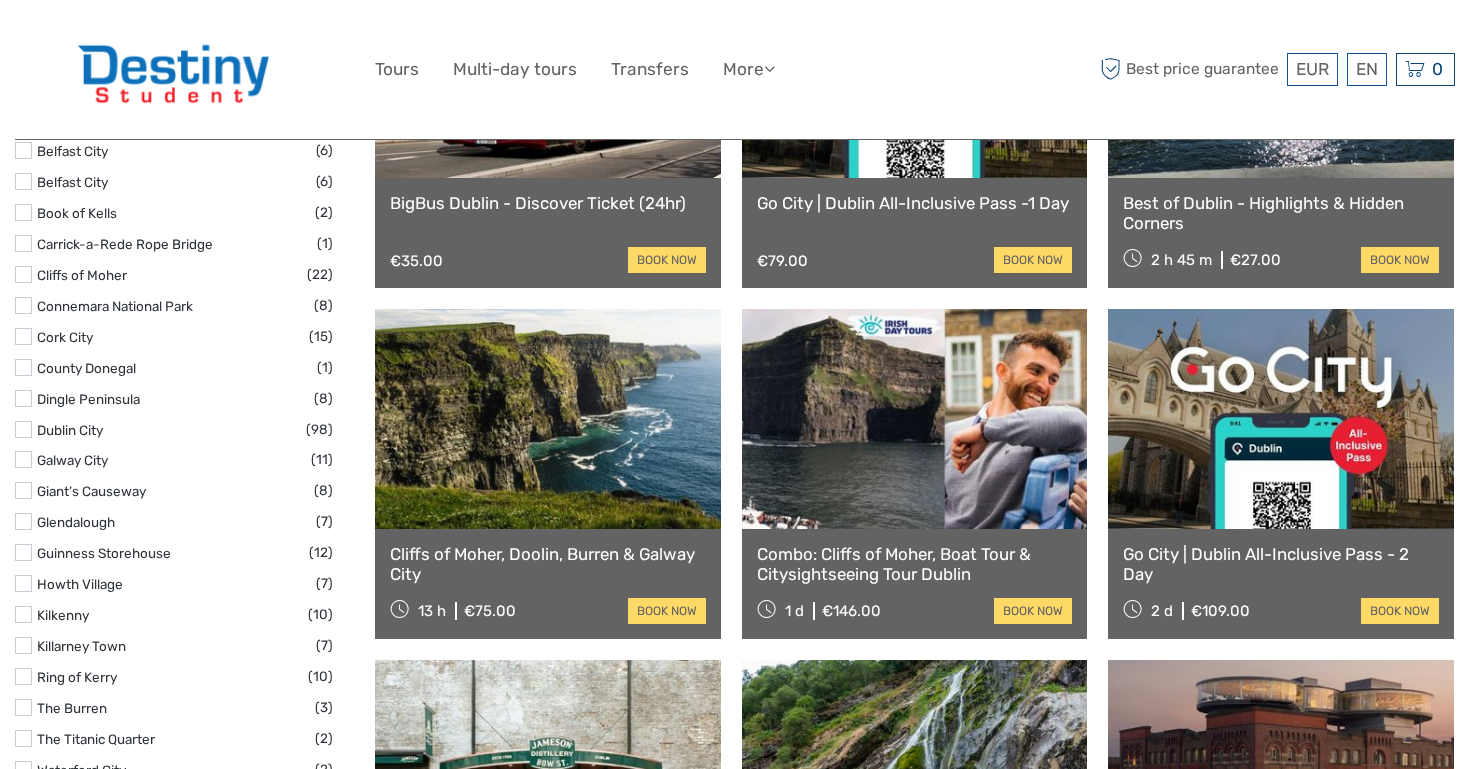 click at bounding box center (548, 419) 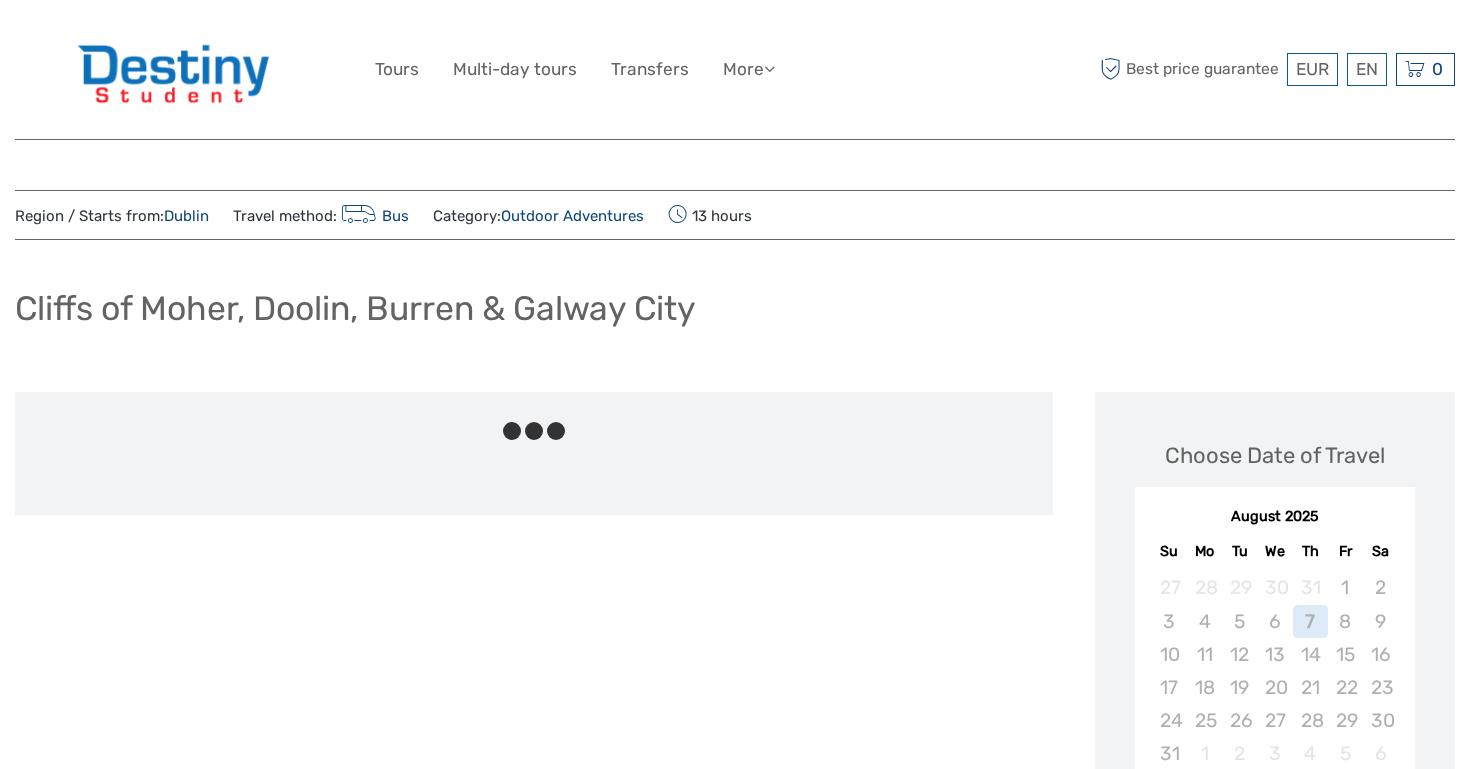 scroll, scrollTop: 0, scrollLeft: 0, axis: both 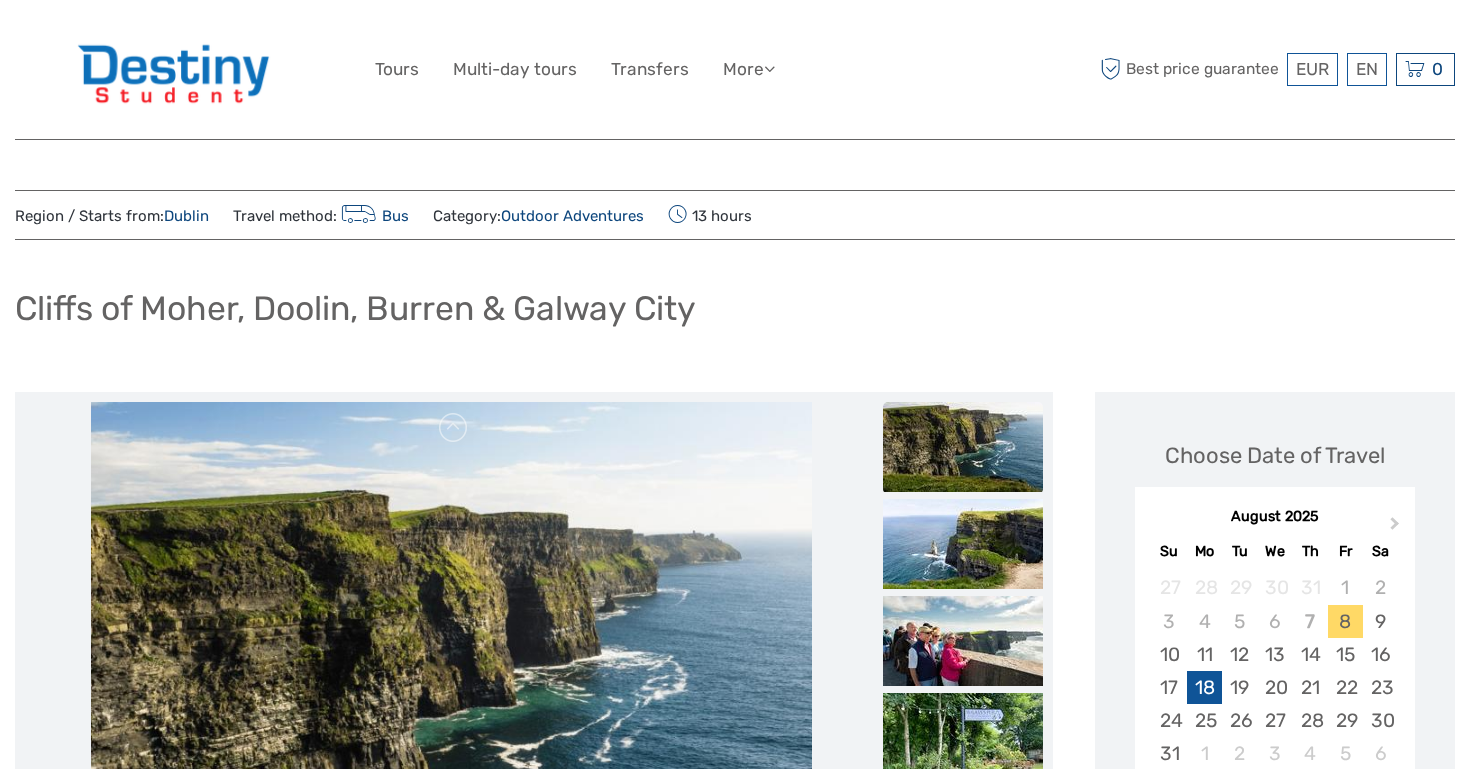 click on "18" at bounding box center [1204, 687] 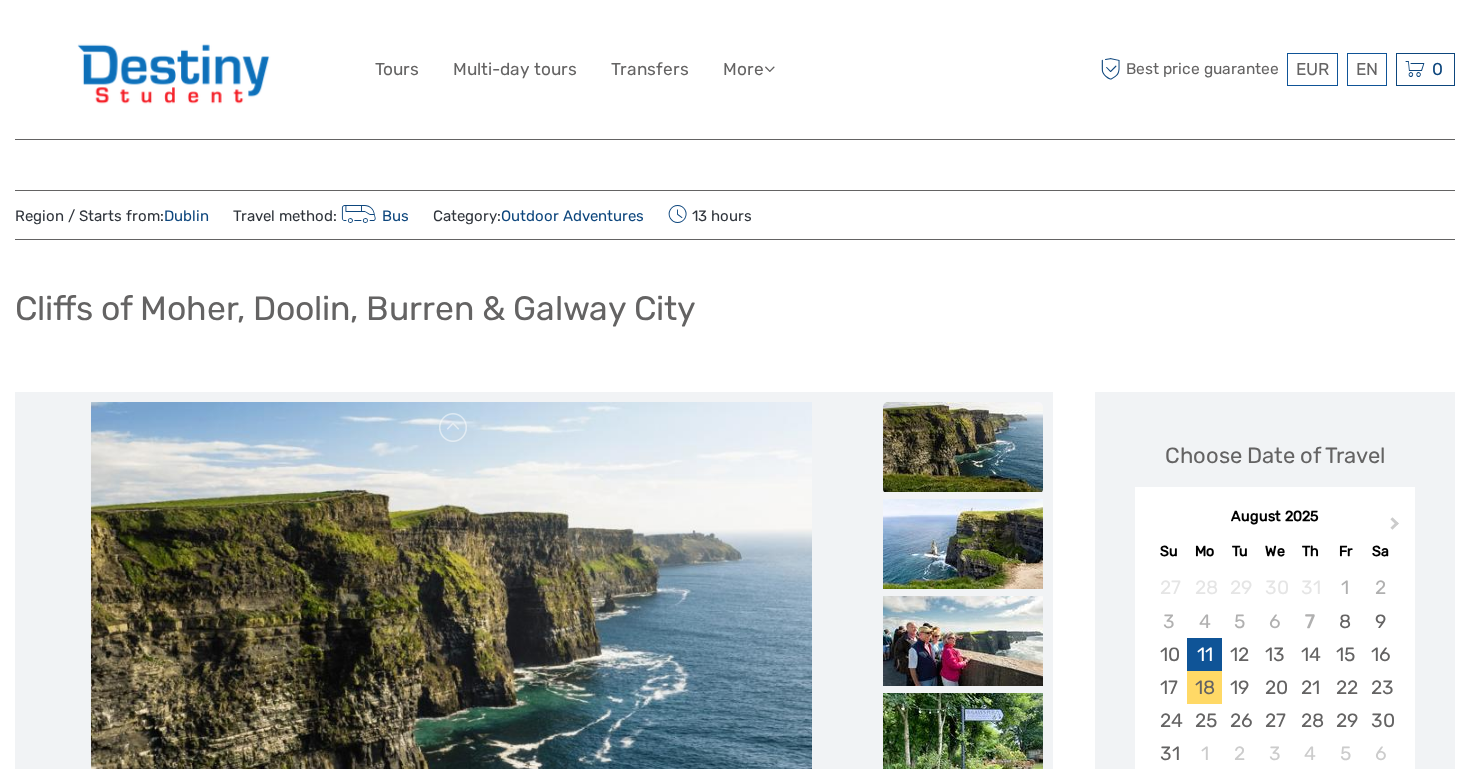 click on "11" at bounding box center (1204, 654) 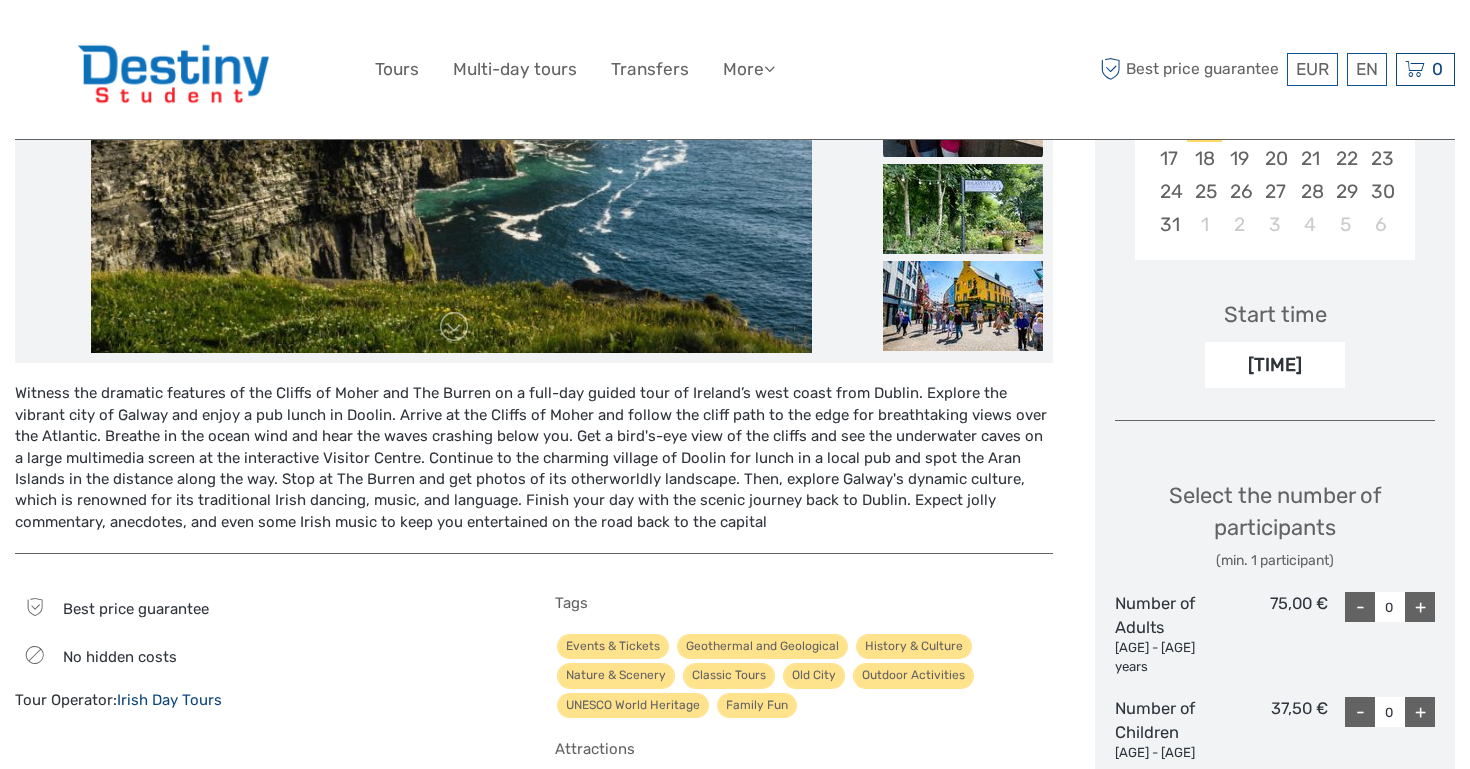 scroll, scrollTop: 530, scrollLeft: 0, axis: vertical 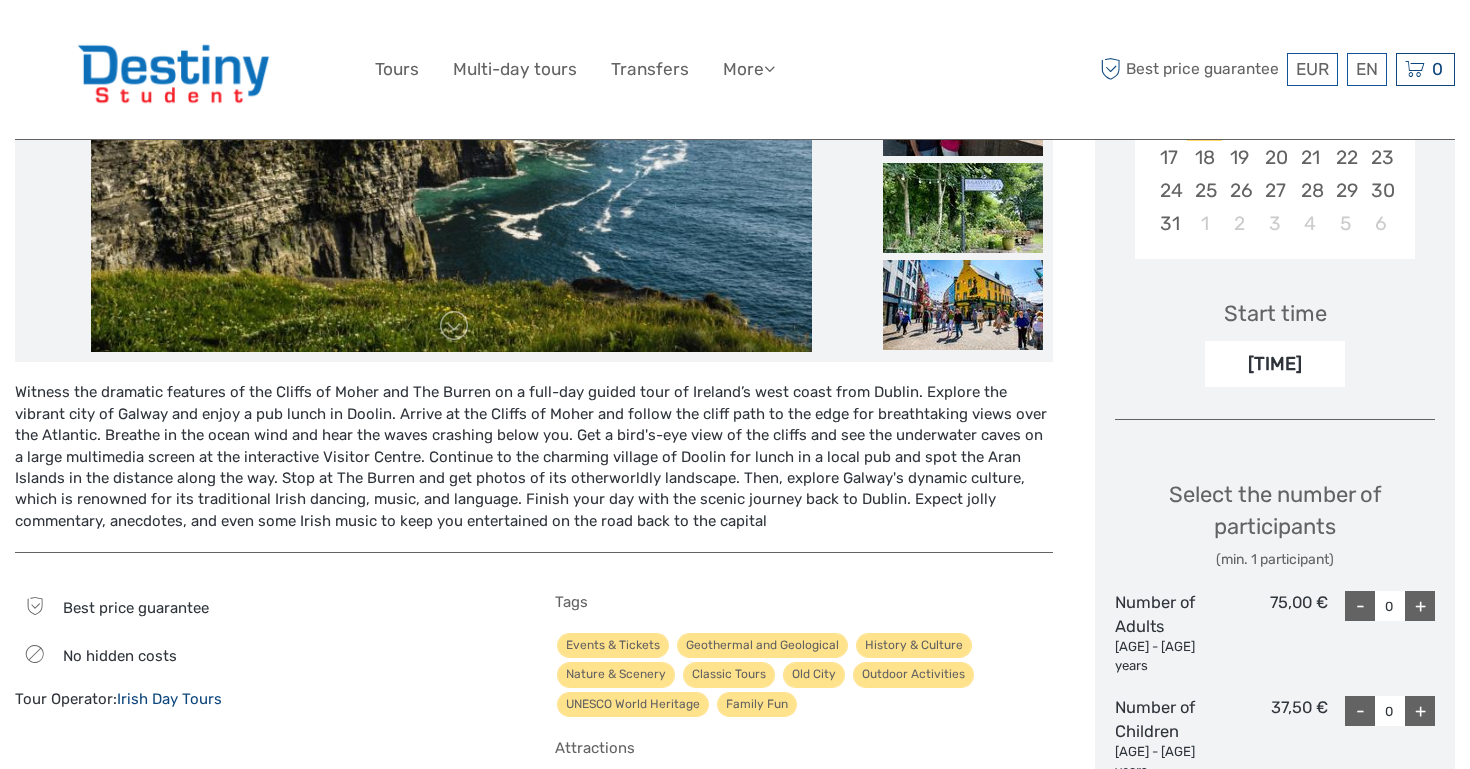 click on "06:50" at bounding box center (1275, 364) 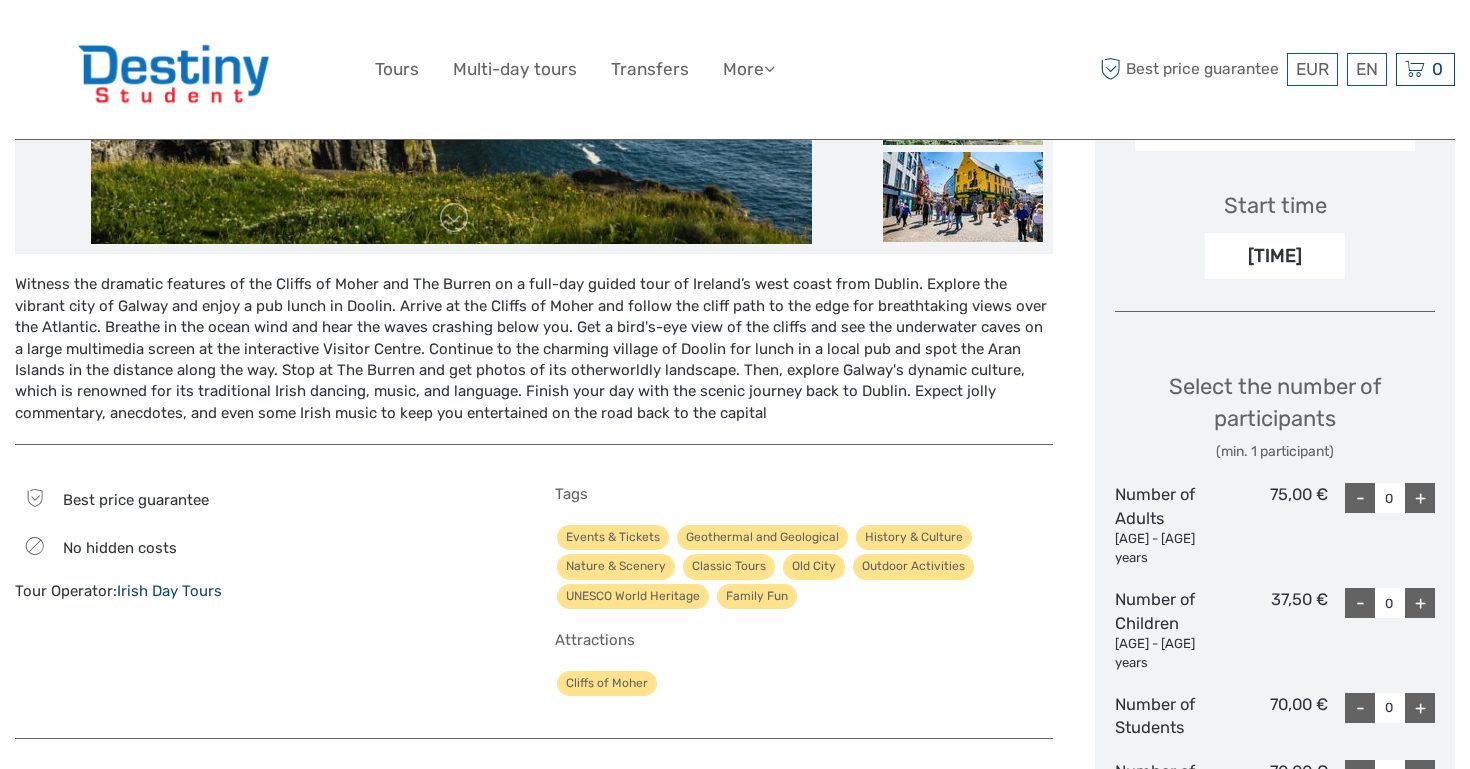 scroll, scrollTop: 639, scrollLeft: 0, axis: vertical 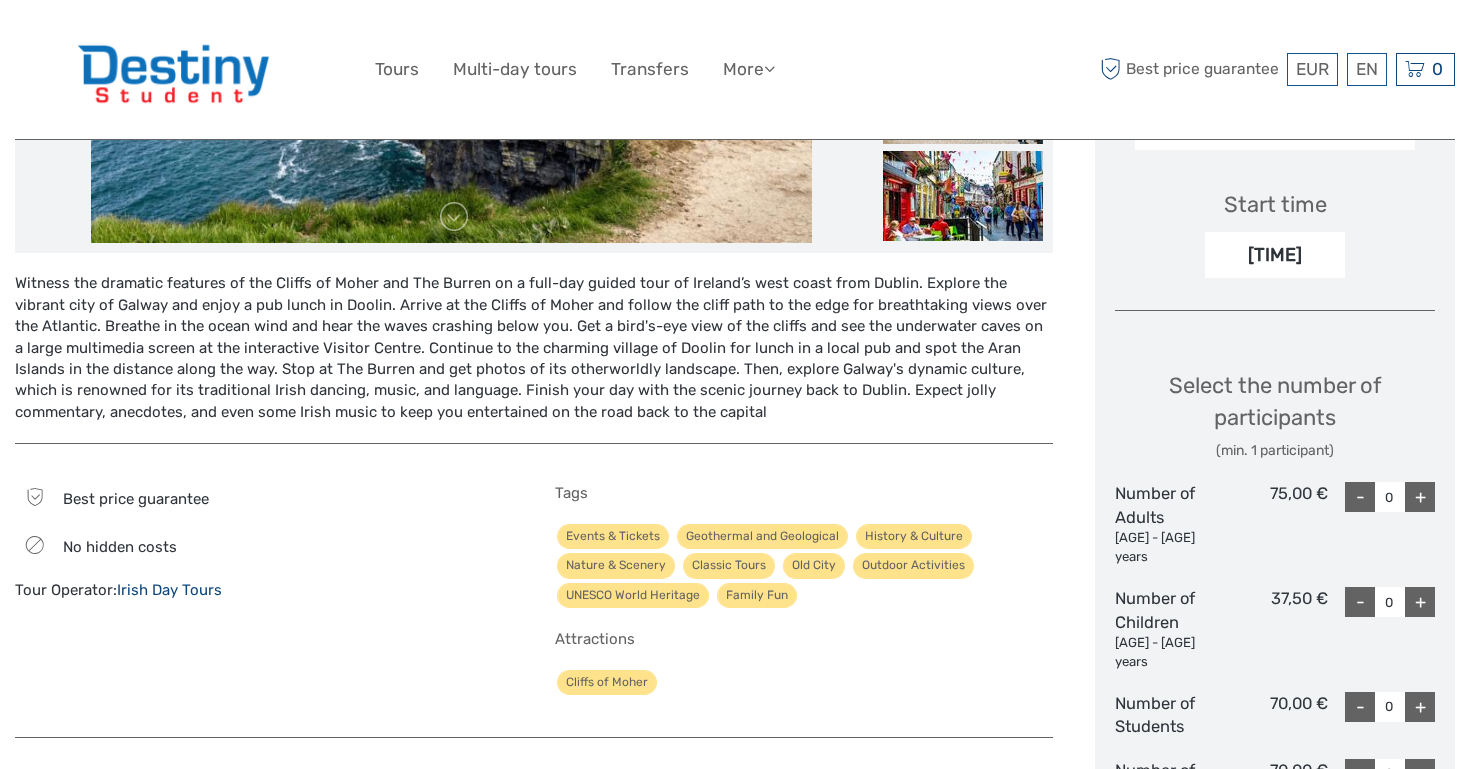 click on "+" at bounding box center [1420, 497] 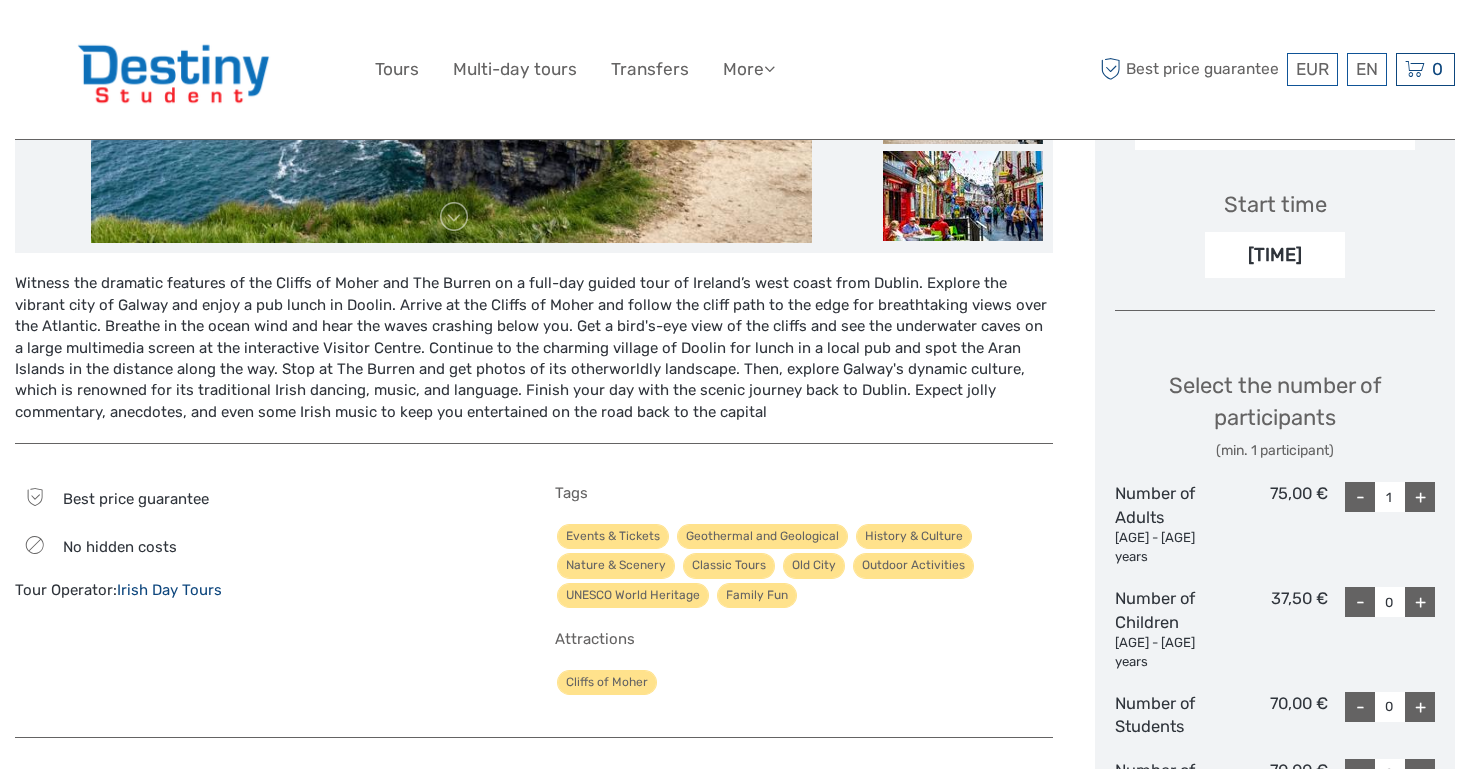 click on "+" at bounding box center [1420, 497] 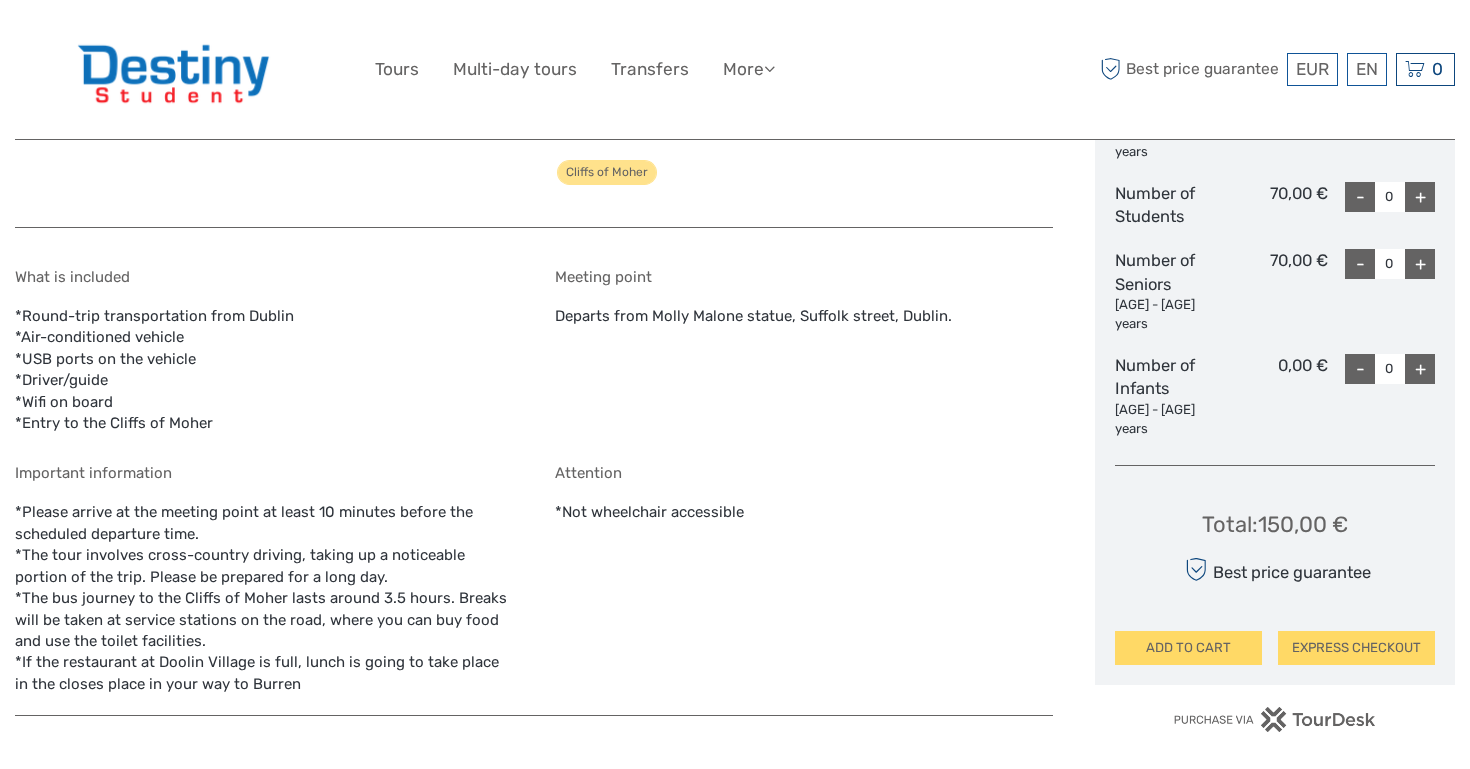 scroll, scrollTop: 1151, scrollLeft: 0, axis: vertical 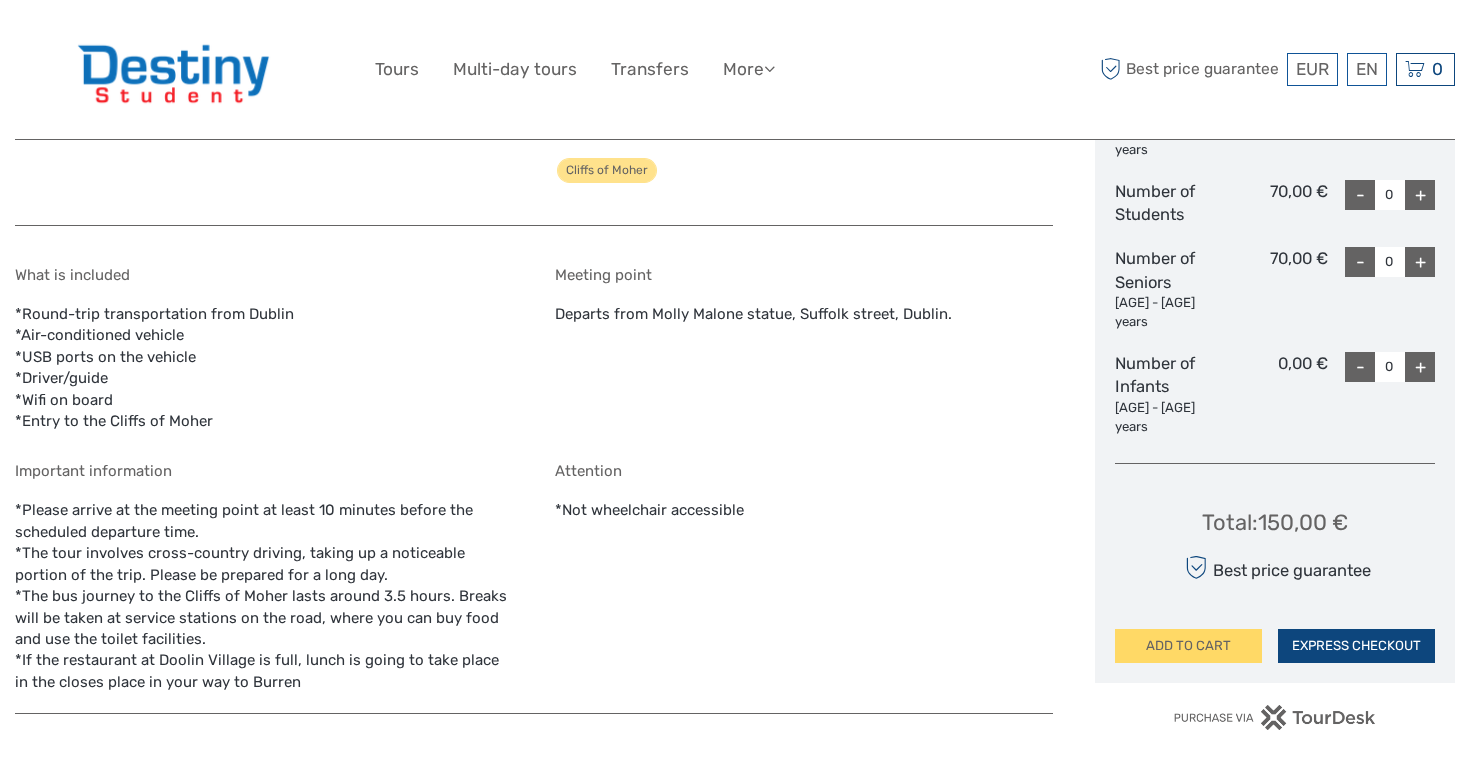 click on "EXPRESS CHECKOUT" at bounding box center (1356, 646) 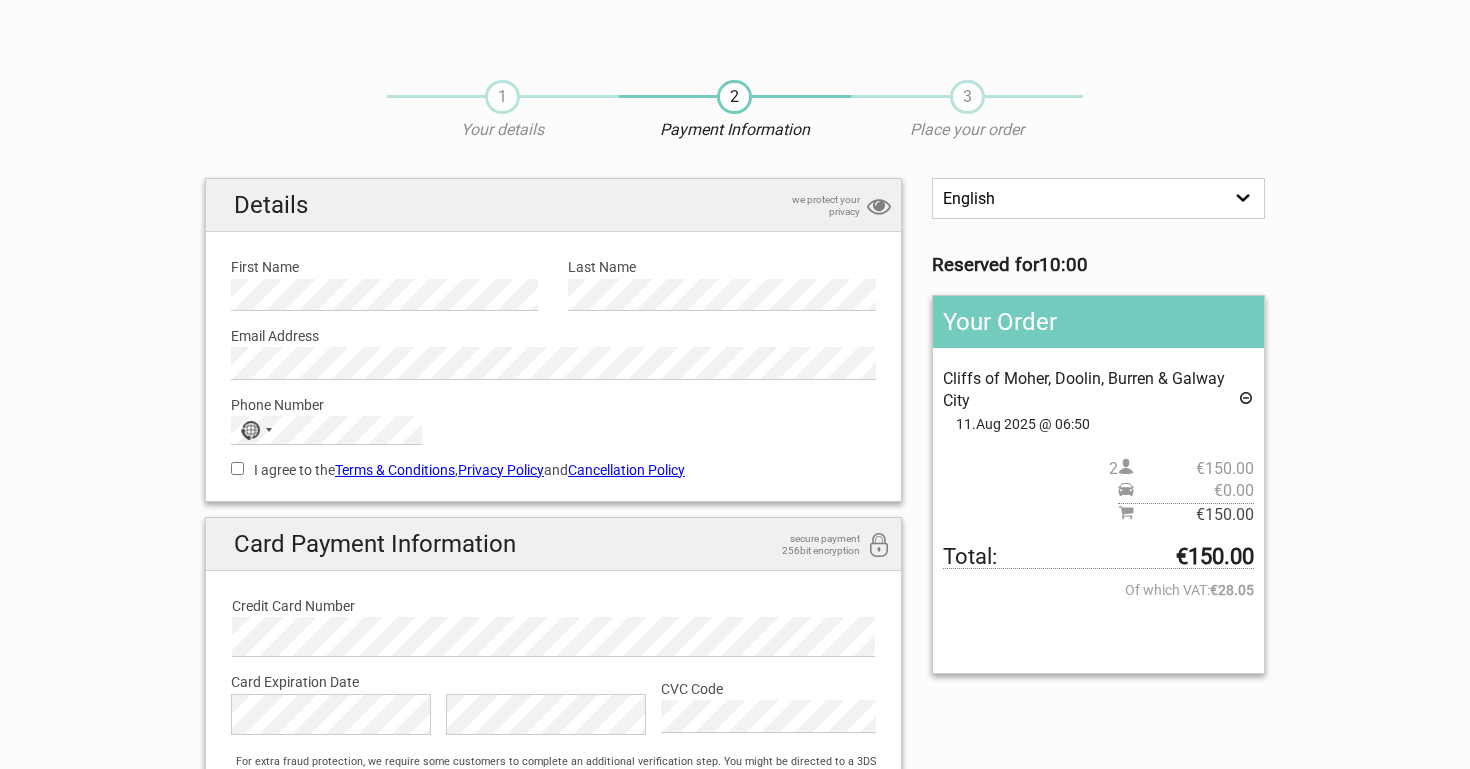 scroll, scrollTop: 0, scrollLeft: 0, axis: both 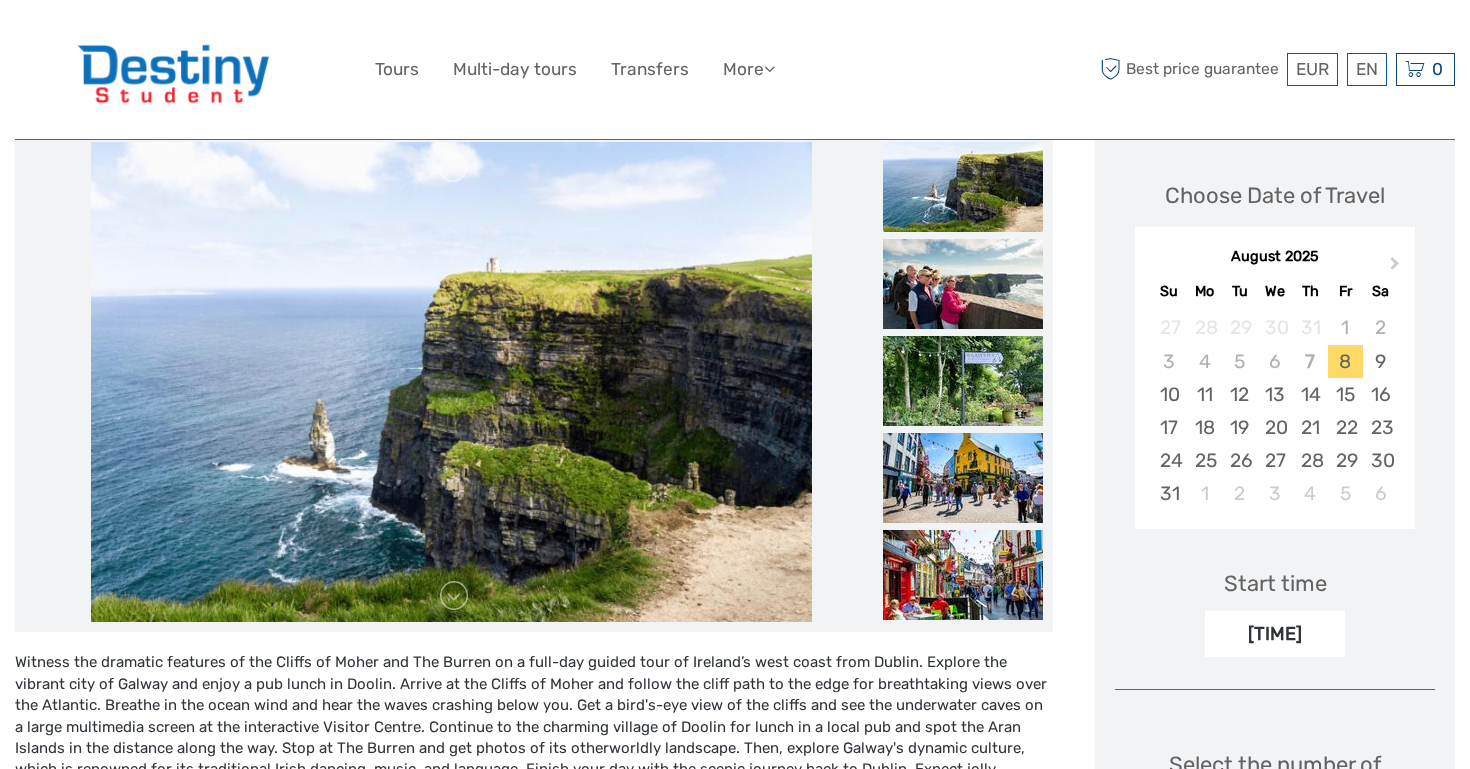 click at bounding box center (963, 187) 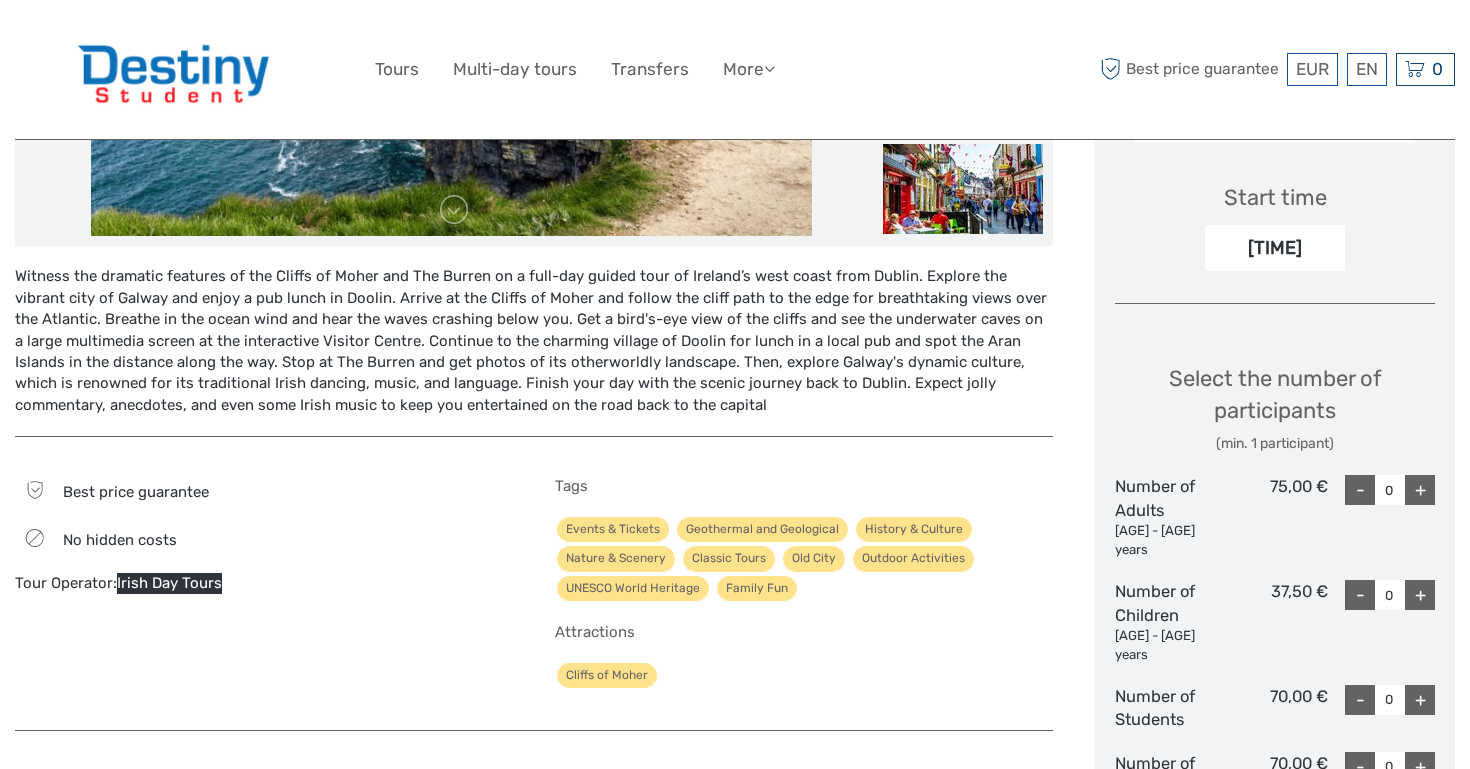scroll, scrollTop: 653, scrollLeft: 0, axis: vertical 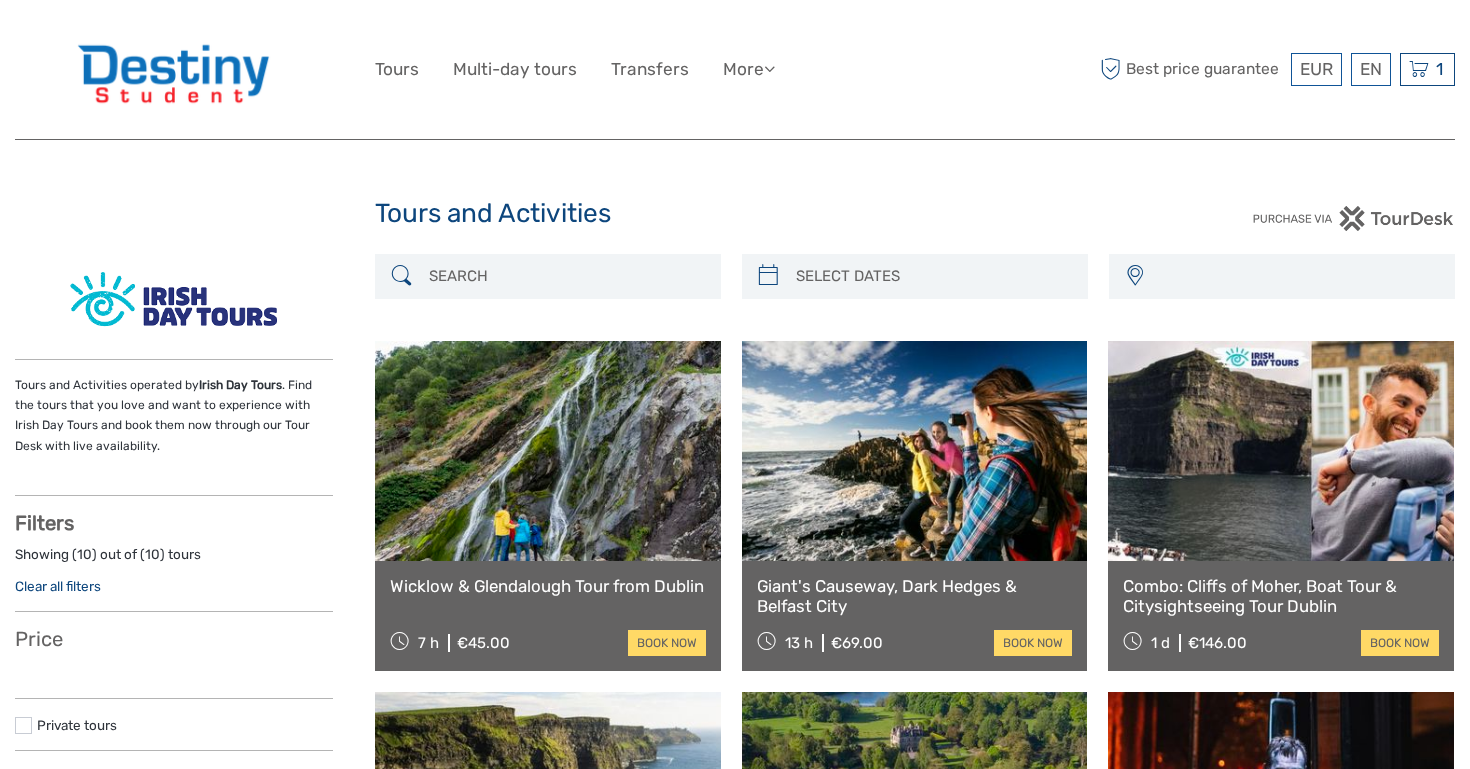 select 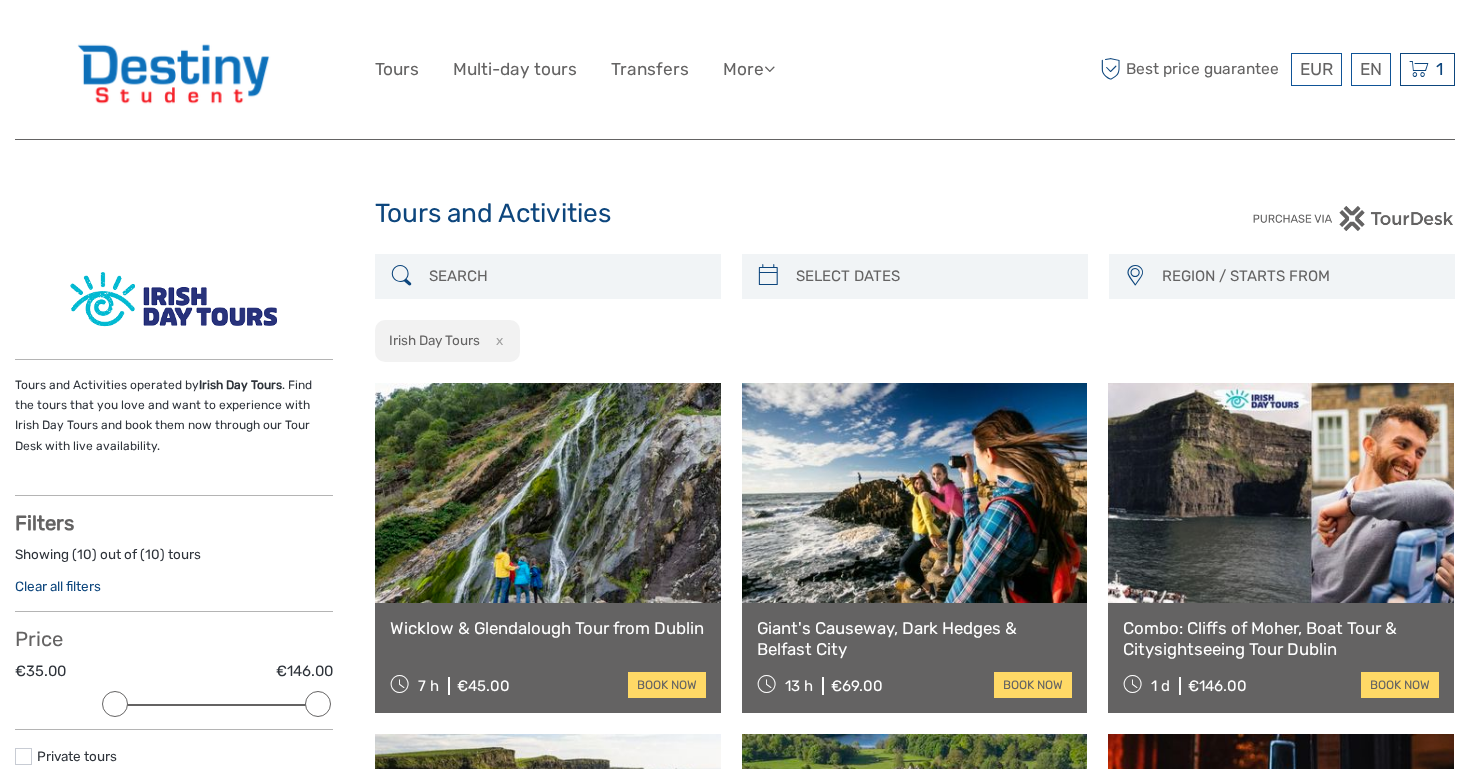 scroll, scrollTop: 0, scrollLeft: 0, axis: both 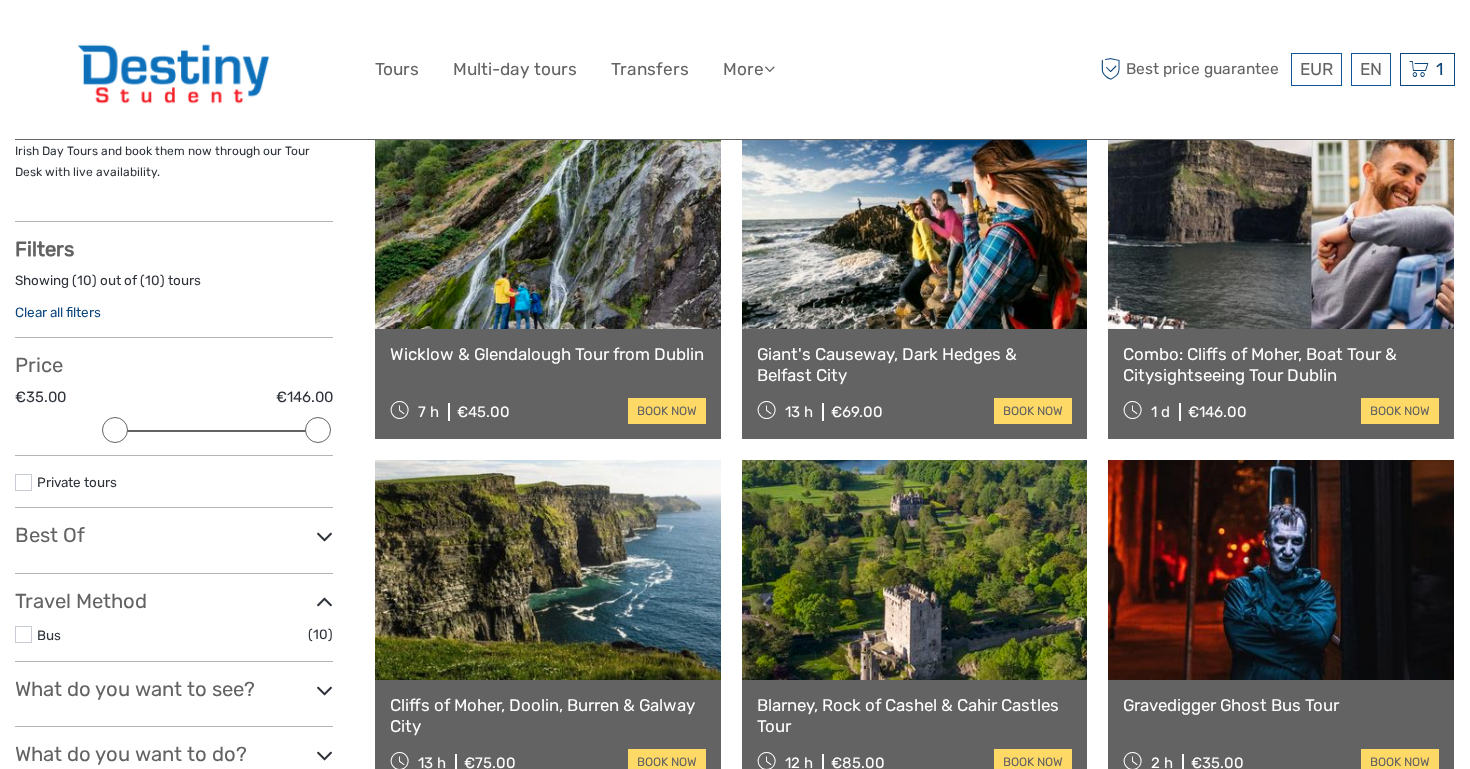click at bounding box center [548, 570] 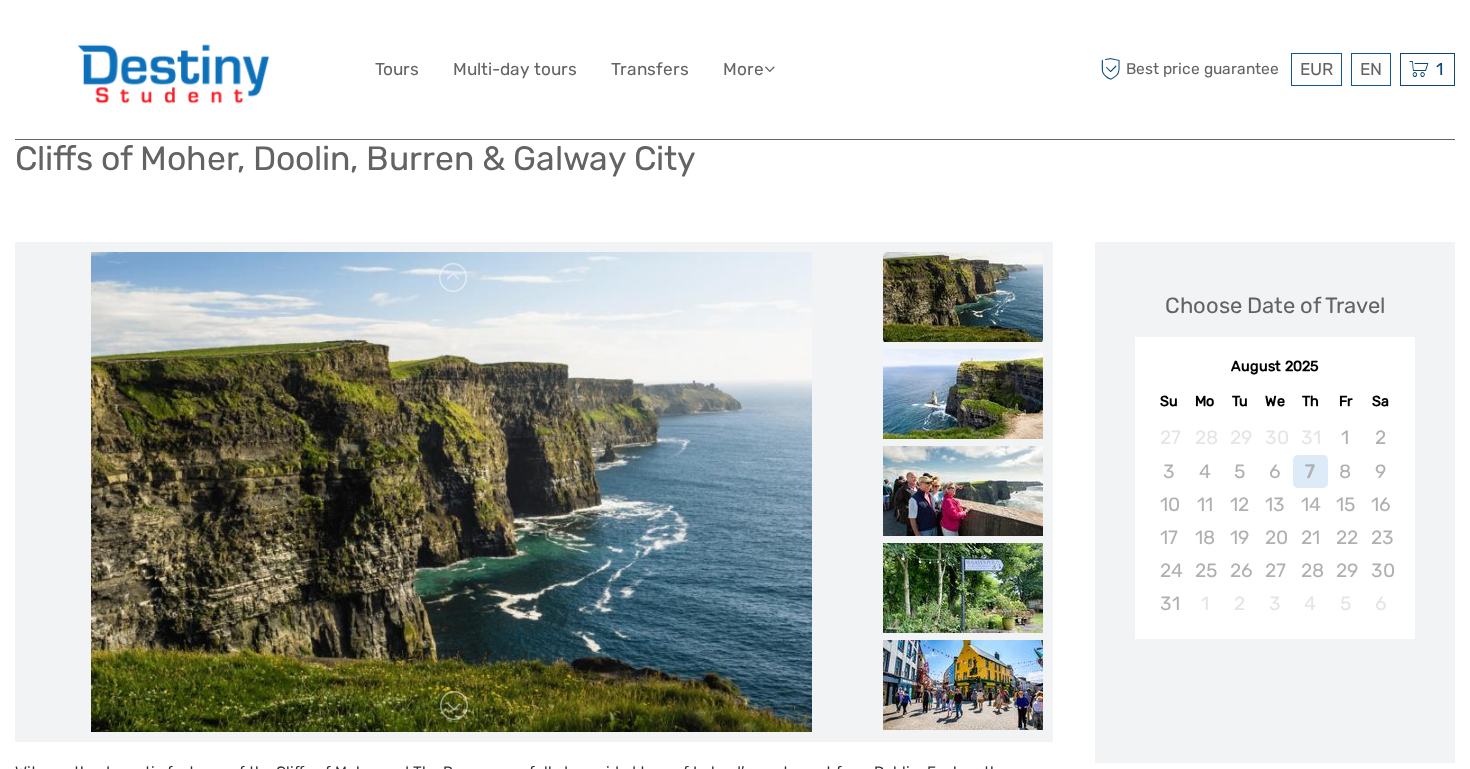 scroll, scrollTop: 158, scrollLeft: 0, axis: vertical 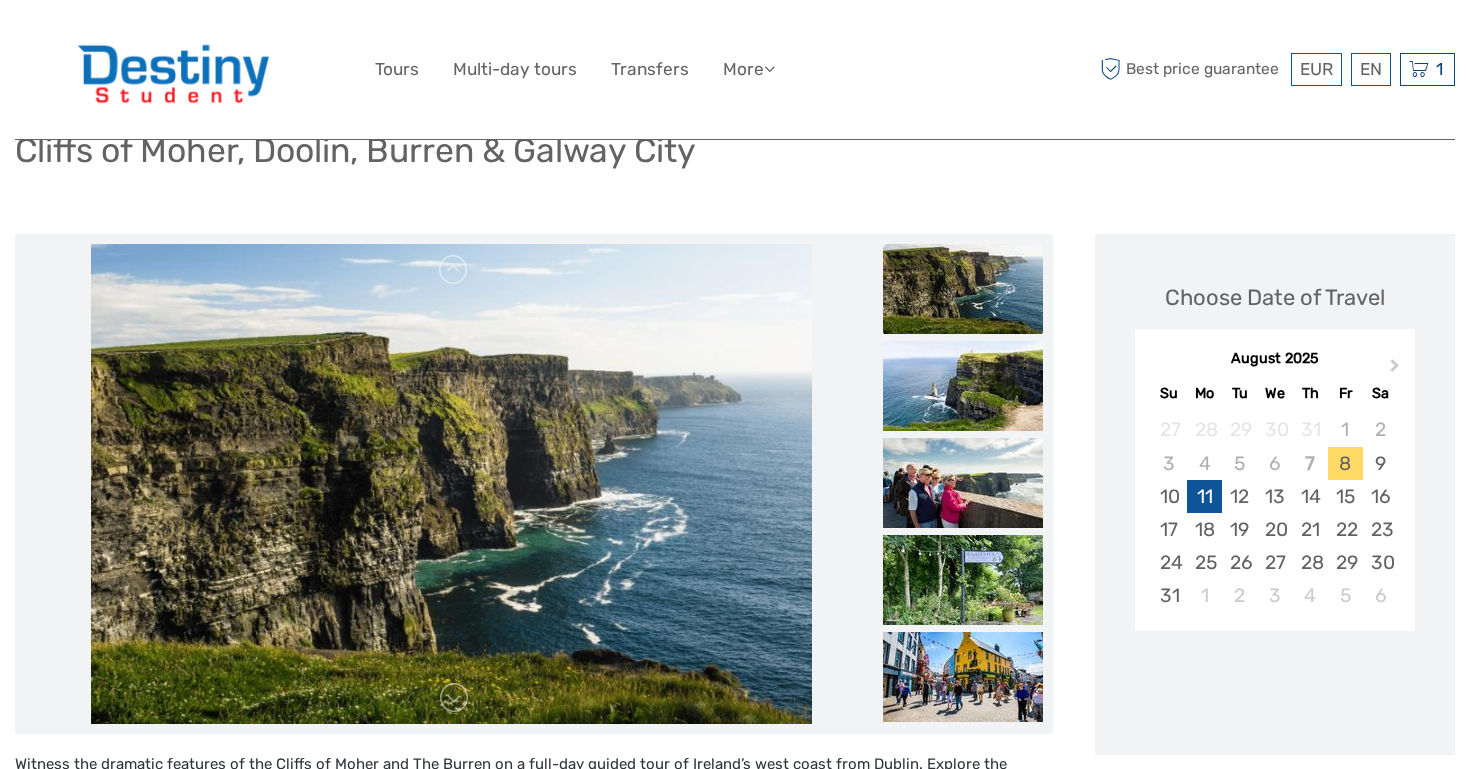 click on "11" at bounding box center [1204, 496] 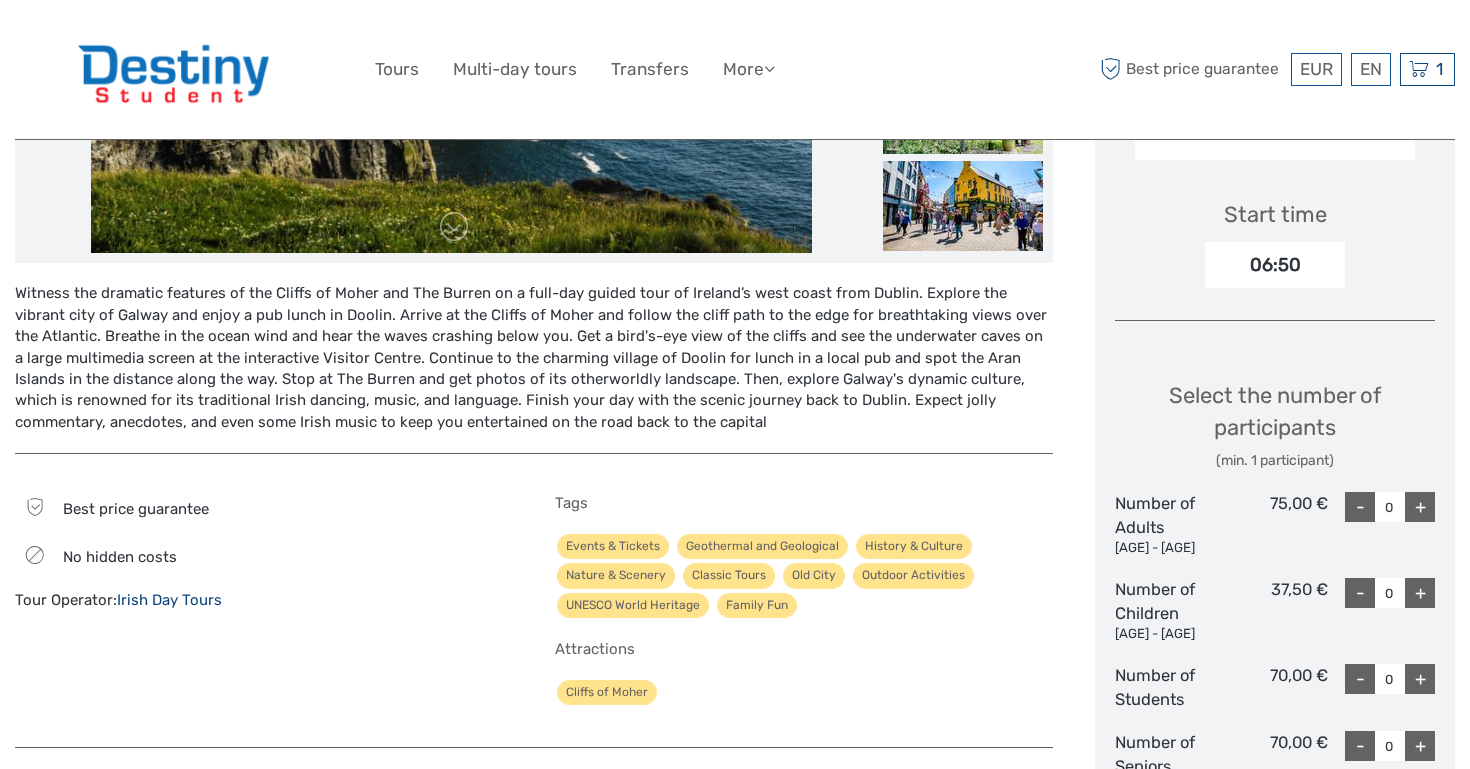 scroll, scrollTop: 630, scrollLeft: 0, axis: vertical 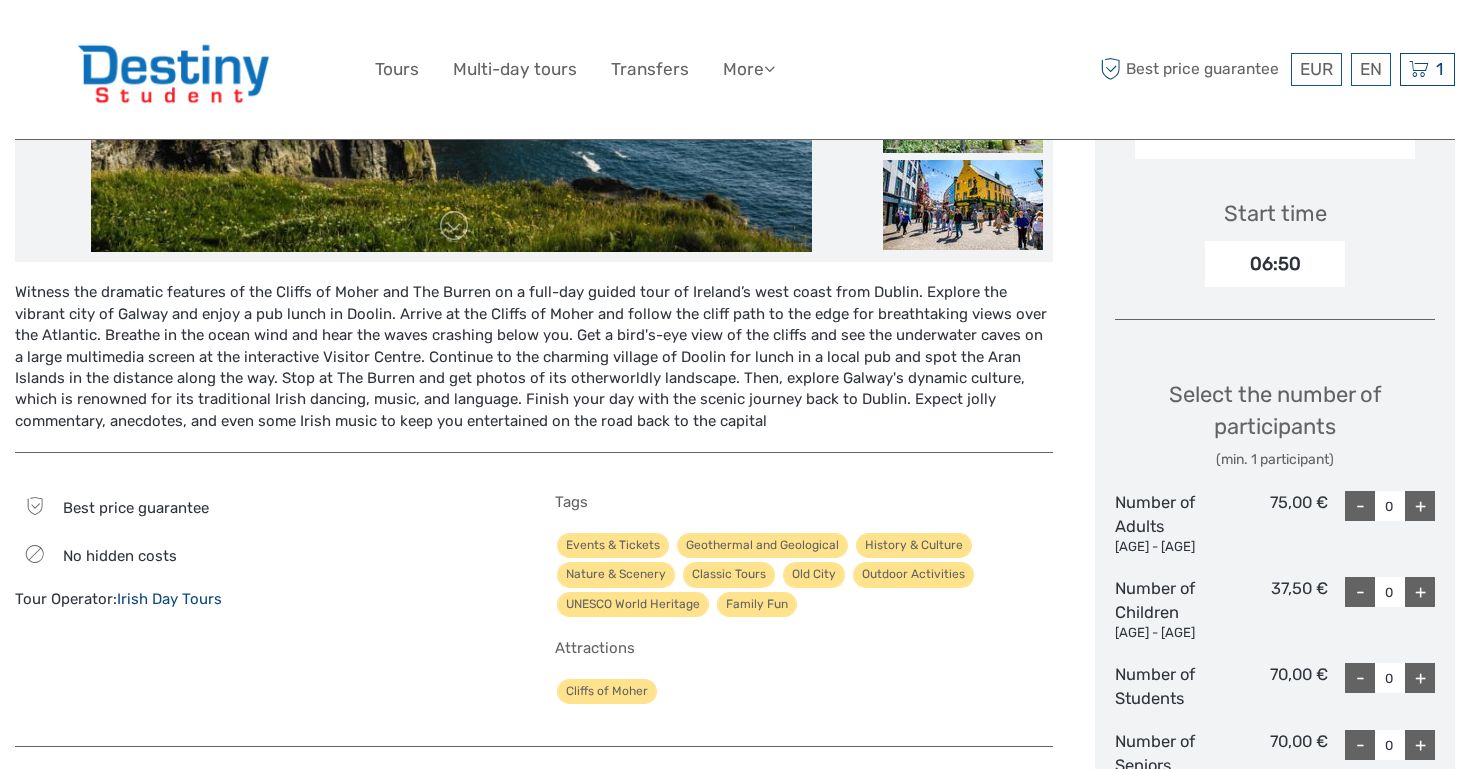 click on "Irish Day Tours" at bounding box center (169, 599) 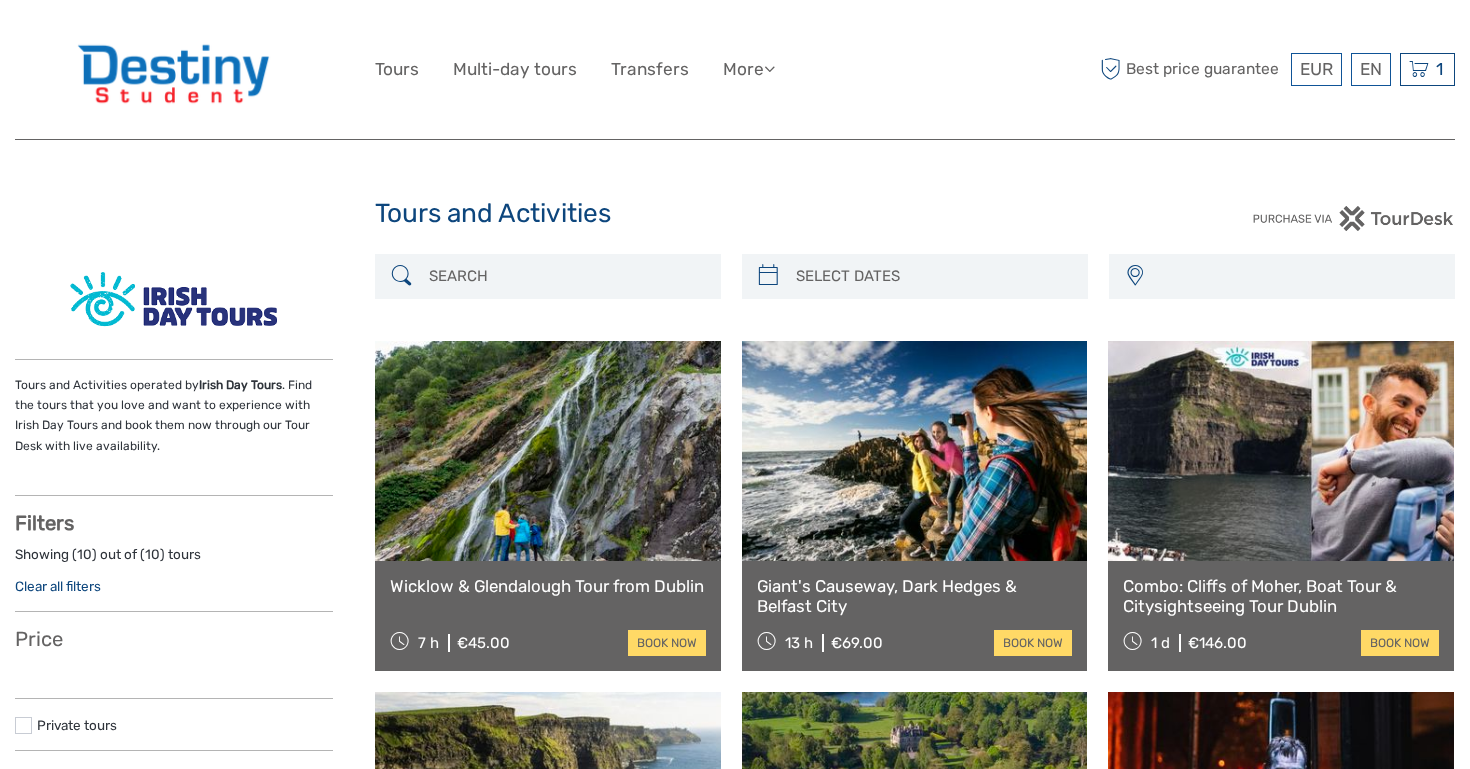 select 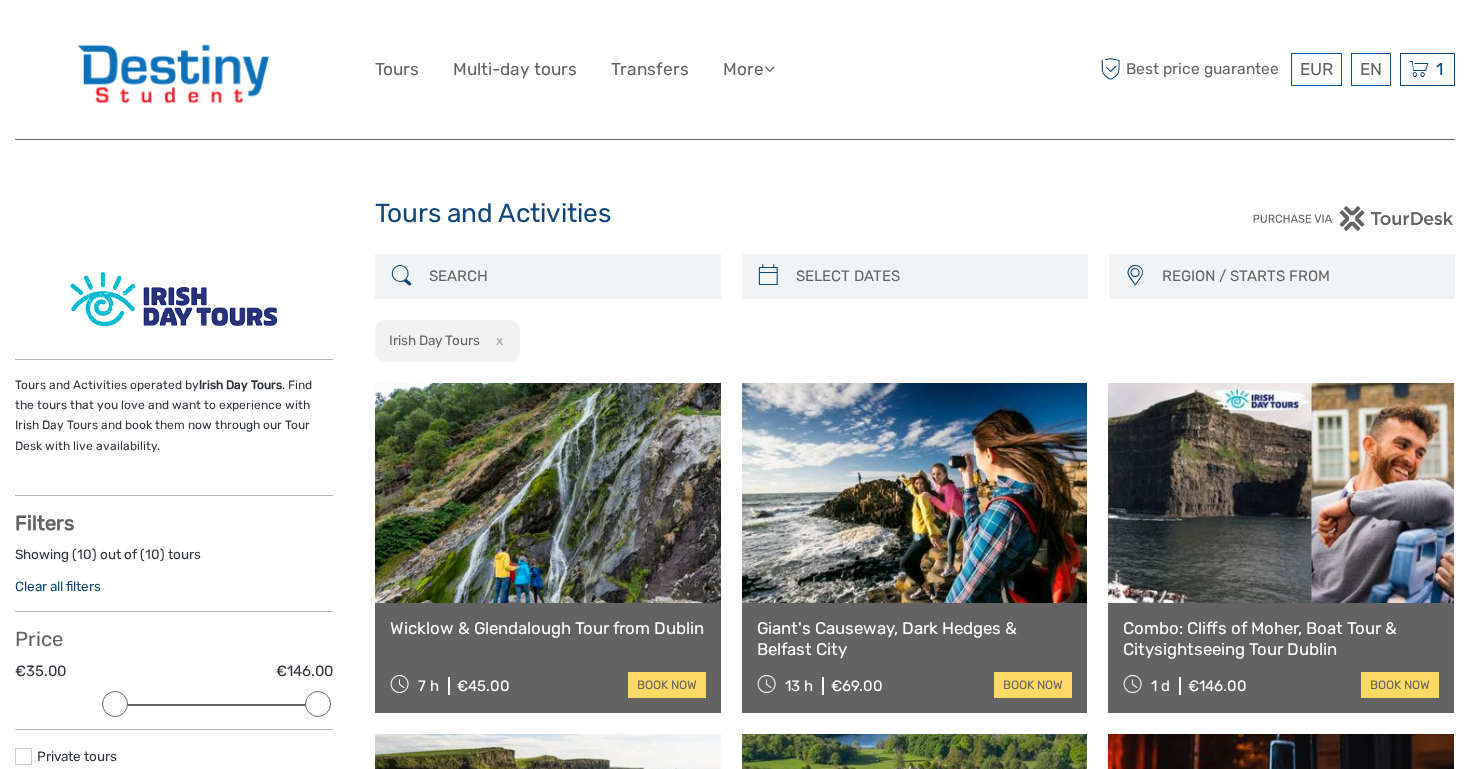 scroll, scrollTop: 0, scrollLeft: 0, axis: both 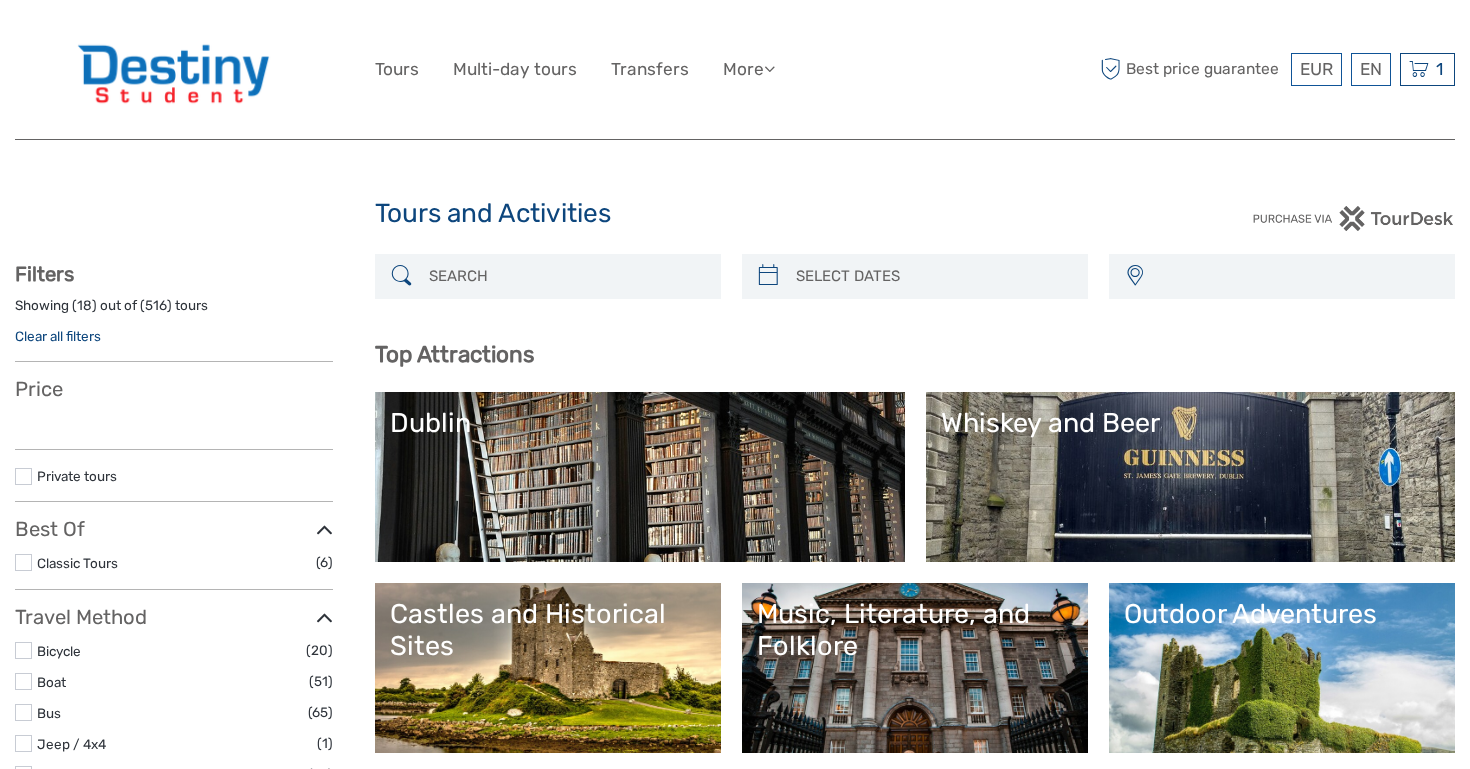 select 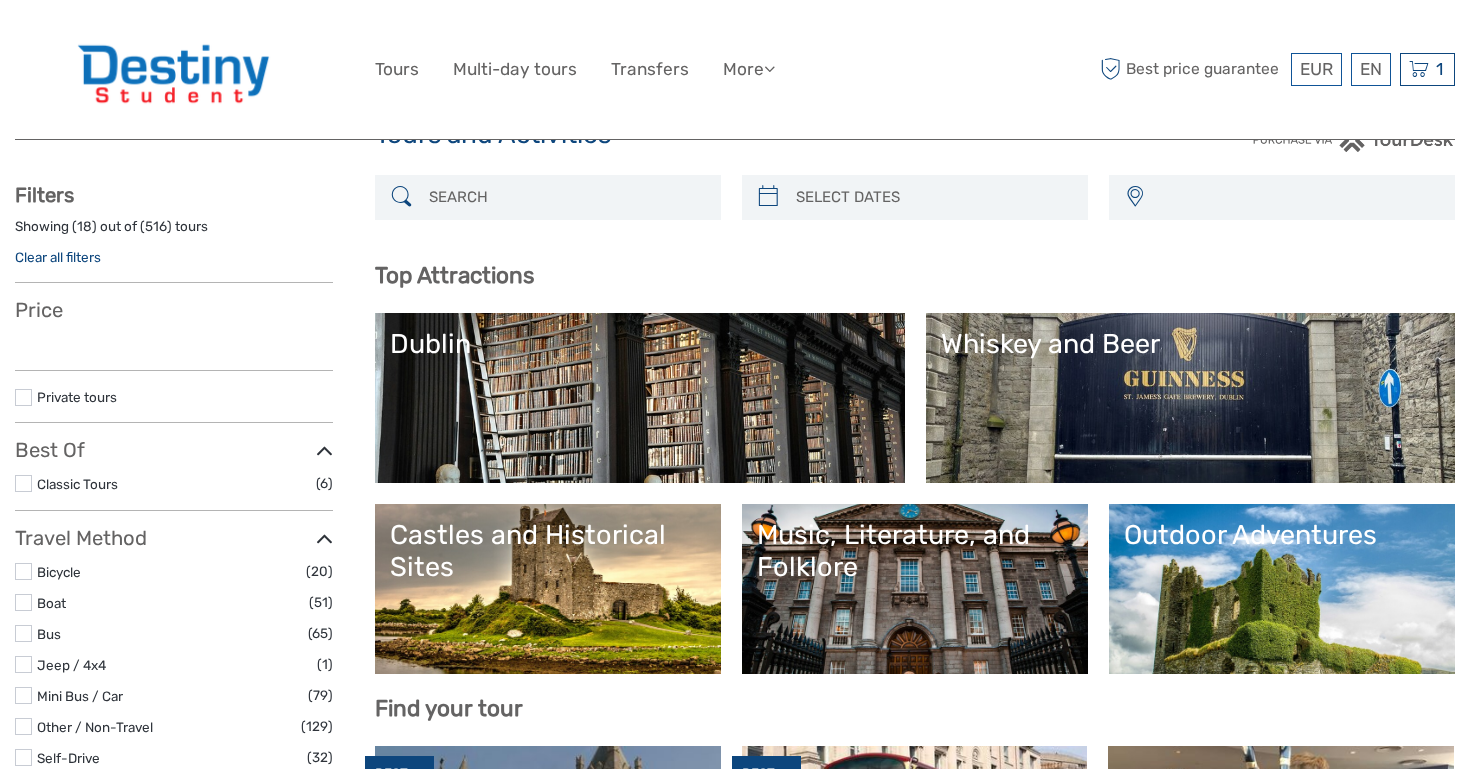 select 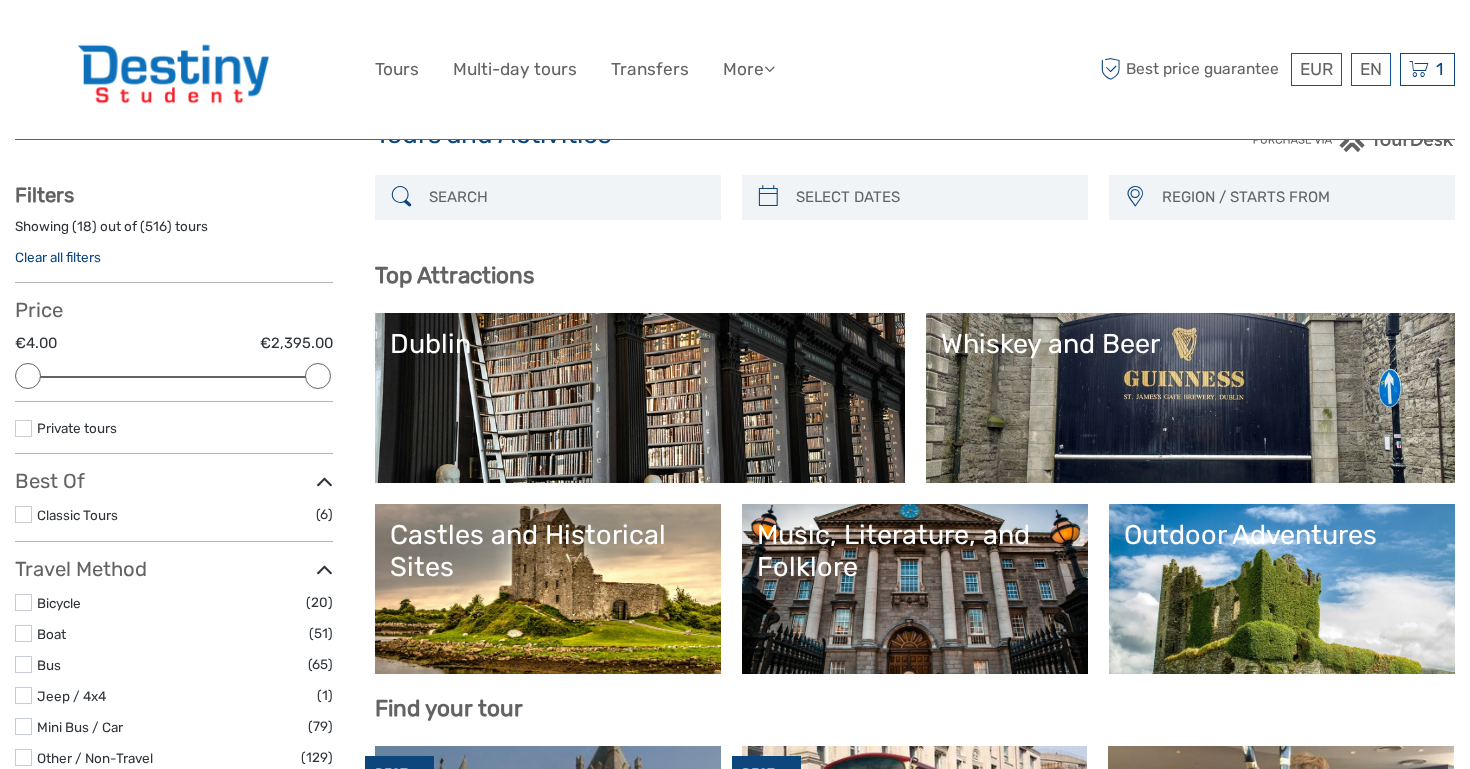 scroll, scrollTop: 119, scrollLeft: 0, axis: vertical 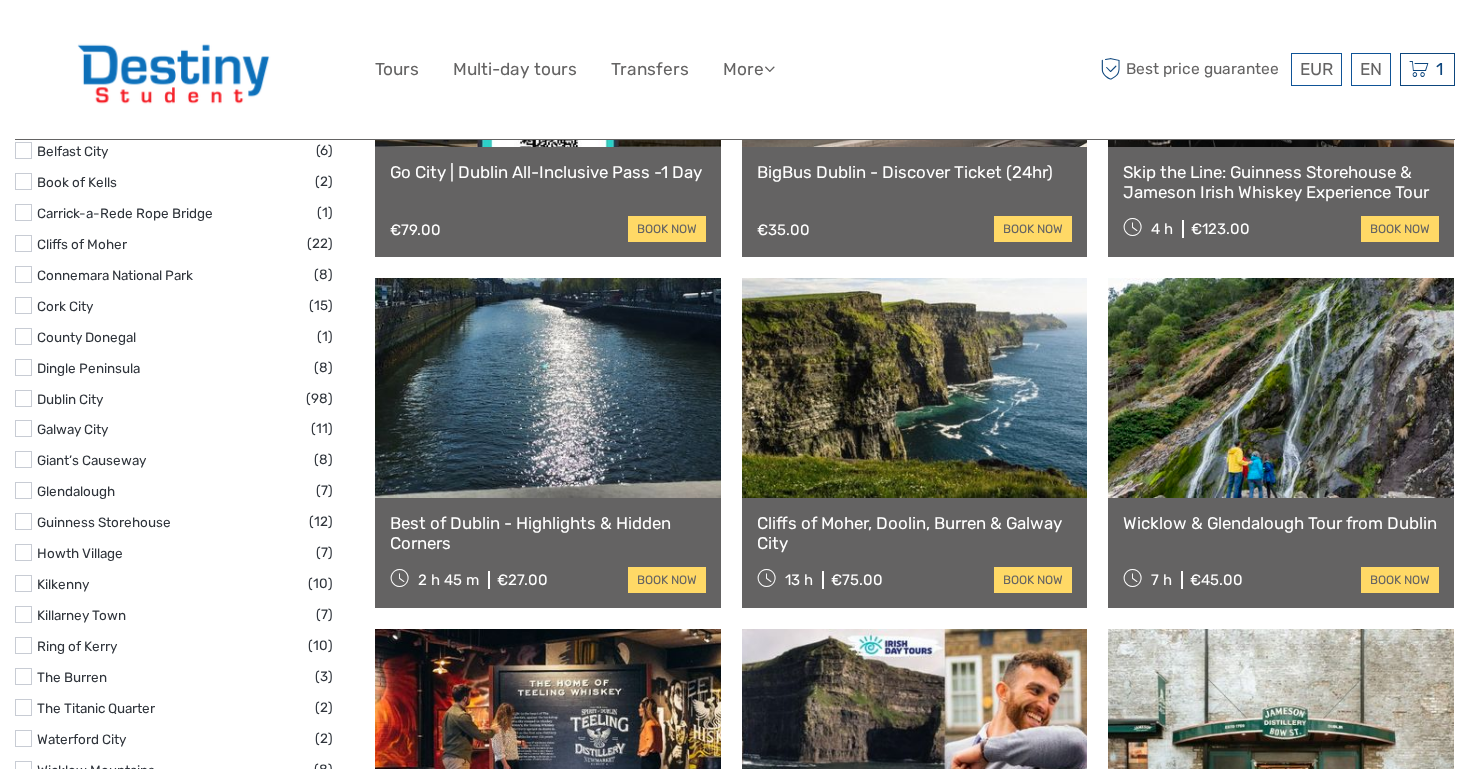 click at bounding box center (23, 243) 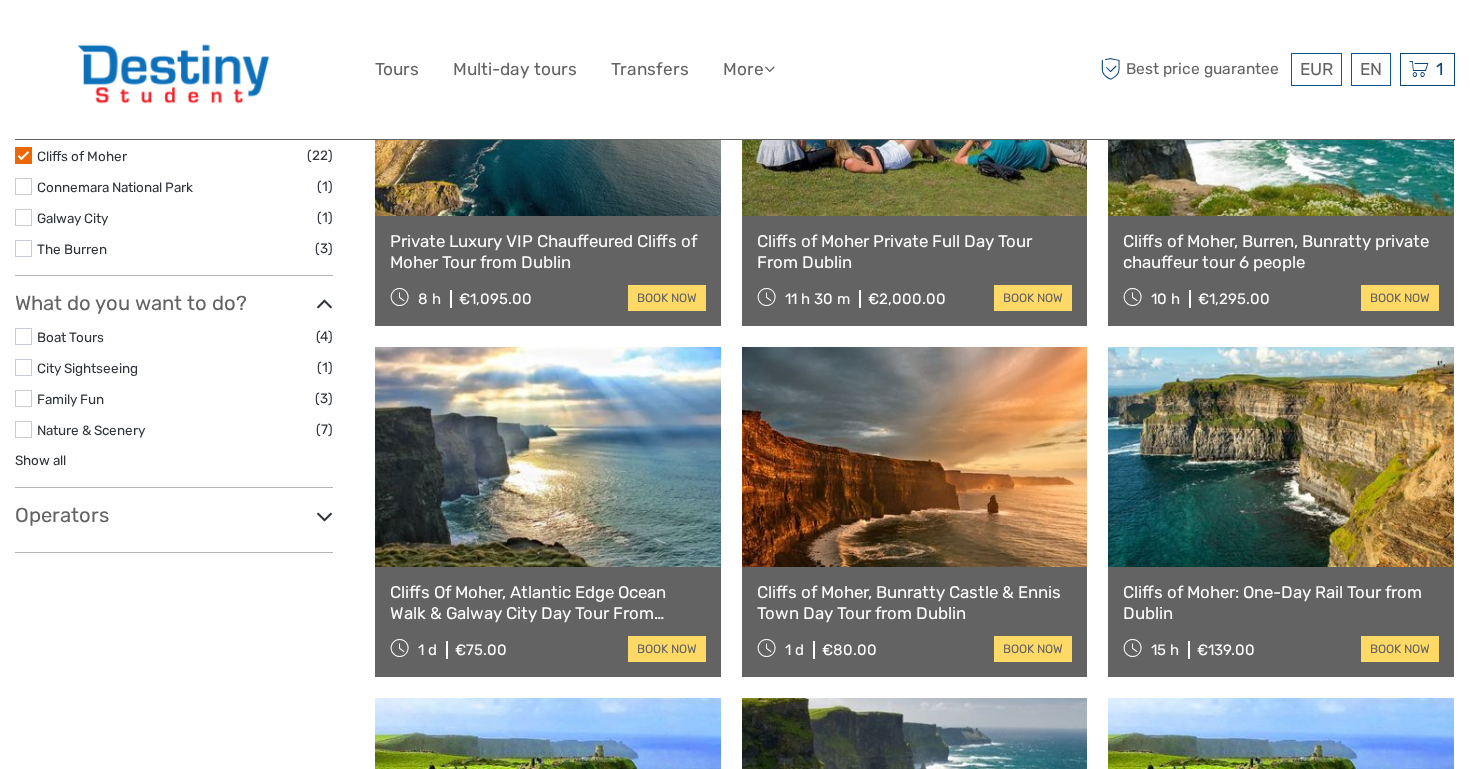 scroll, scrollTop: 740, scrollLeft: 0, axis: vertical 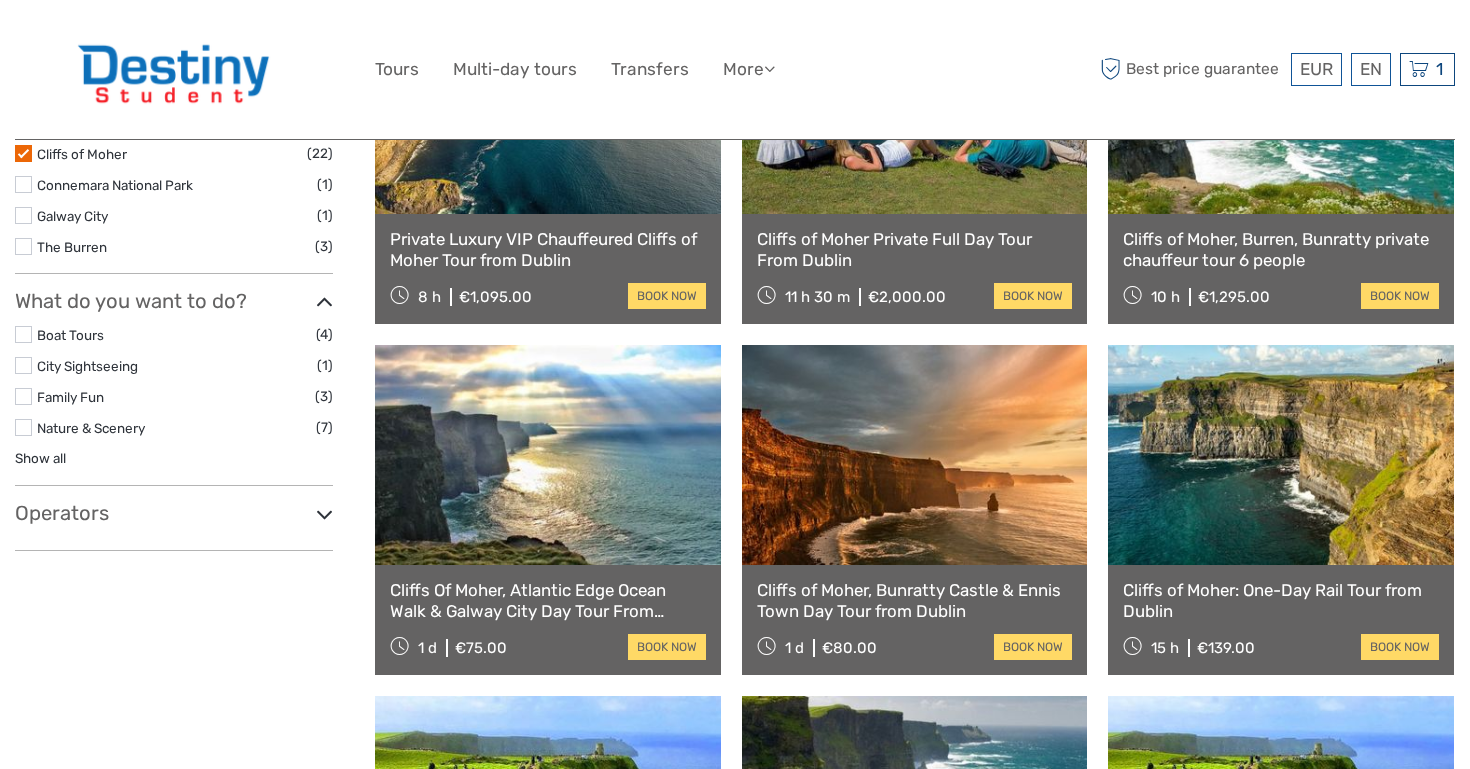 click at bounding box center [23, 215] 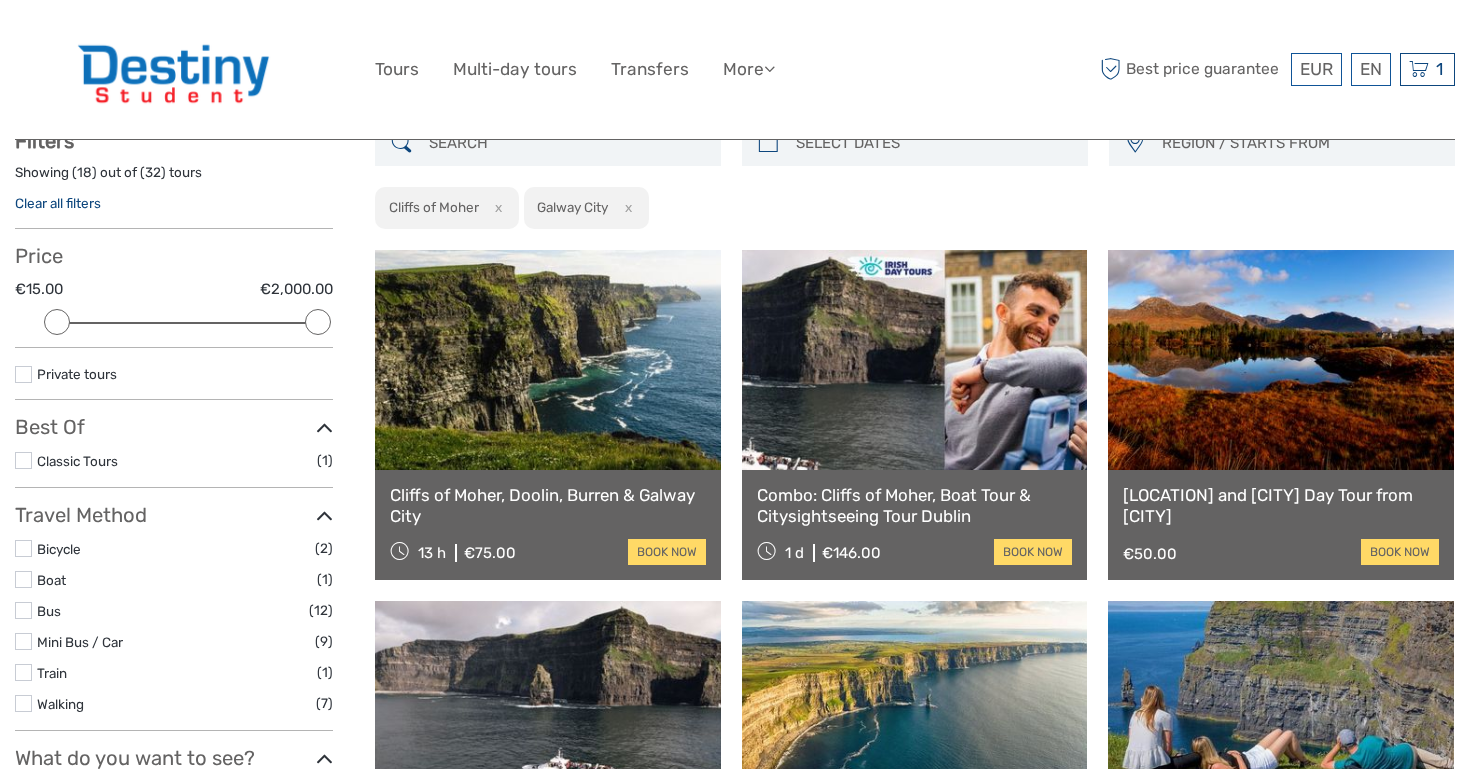 scroll, scrollTop: 145, scrollLeft: 0, axis: vertical 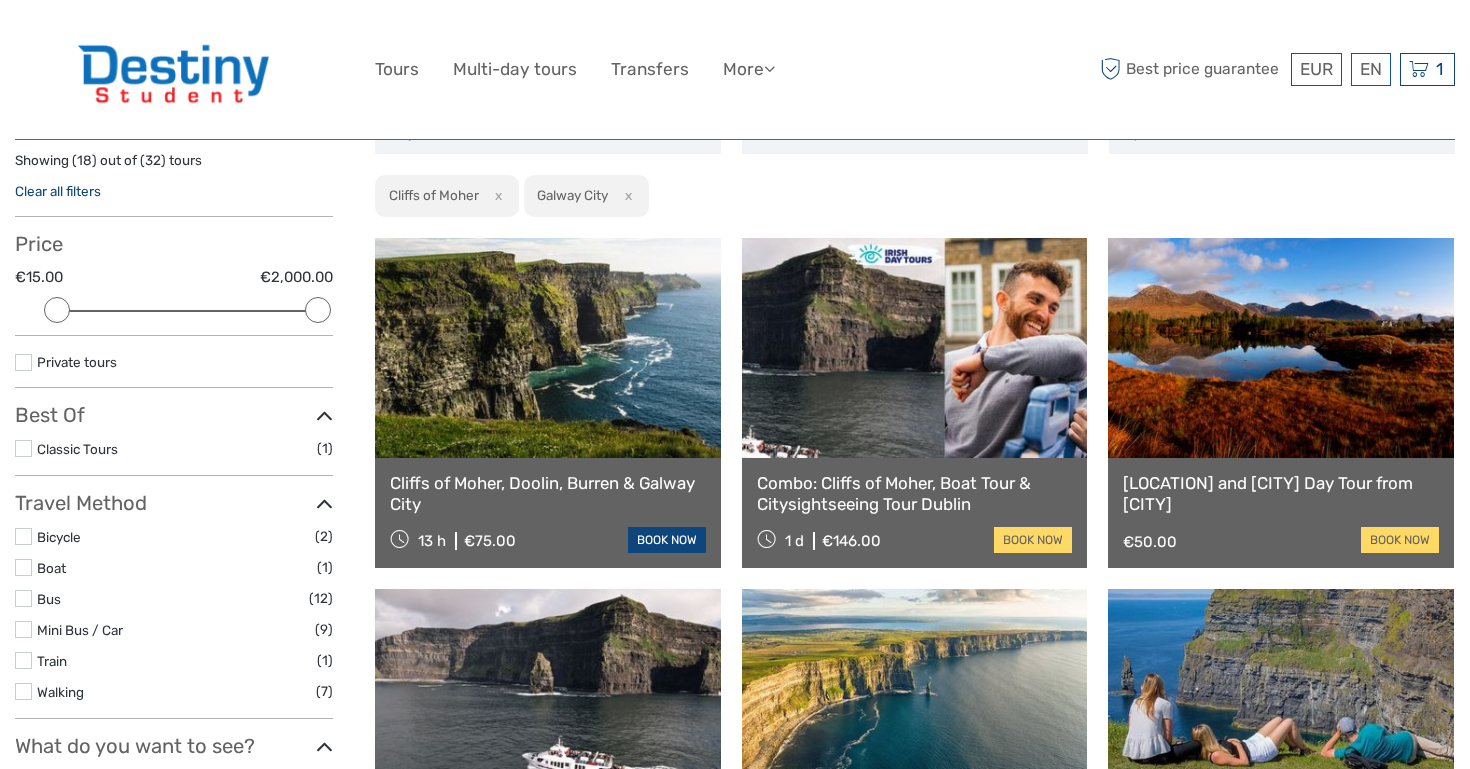 click on "book now" at bounding box center [667, 540] 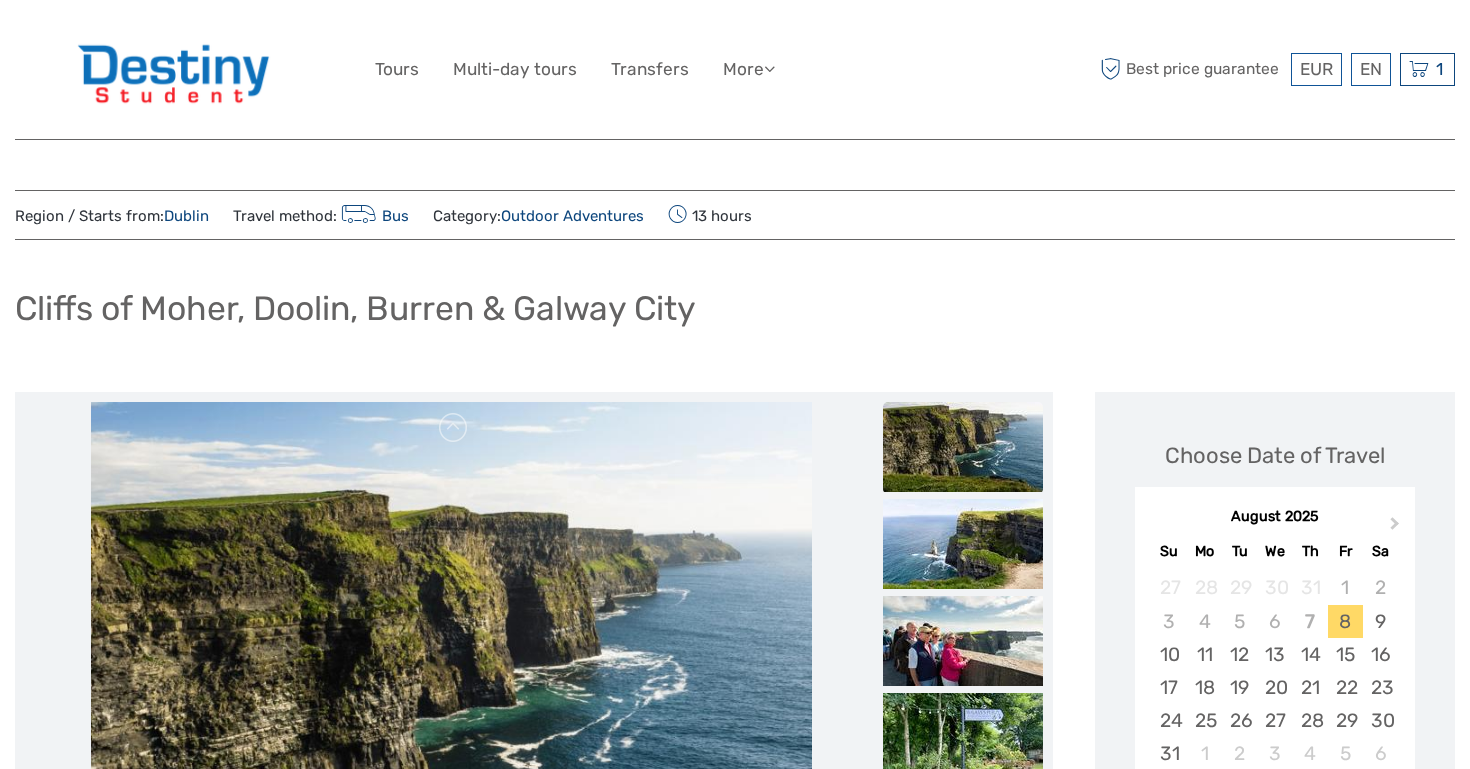 scroll, scrollTop: 169, scrollLeft: 0, axis: vertical 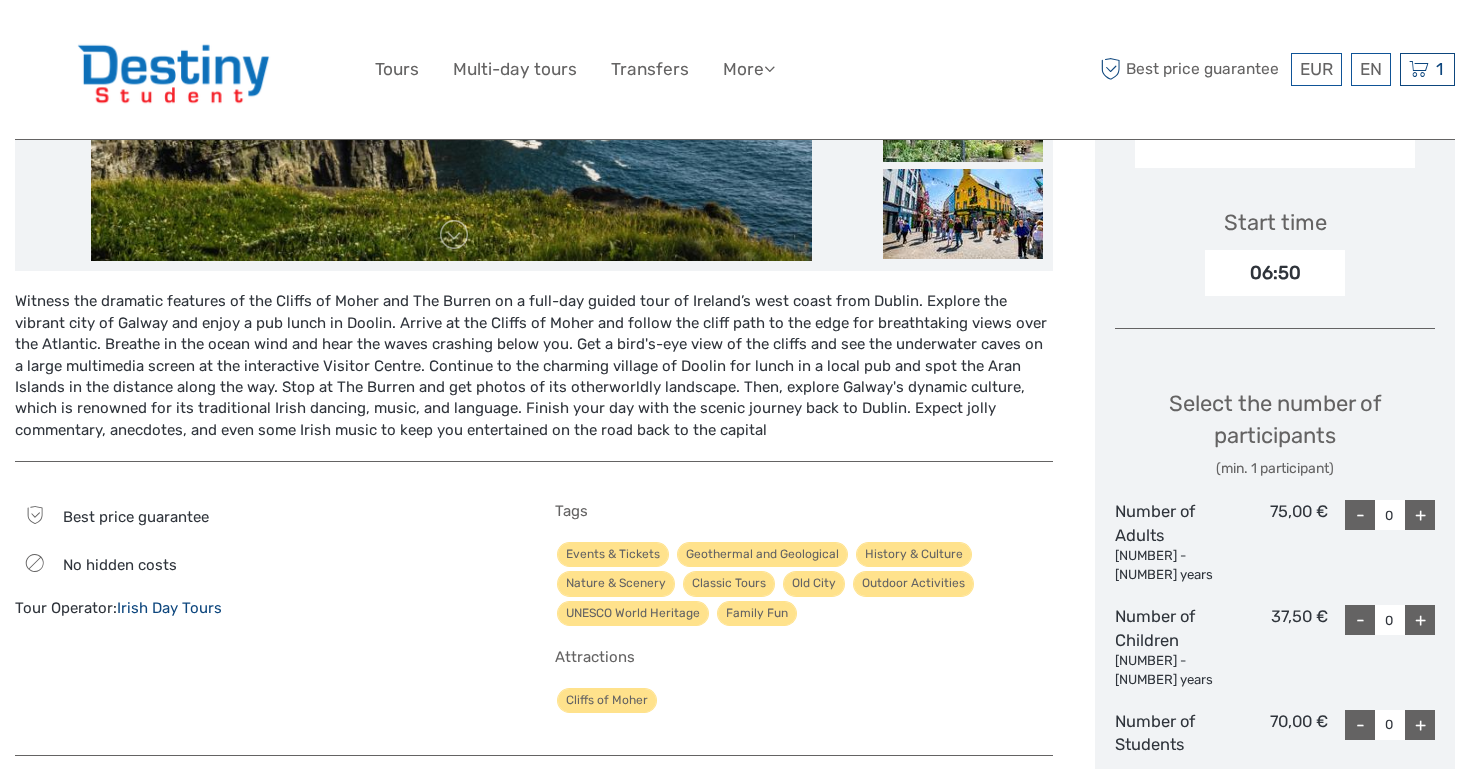 drag, startPoint x: 716, startPoint y: 437, endPoint x: 3, endPoint y: 303, distance: 725.4826 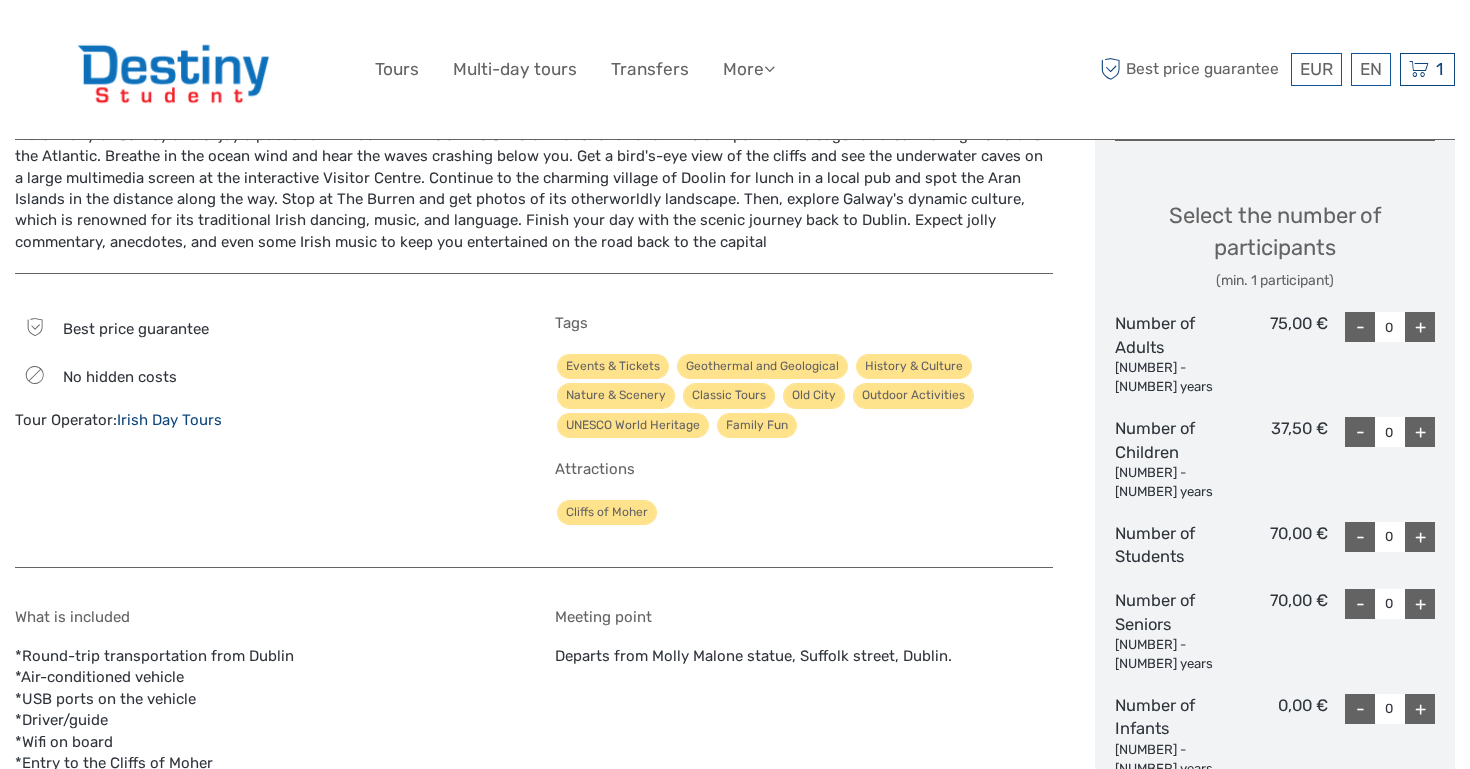 scroll, scrollTop: 826, scrollLeft: 0, axis: vertical 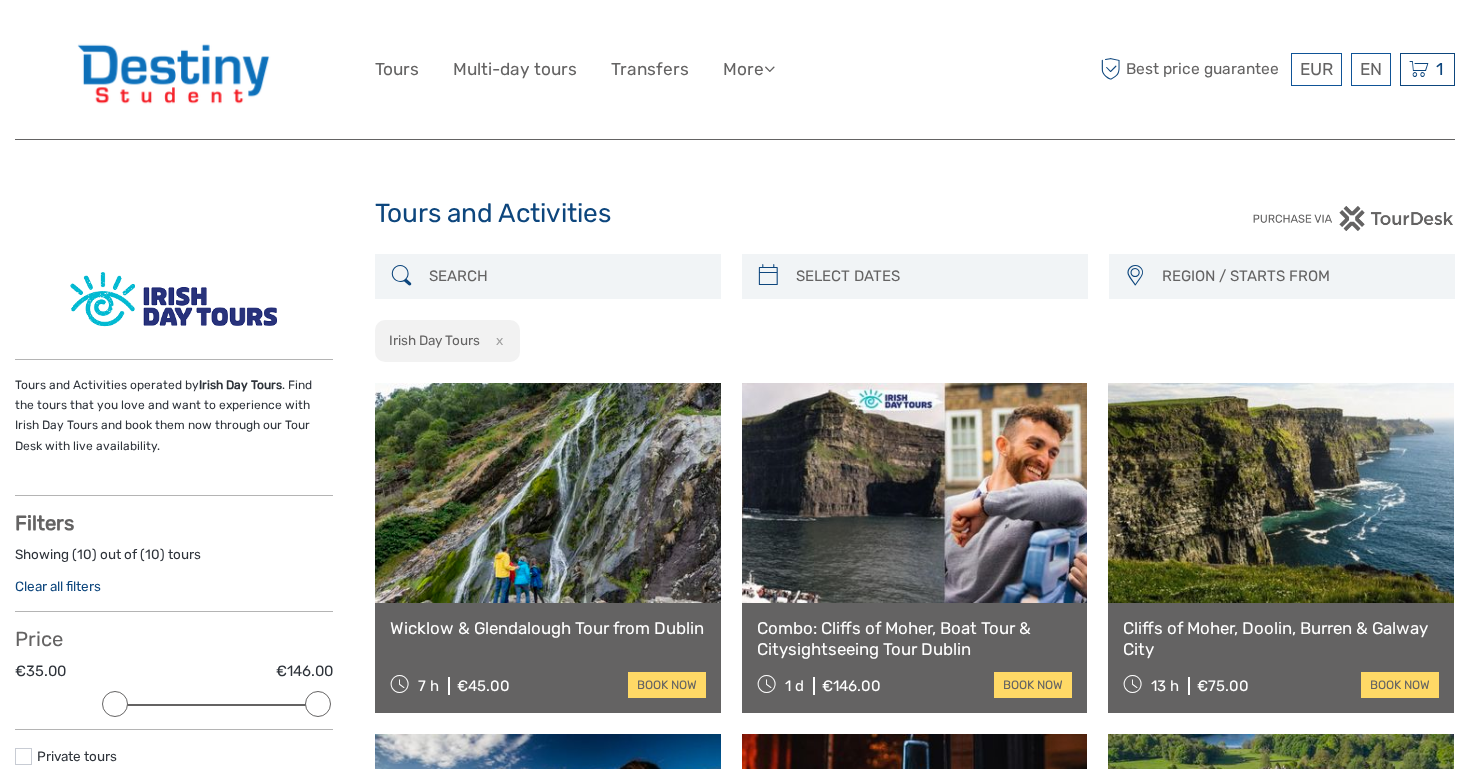 select 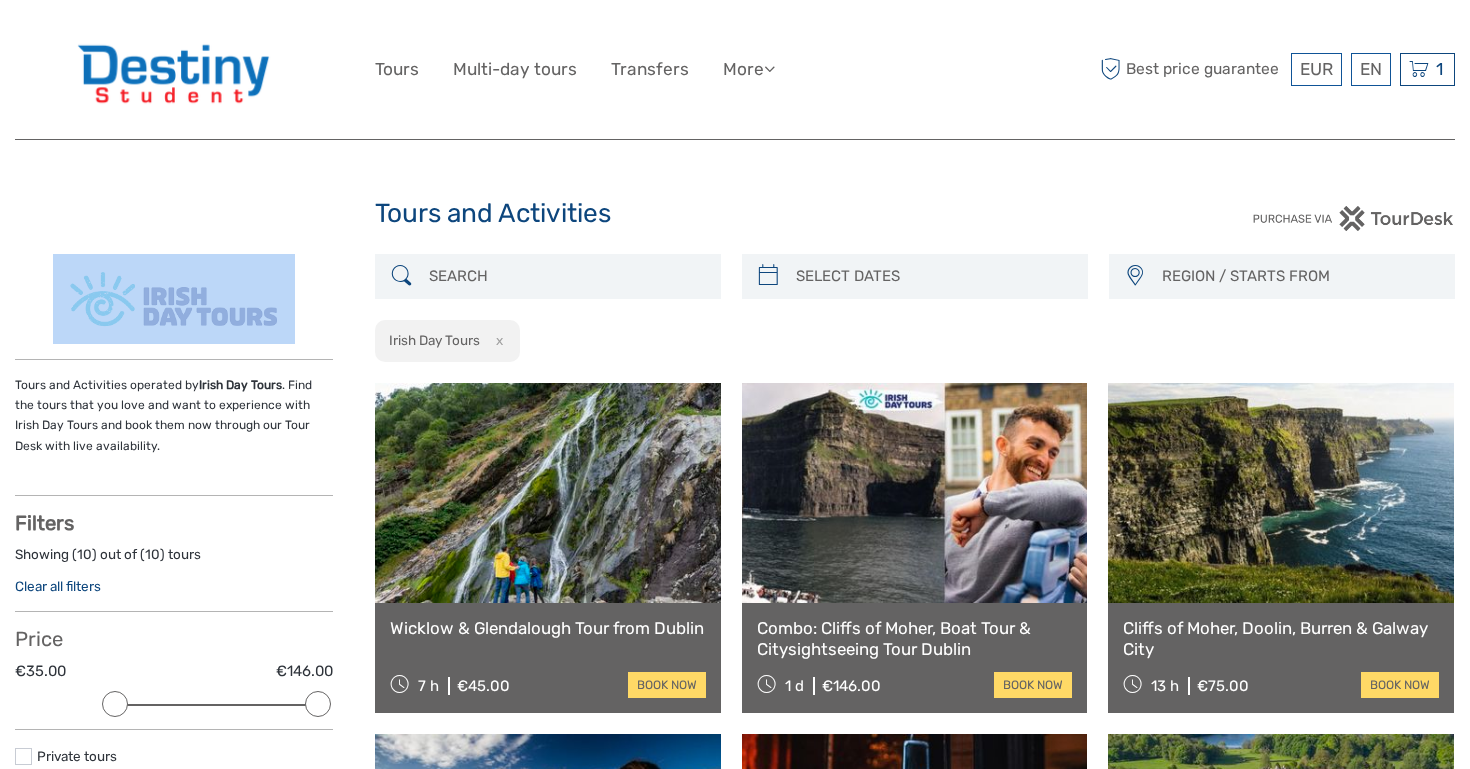 drag, startPoint x: 324, startPoint y: 327, endPoint x: 160, endPoint y: 304, distance: 165.60495 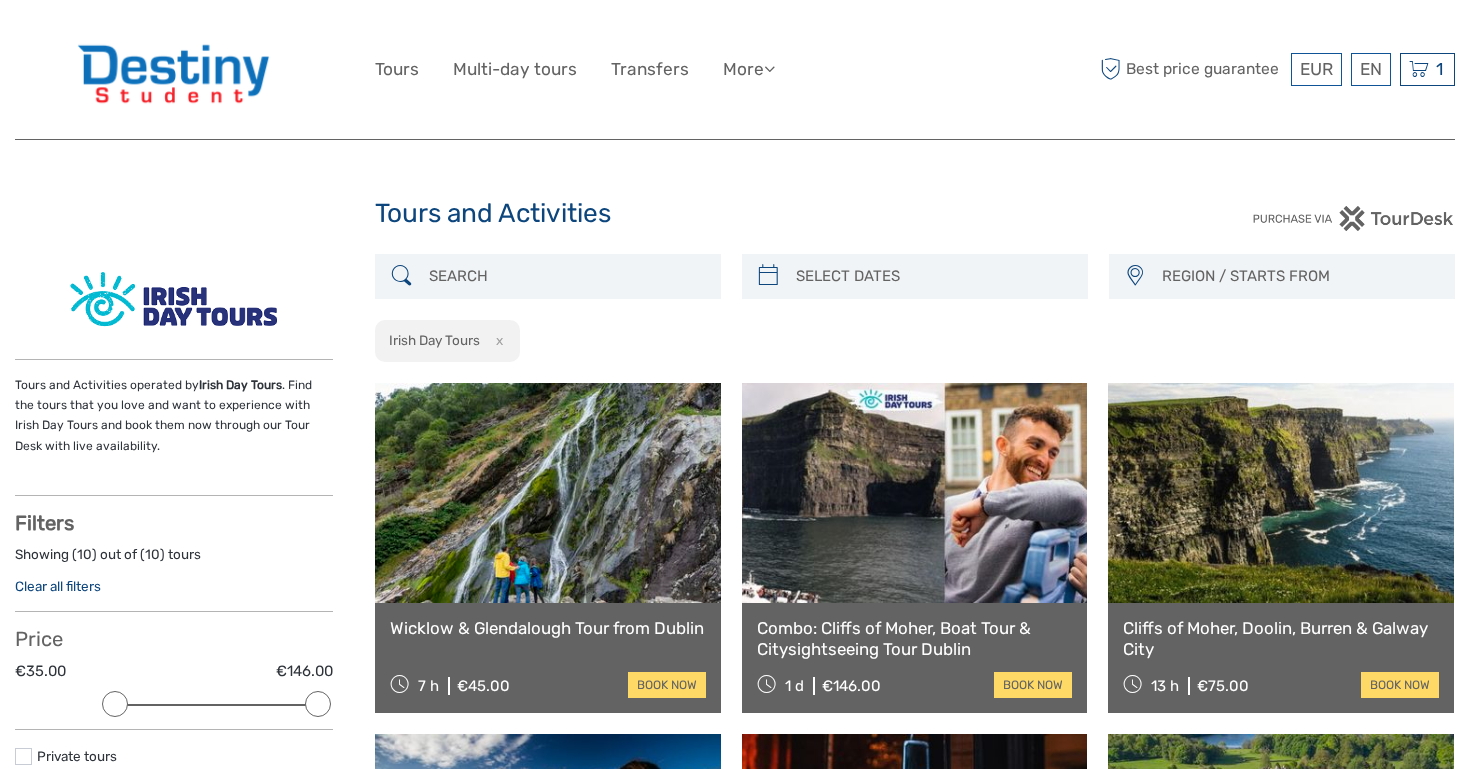 click on "Tours and Activities operated by  Irish Day Tours  . Find the tours that you love and want to experience with Irish Day Tours and book them now through our Tour Desk with live availability." at bounding box center (174, 416) 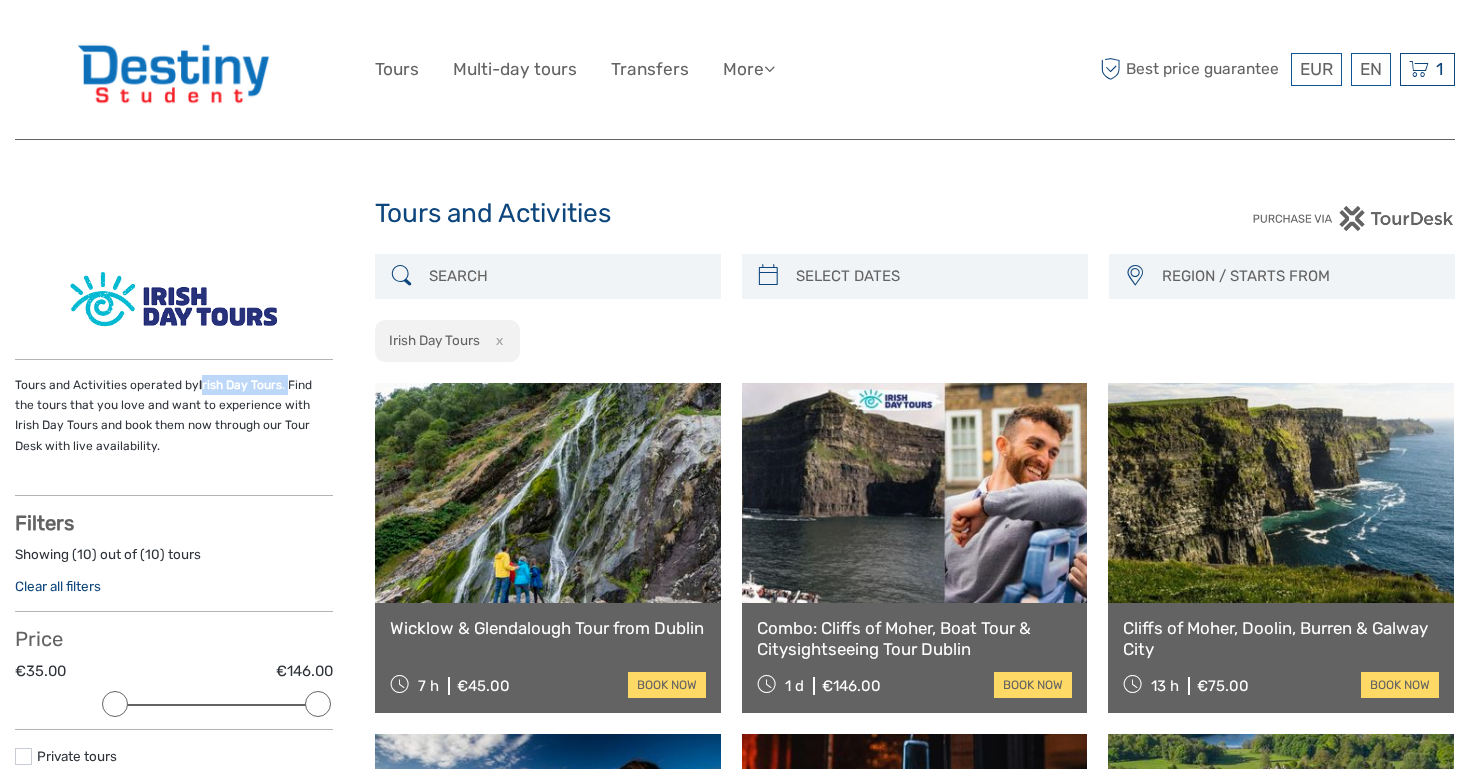 drag, startPoint x: 199, startPoint y: 383, endPoint x: 283, endPoint y: 380, distance: 84.05355 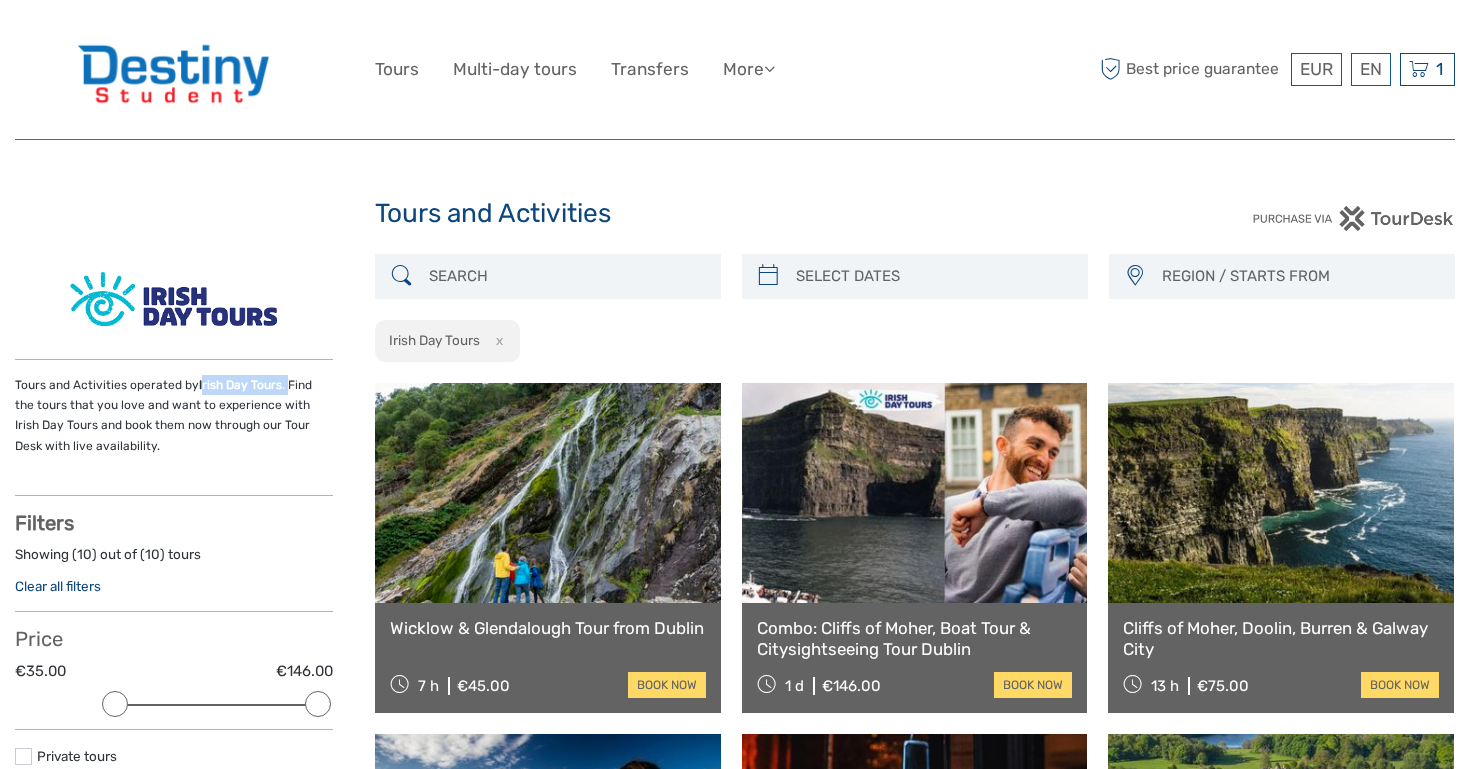 drag, startPoint x: 283, startPoint y: 380, endPoint x: 198, endPoint y: 381, distance: 85.00588 